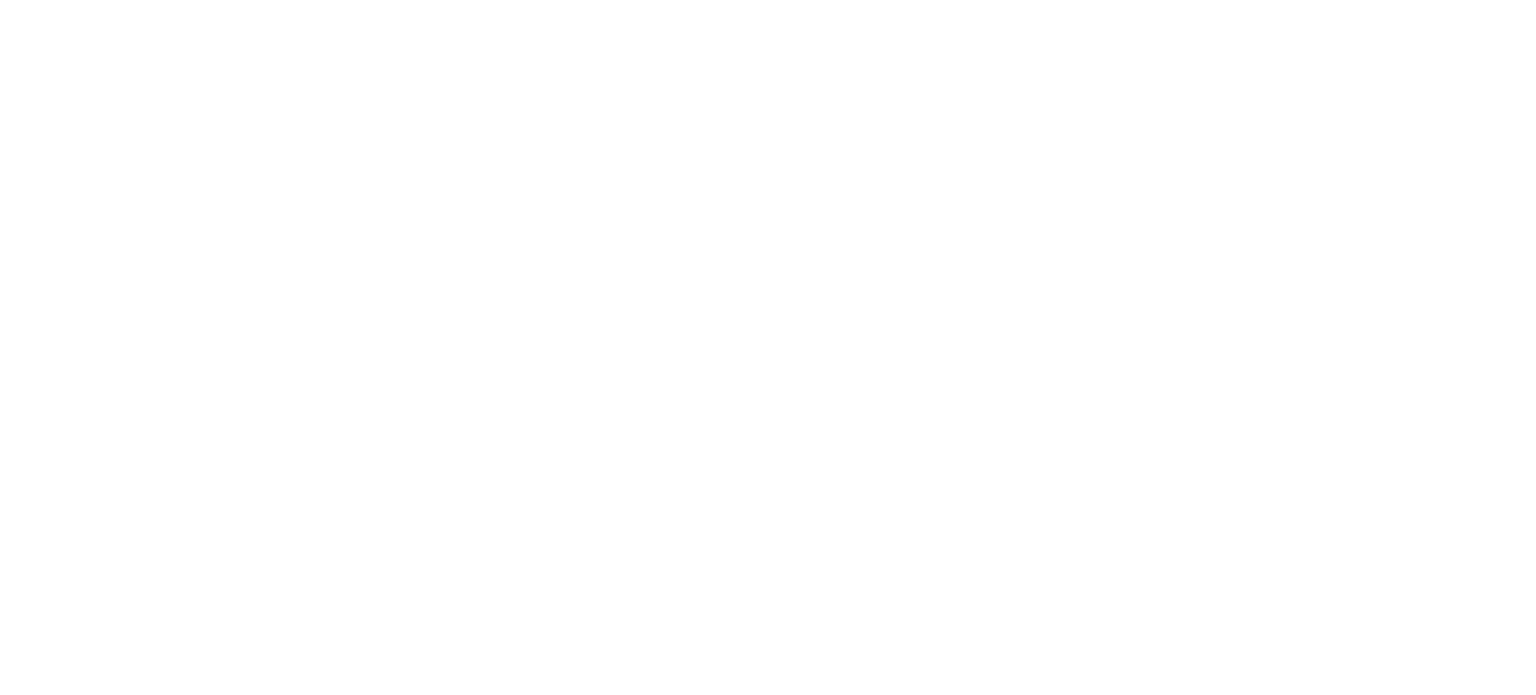 scroll, scrollTop: 0, scrollLeft: 0, axis: both 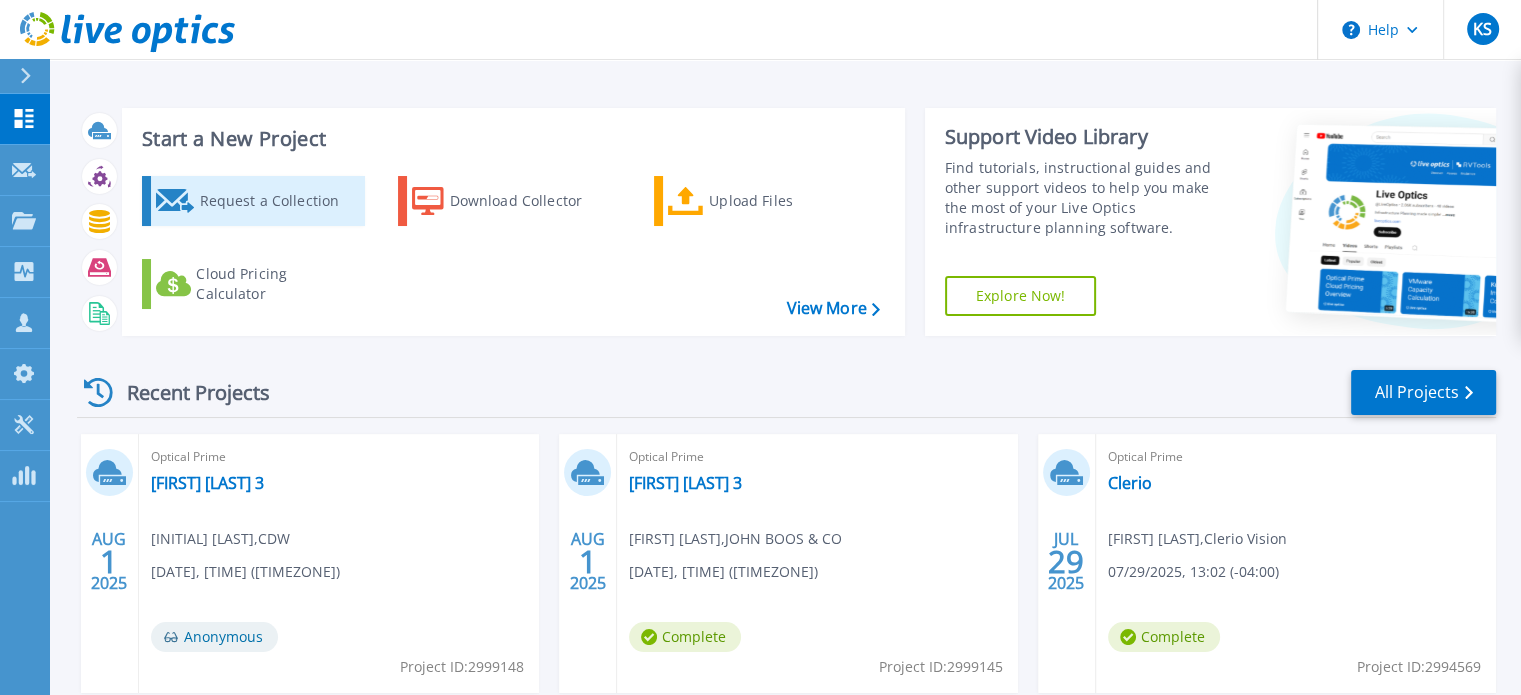 click on "Request a Collection" at bounding box center [279, 201] 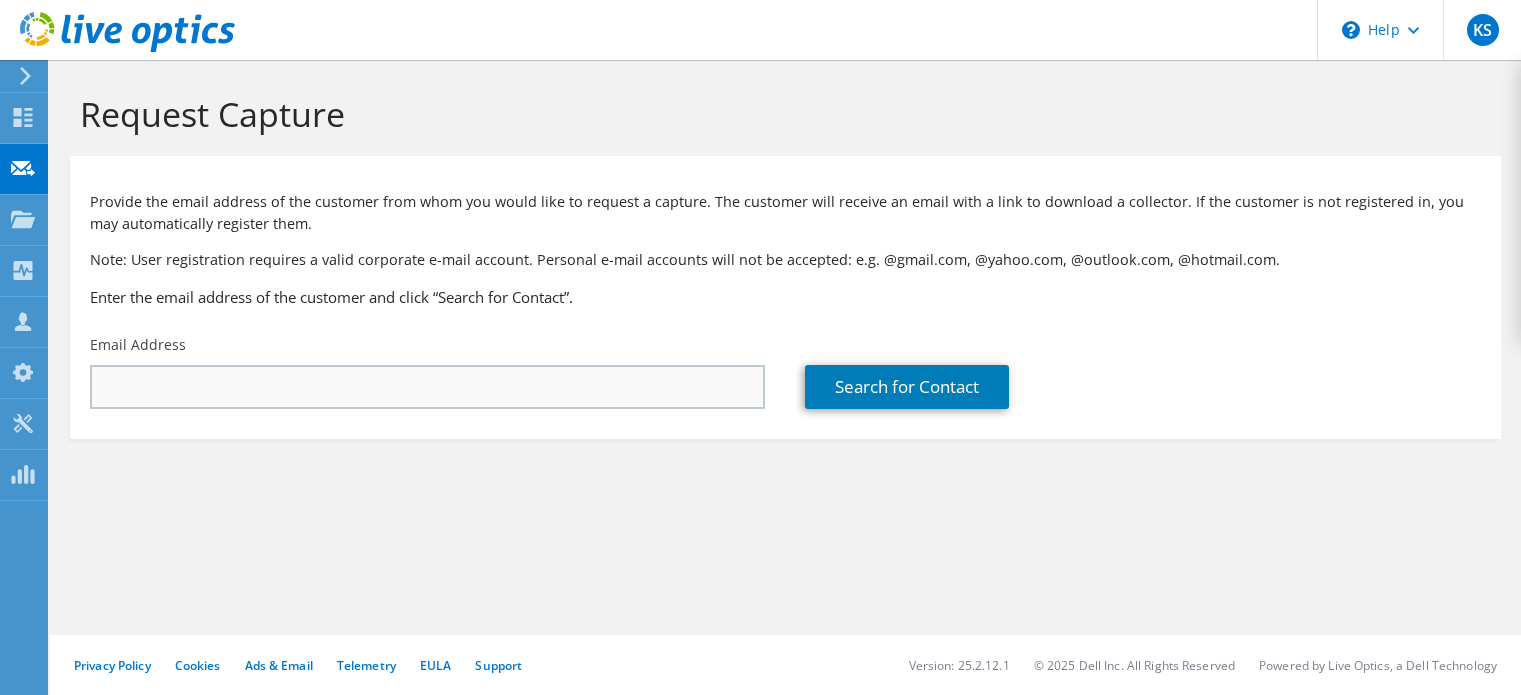 scroll, scrollTop: 0, scrollLeft: 0, axis: both 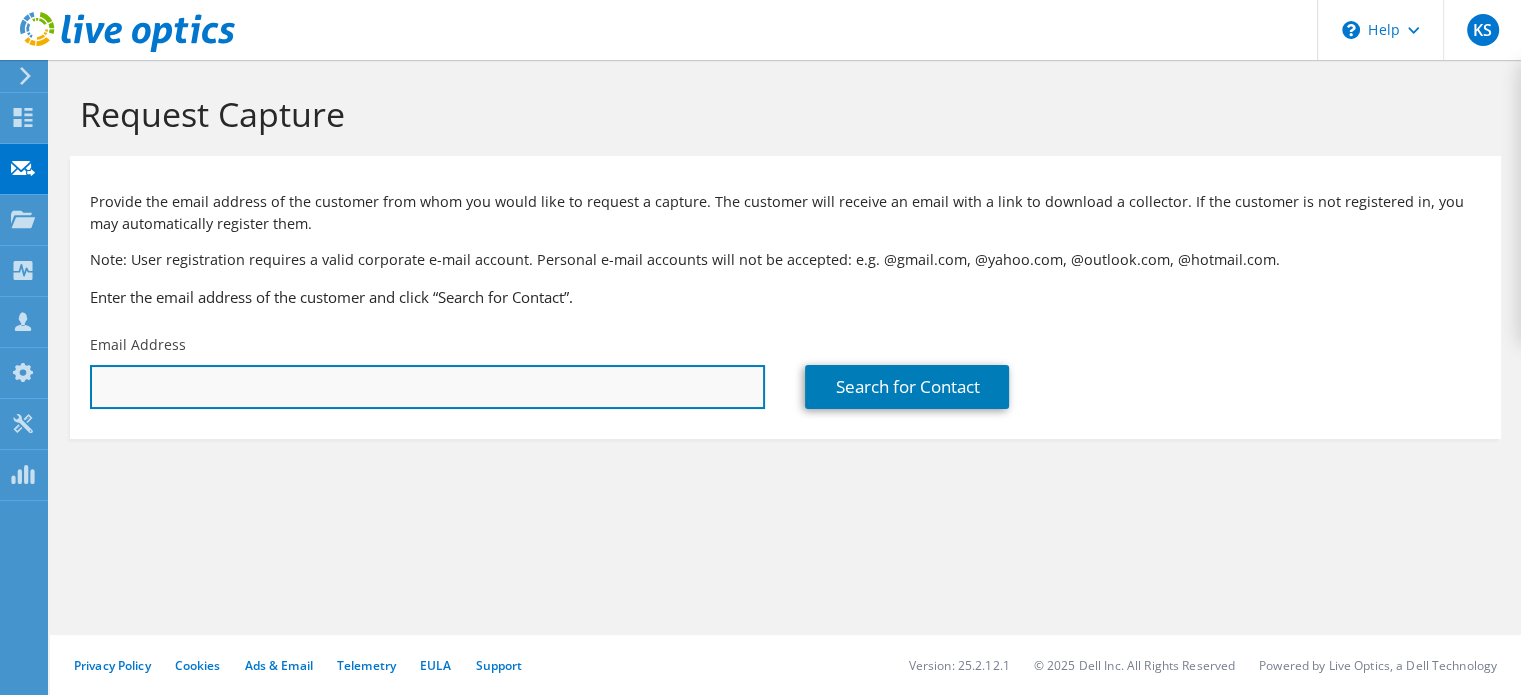 click at bounding box center [427, 387] 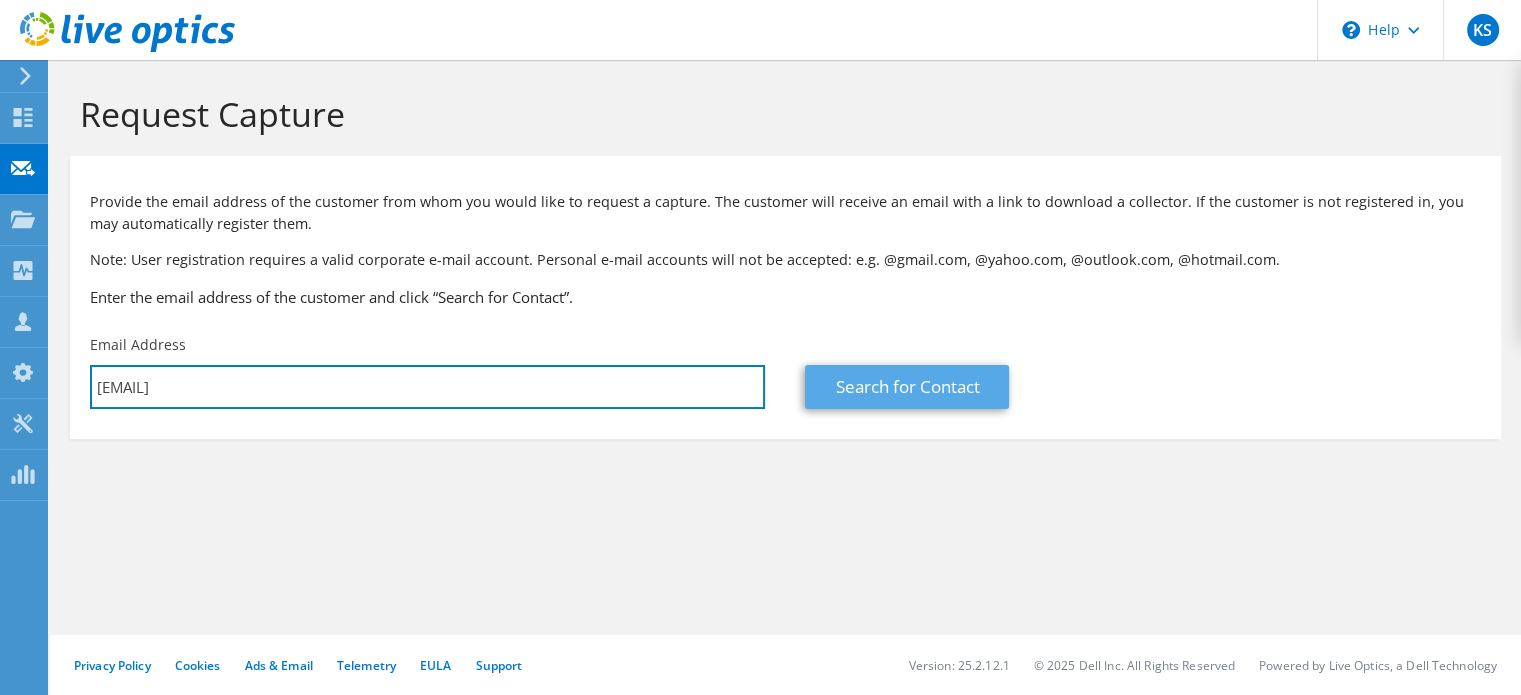 type on "bend@bccsoftware.com" 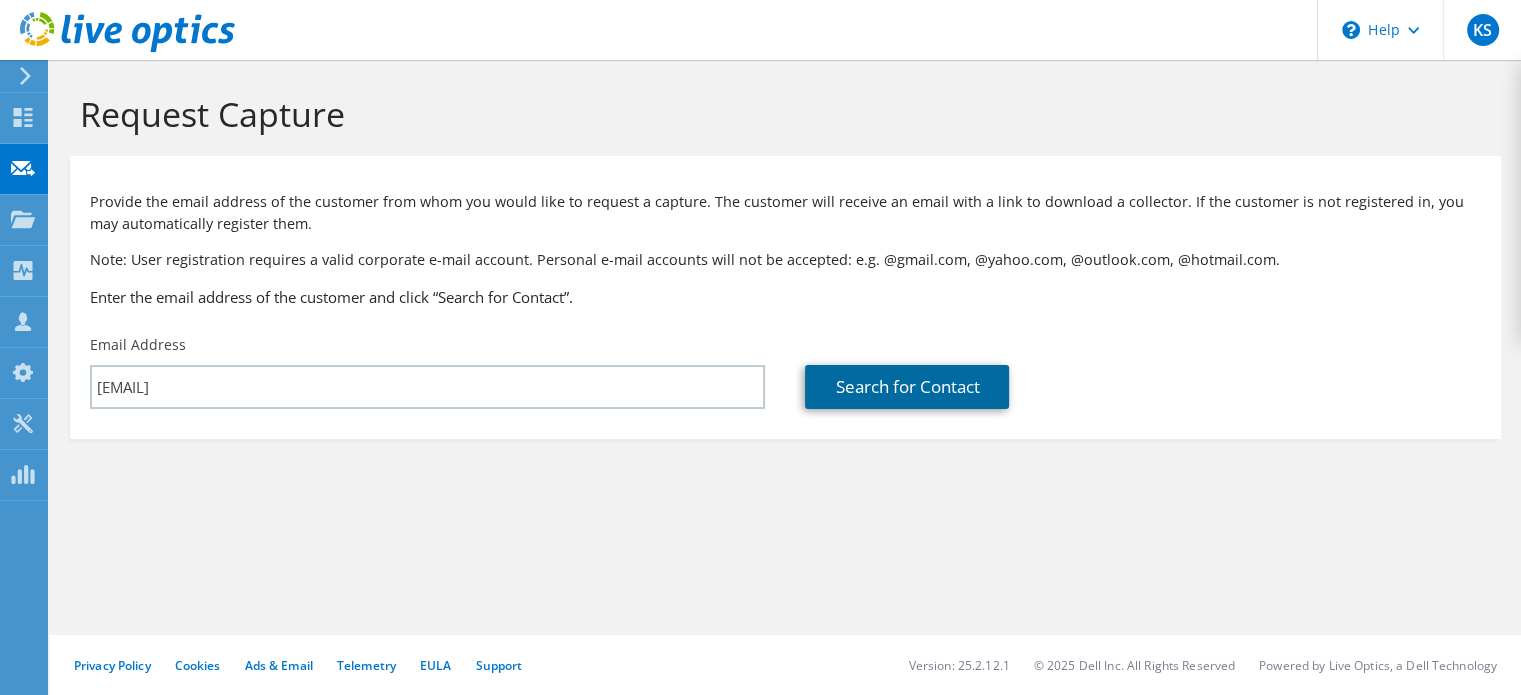 click on "Search for Contact" at bounding box center (907, 387) 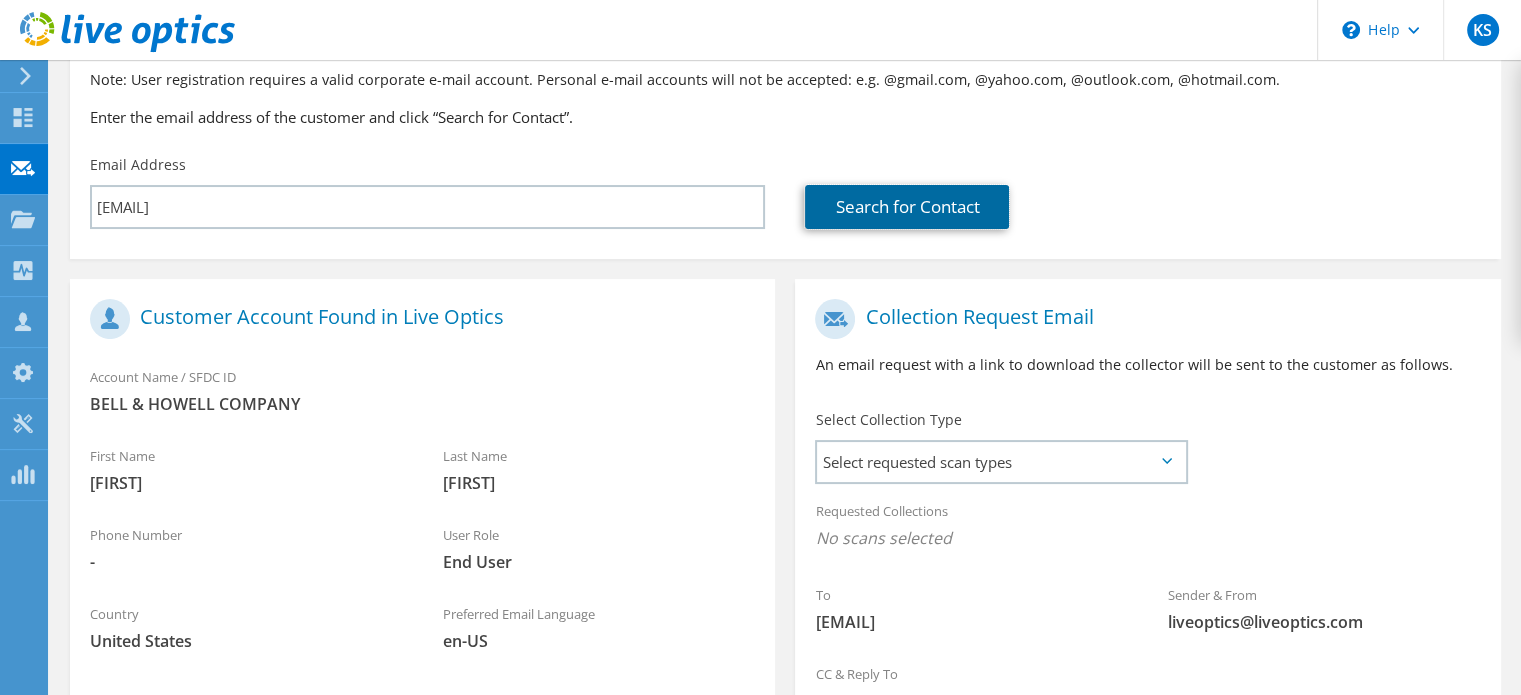 scroll, scrollTop: 200, scrollLeft: 0, axis: vertical 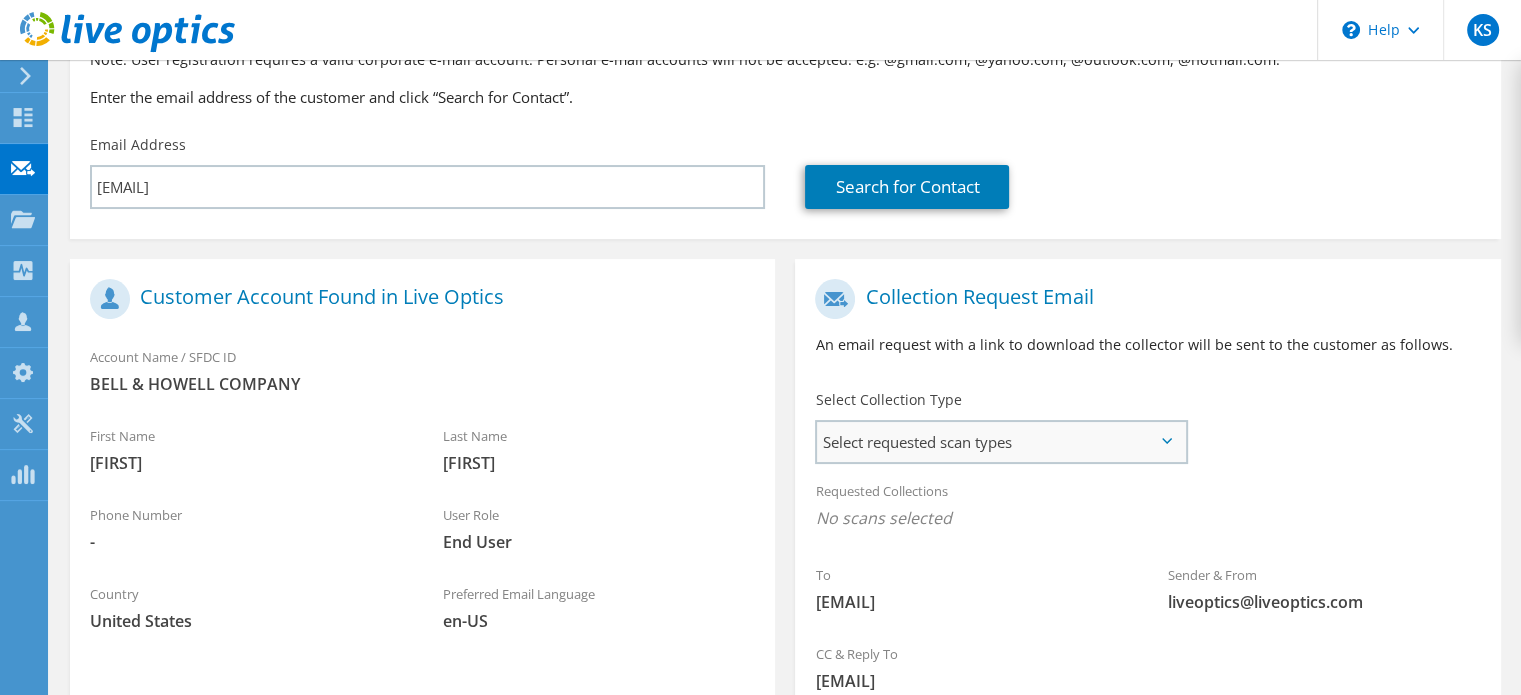click on "Select requested scan types" at bounding box center (1001, 442) 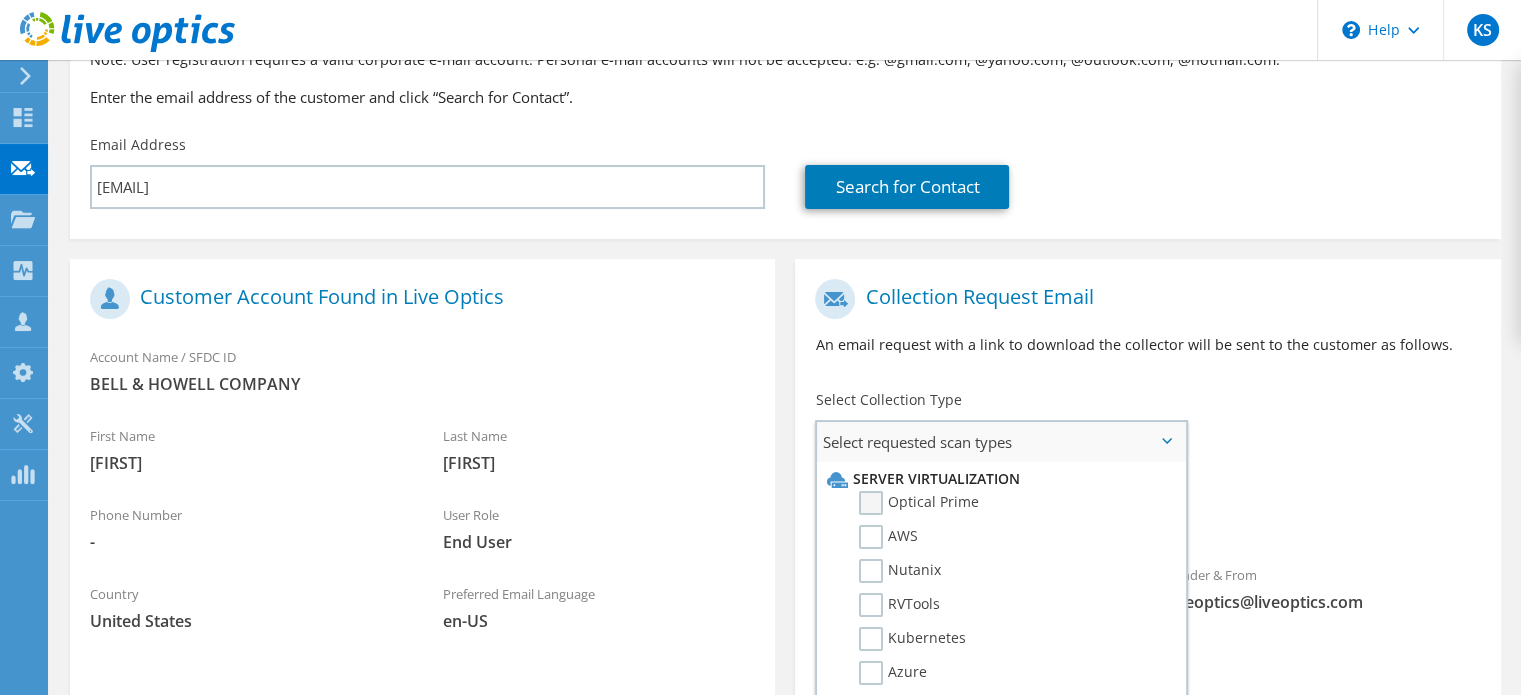 click on "Optical Prime" at bounding box center [919, 503] 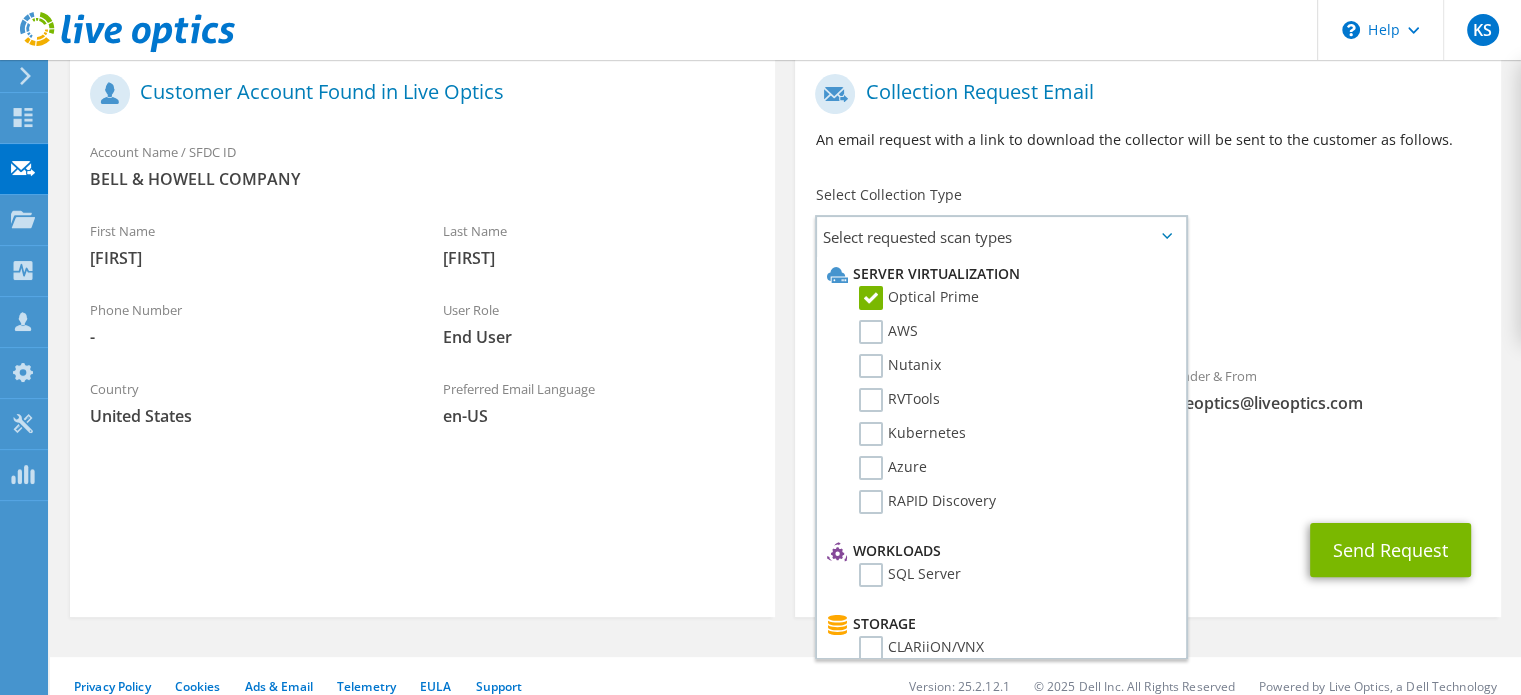 scroll, scrollTop: 427, scrollLeft: 0, axis: vertical 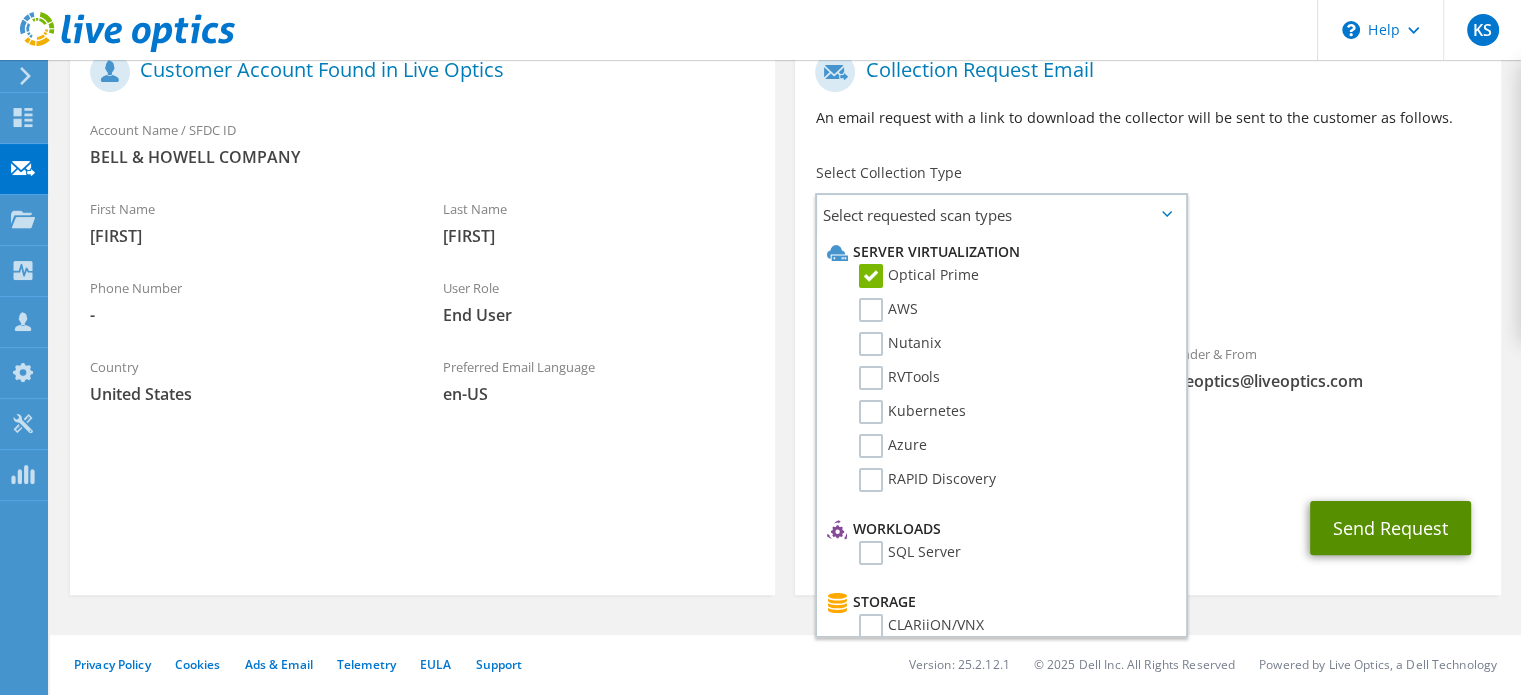 click on "Send Request" at bounding box center [1390, 528] 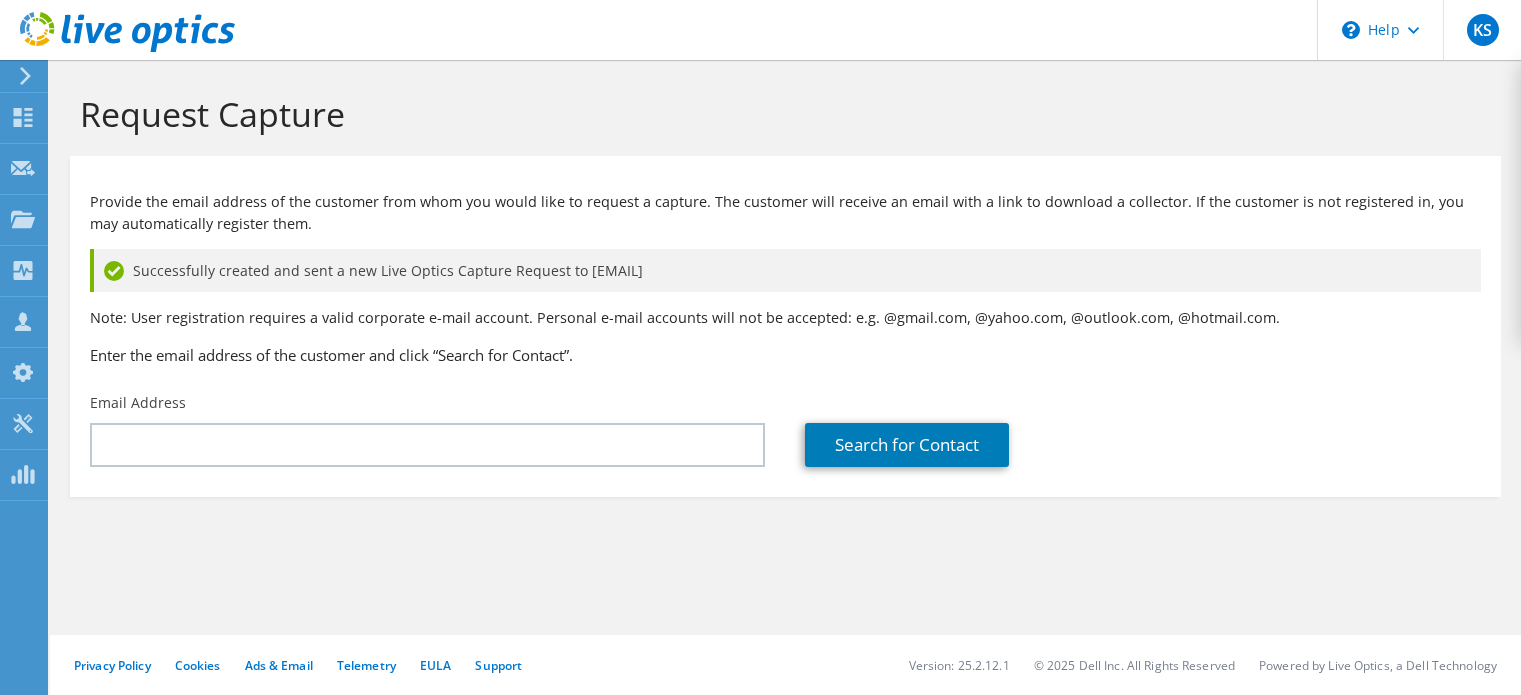 scroll, scrollTop: 0, scrollLeft: 0, axis: both 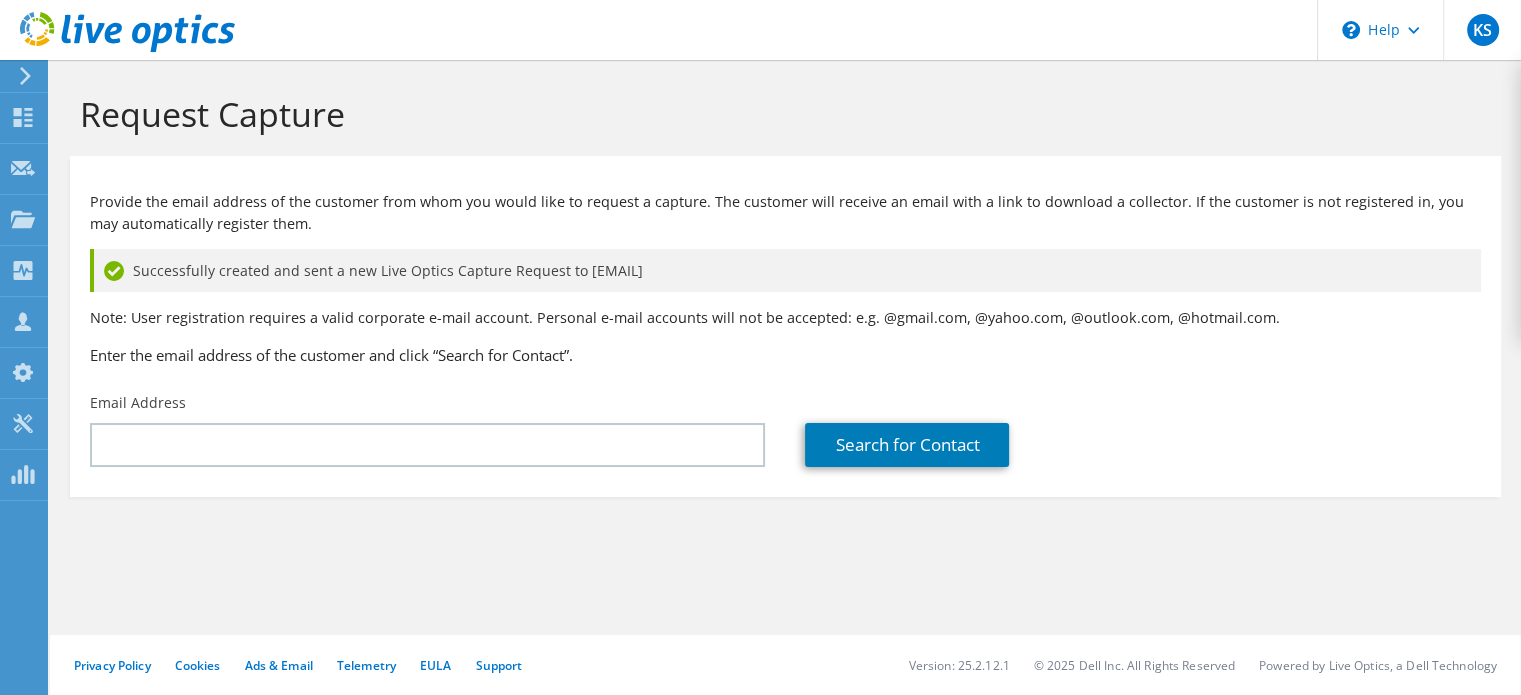 drag, startPoint x: 742, startPoint y: 265, endPoint x: 100, endPoint y: 271, distance: 642.028 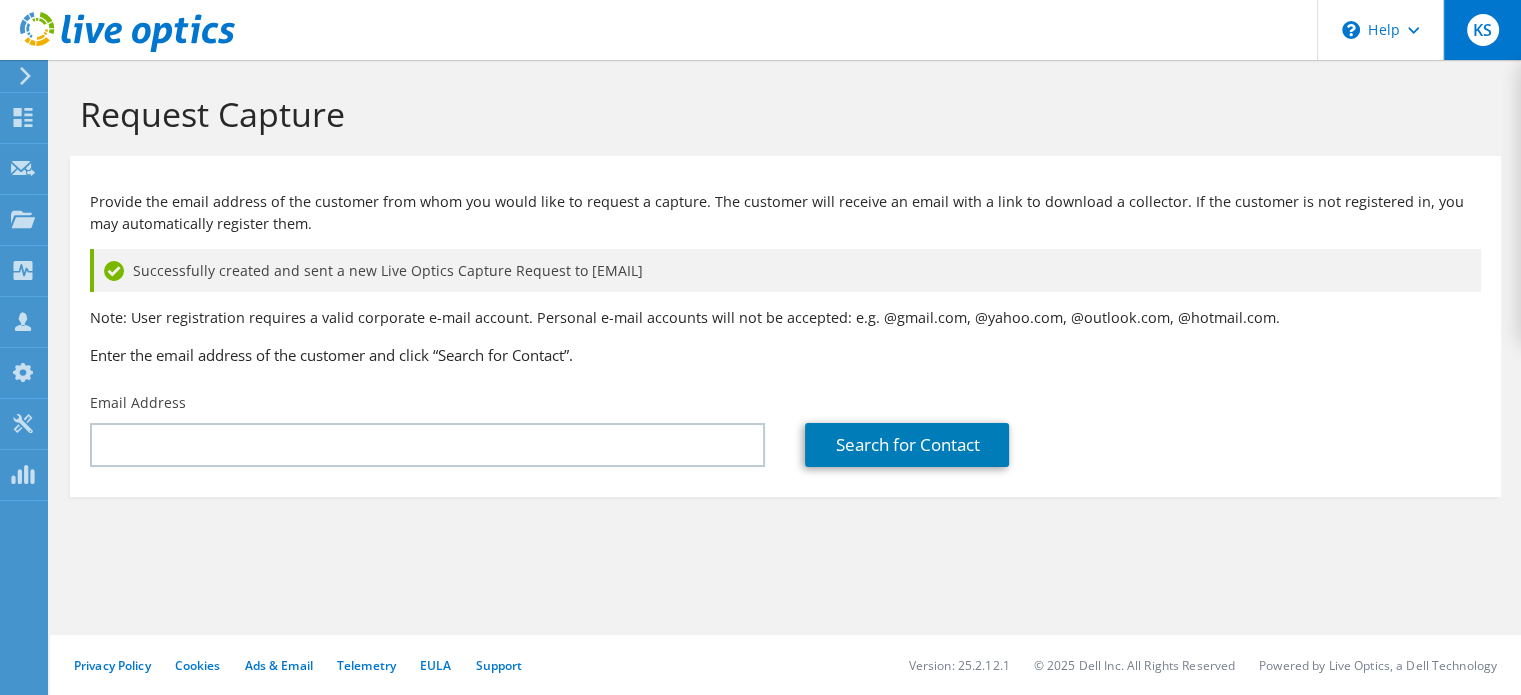 click on "KS" at bounding box center (1483, 30) 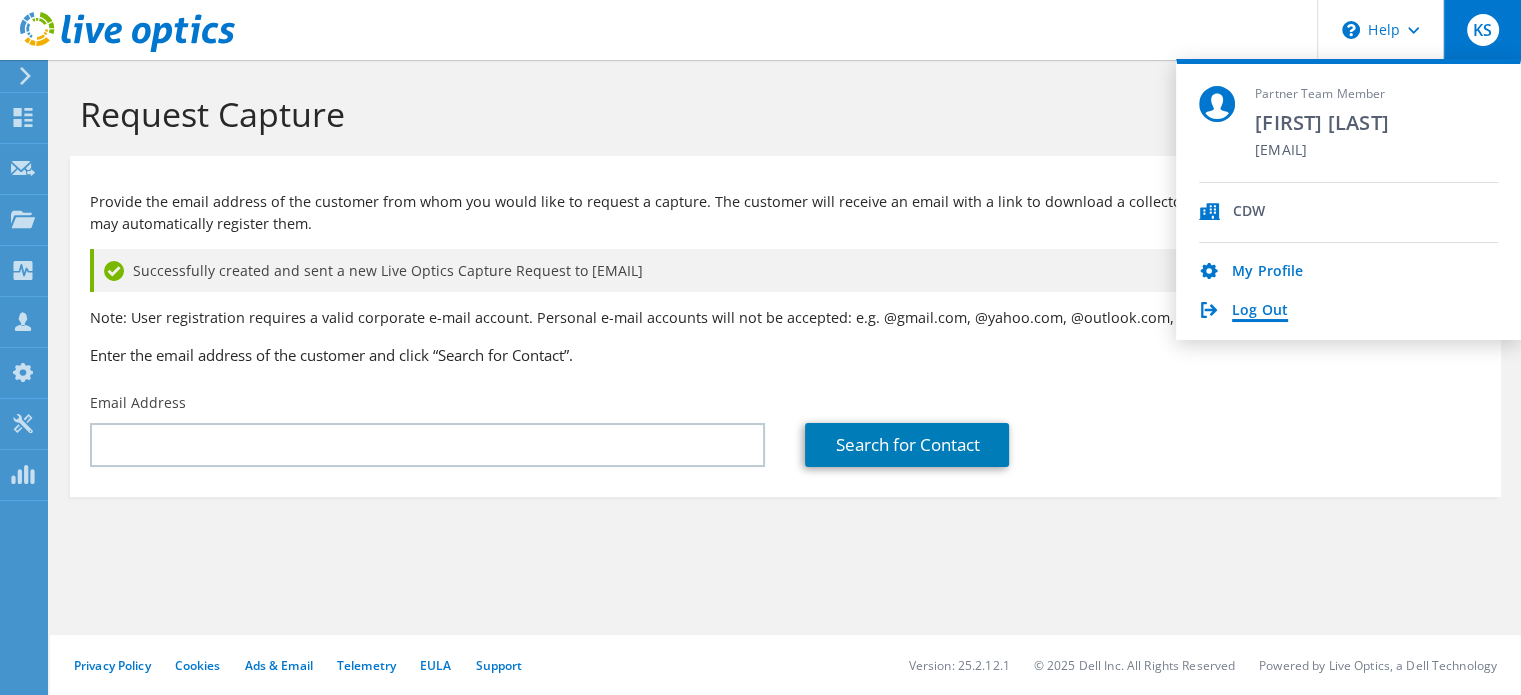 click on "Log Out" at bounding box center [1260, 311] 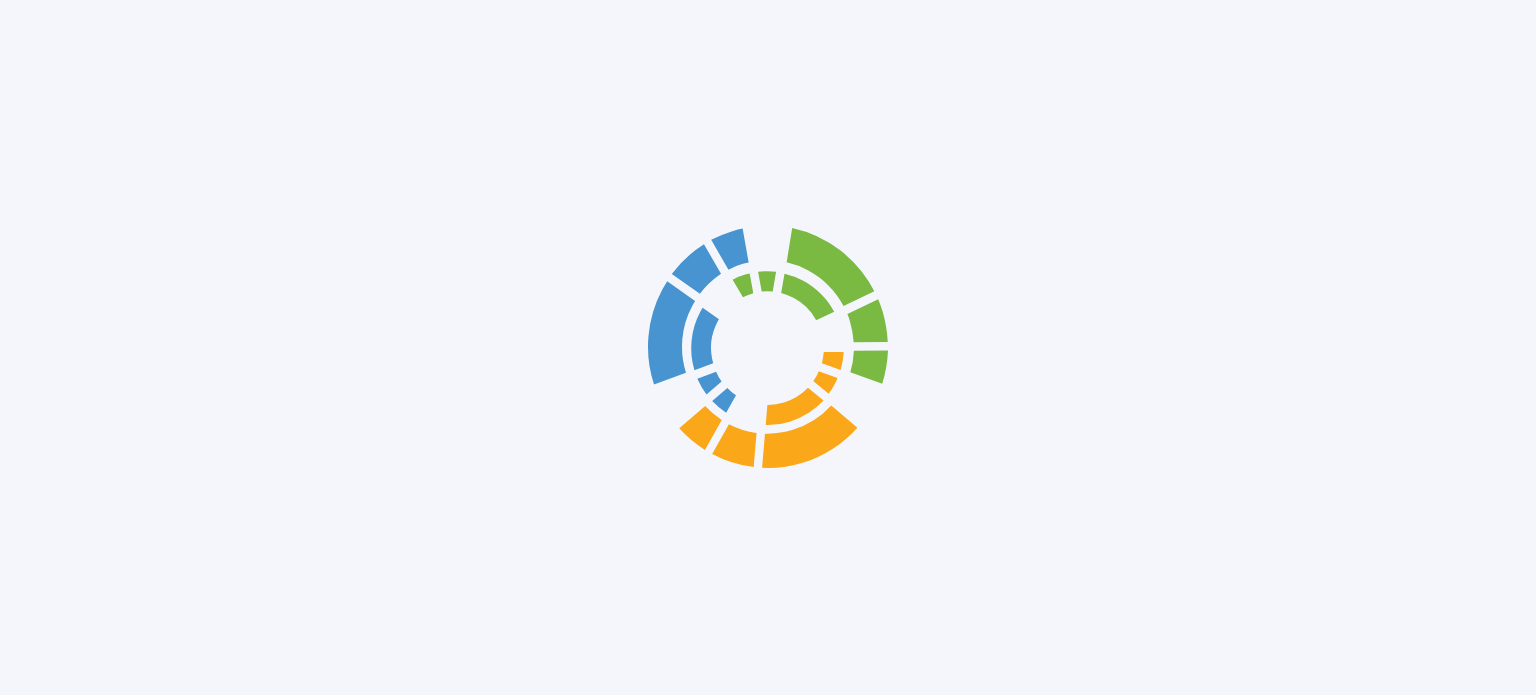 scroll, scrollTop: 0, scrollLeft: 0, axis: both 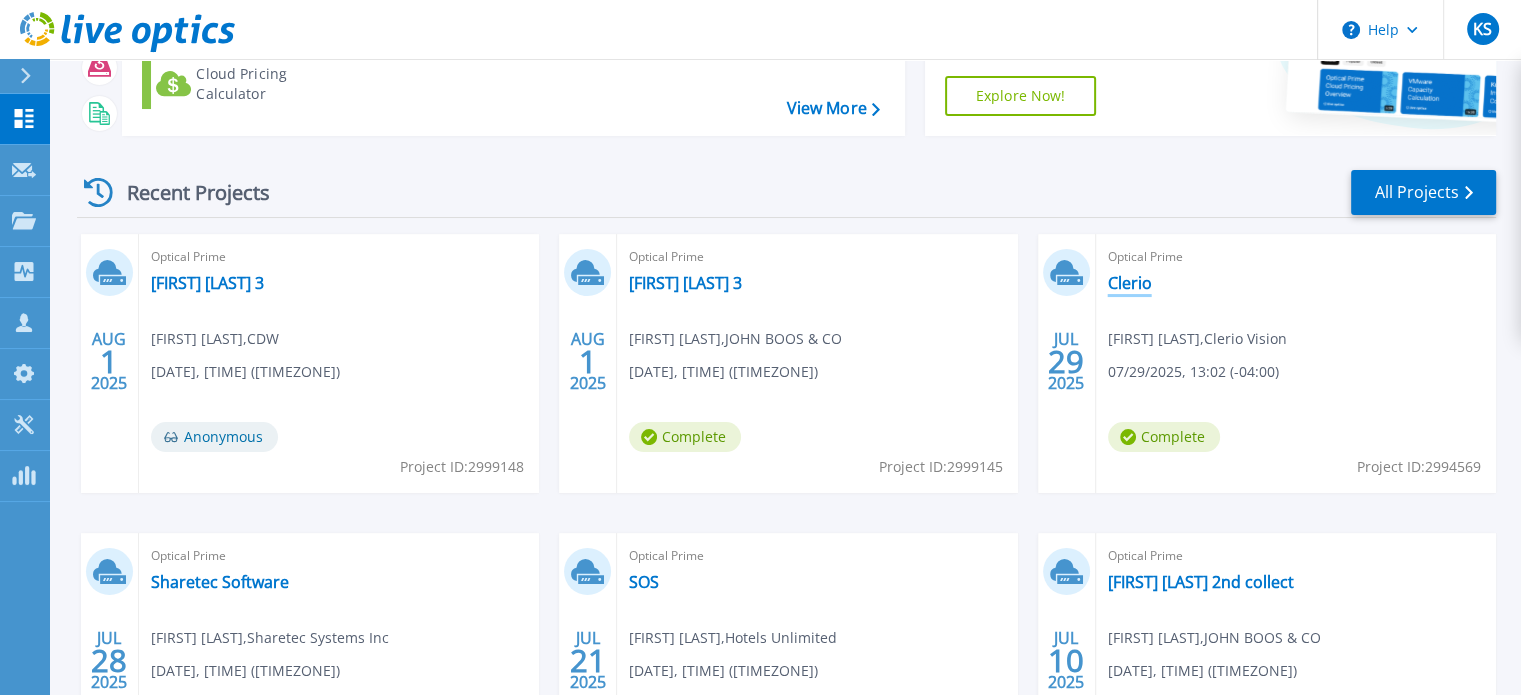 click on "Clerio" at bounding box center [1130, 283] 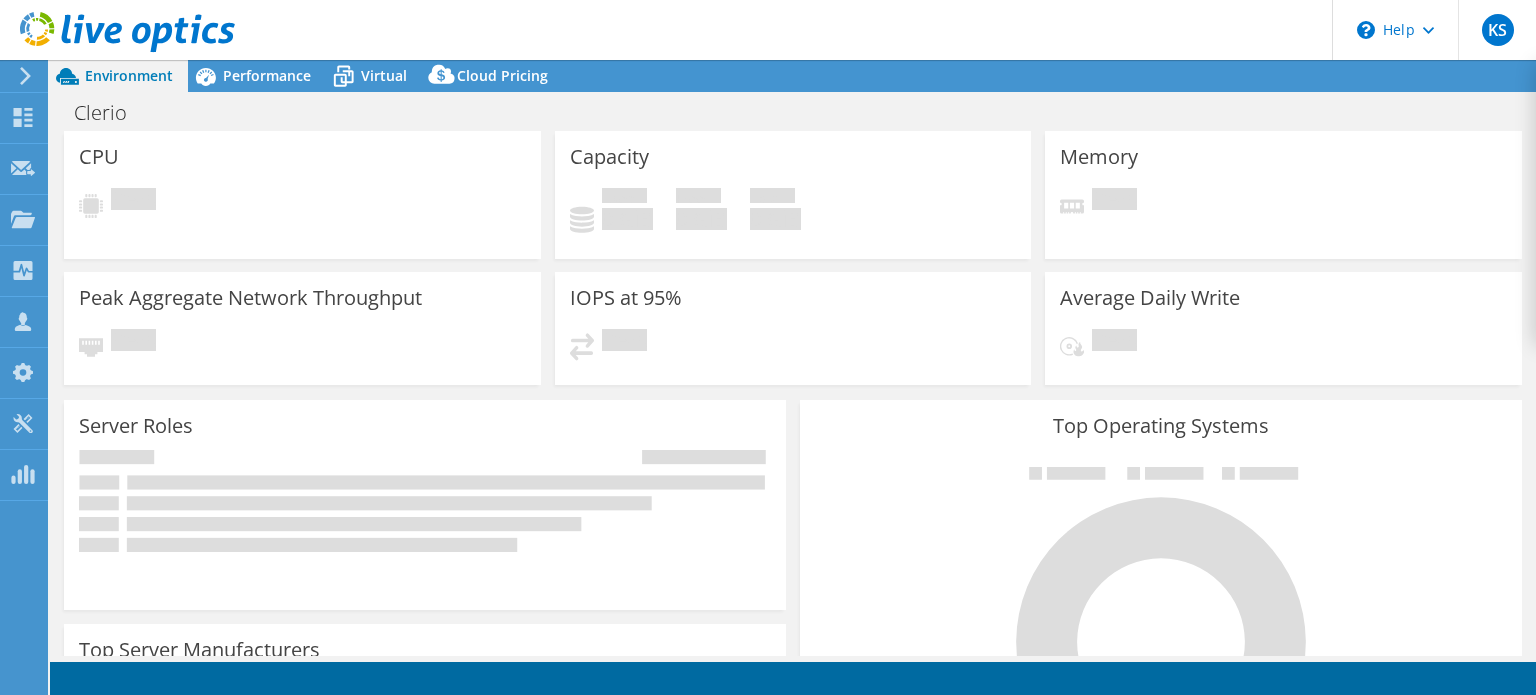 scroll, scrollTop: 0, scrollLeft: 0, axis: both 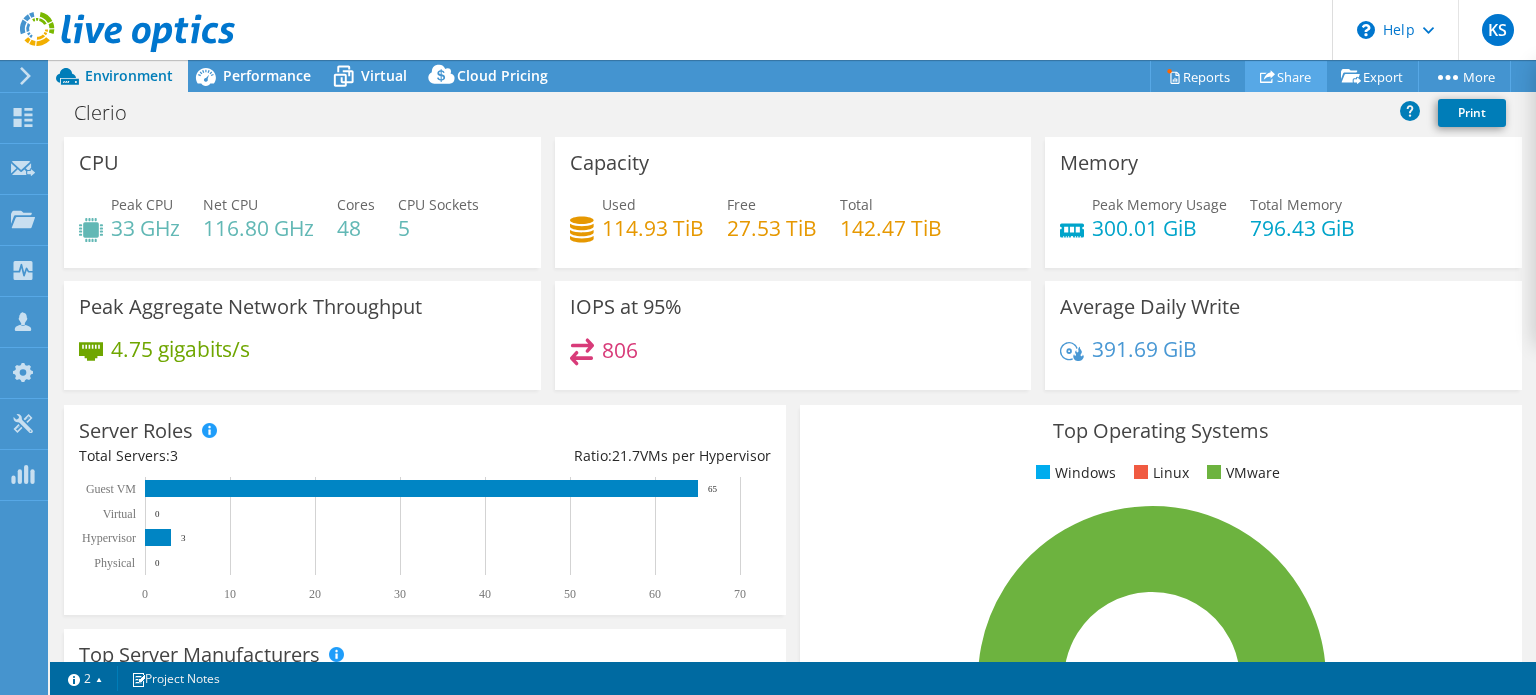 click on "Share" at bounding box center (1286, 76) 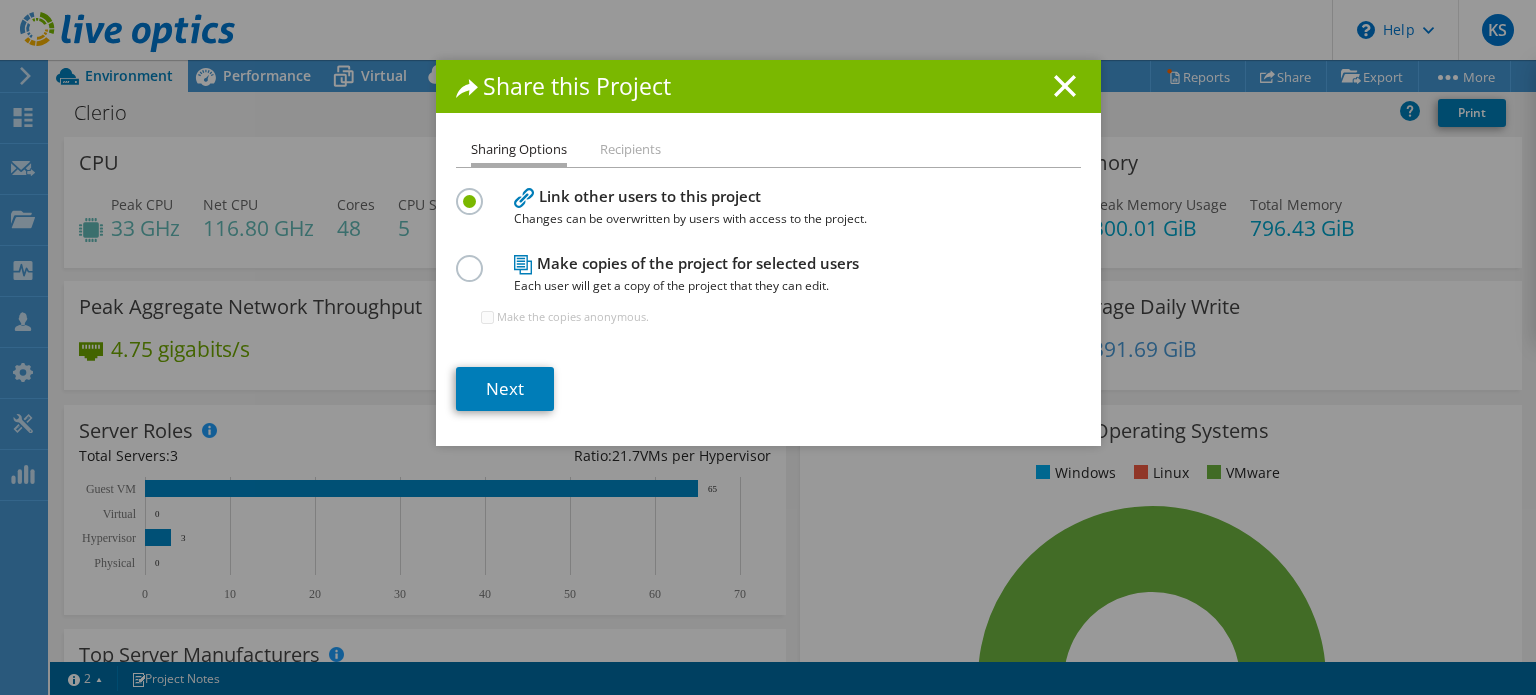 click on "Make copies of the project for selected users
Each user will get a copy of the project that they can edit." at bounding box center [764, 274] 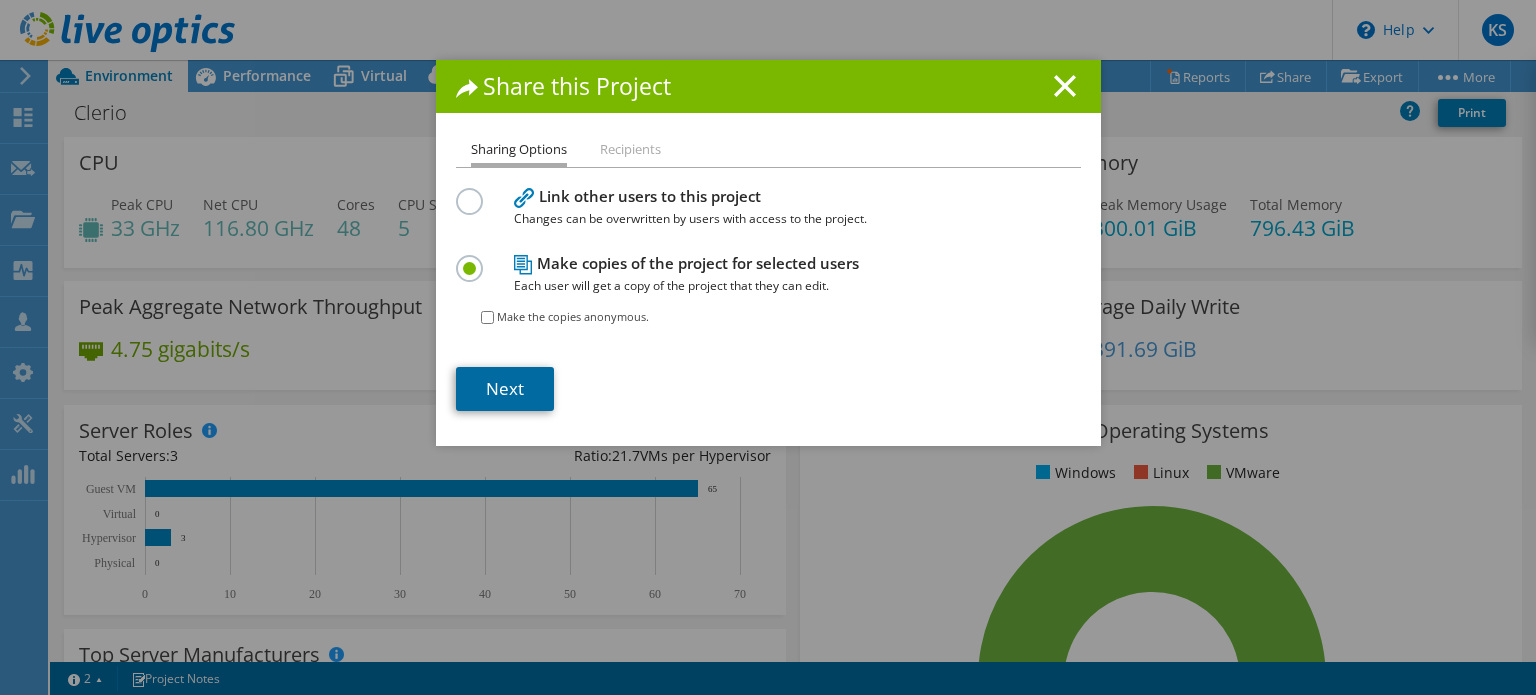 click on "Next" at bounding box center (505, 389) 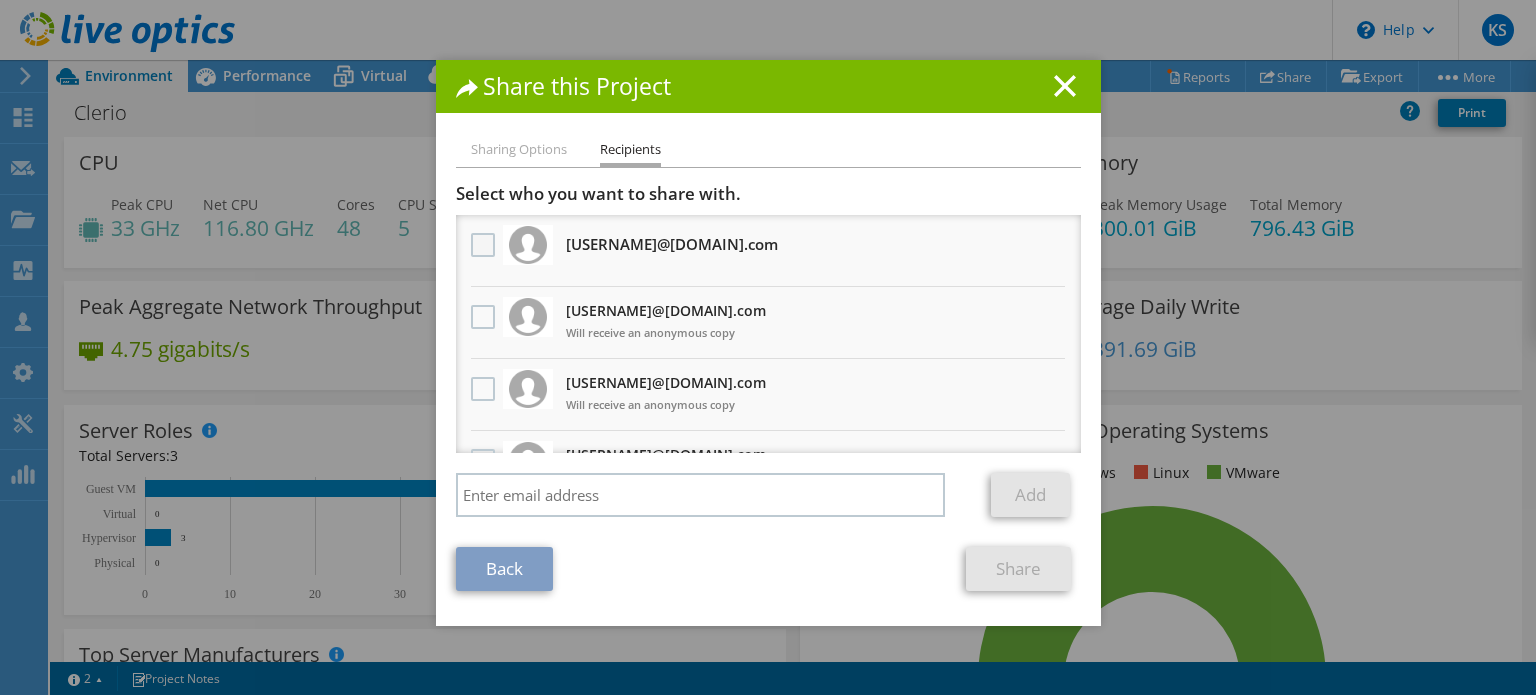 click at bounding box center (485, 245) 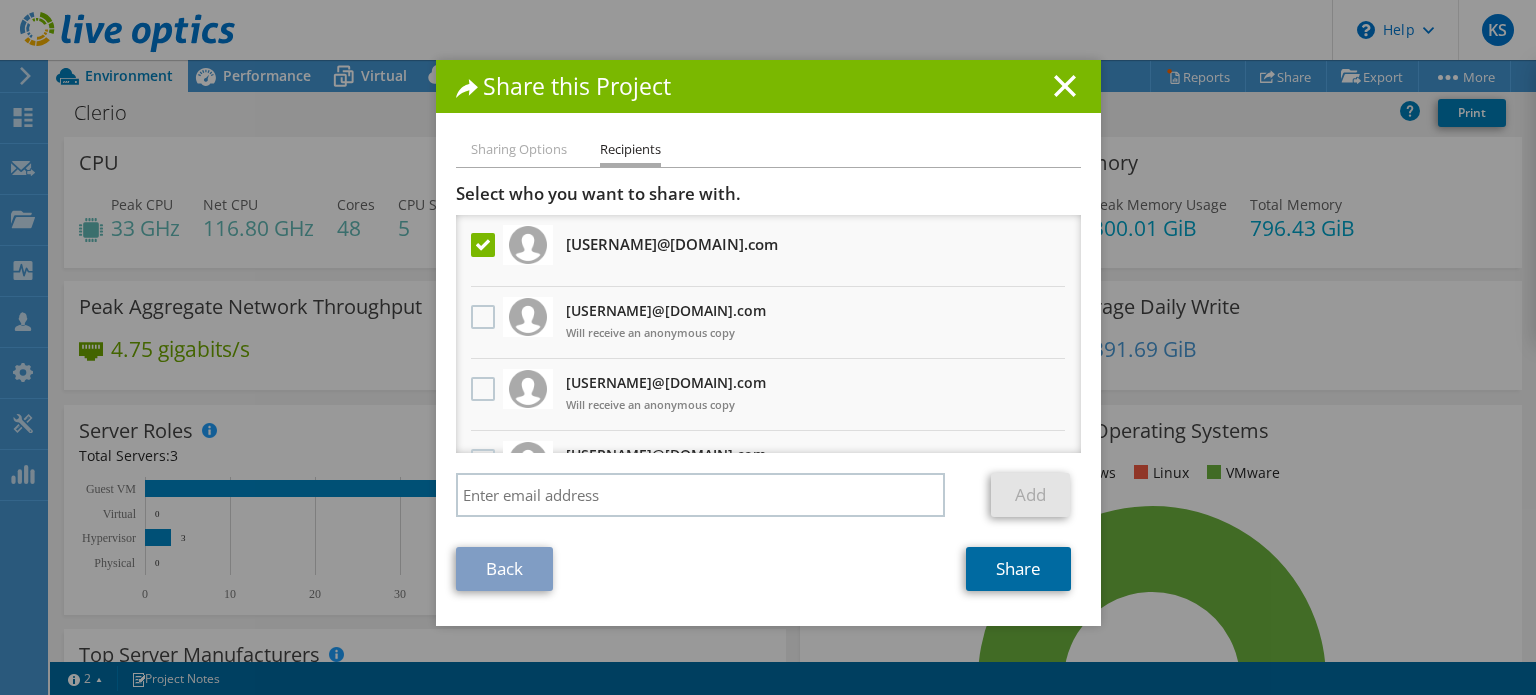 click on "Share" at bounding box center [1018, 569] 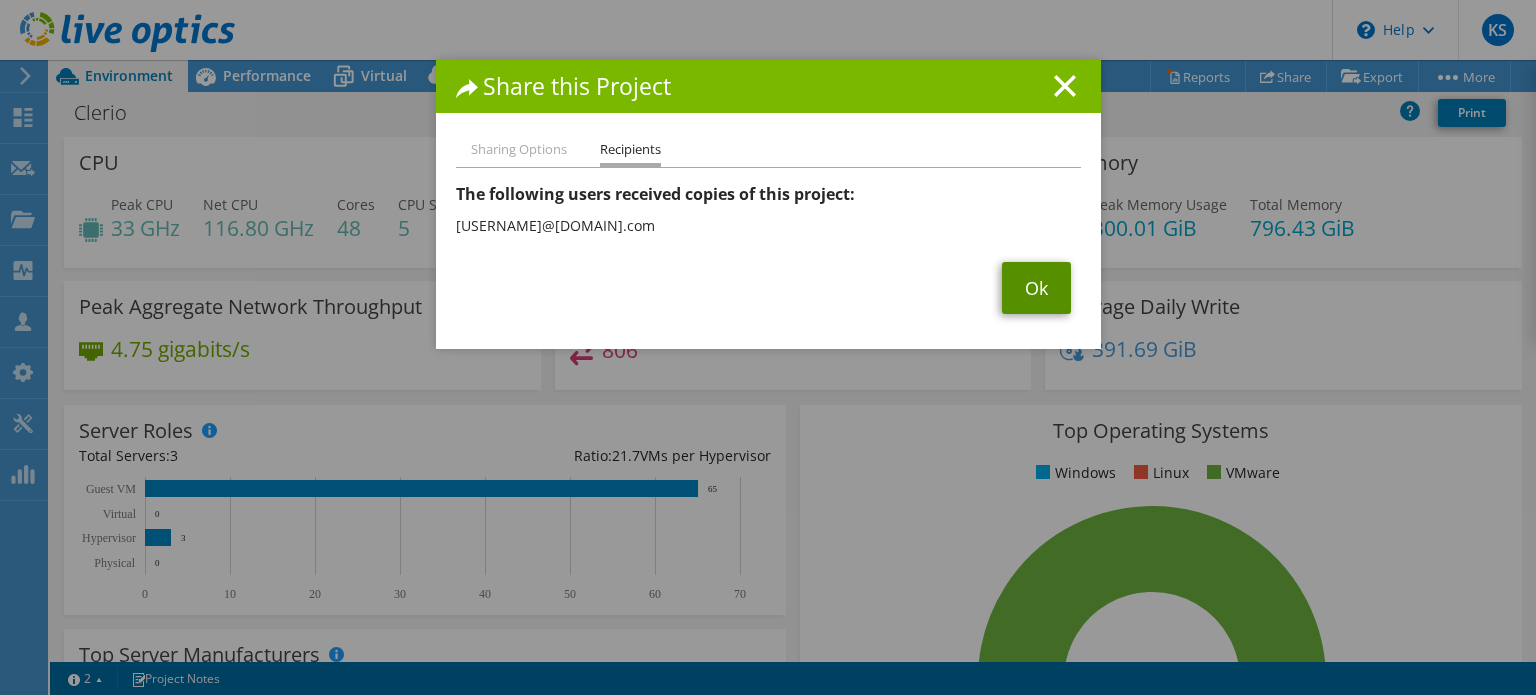 click on "Ok" at bounding box center [1036, 288] 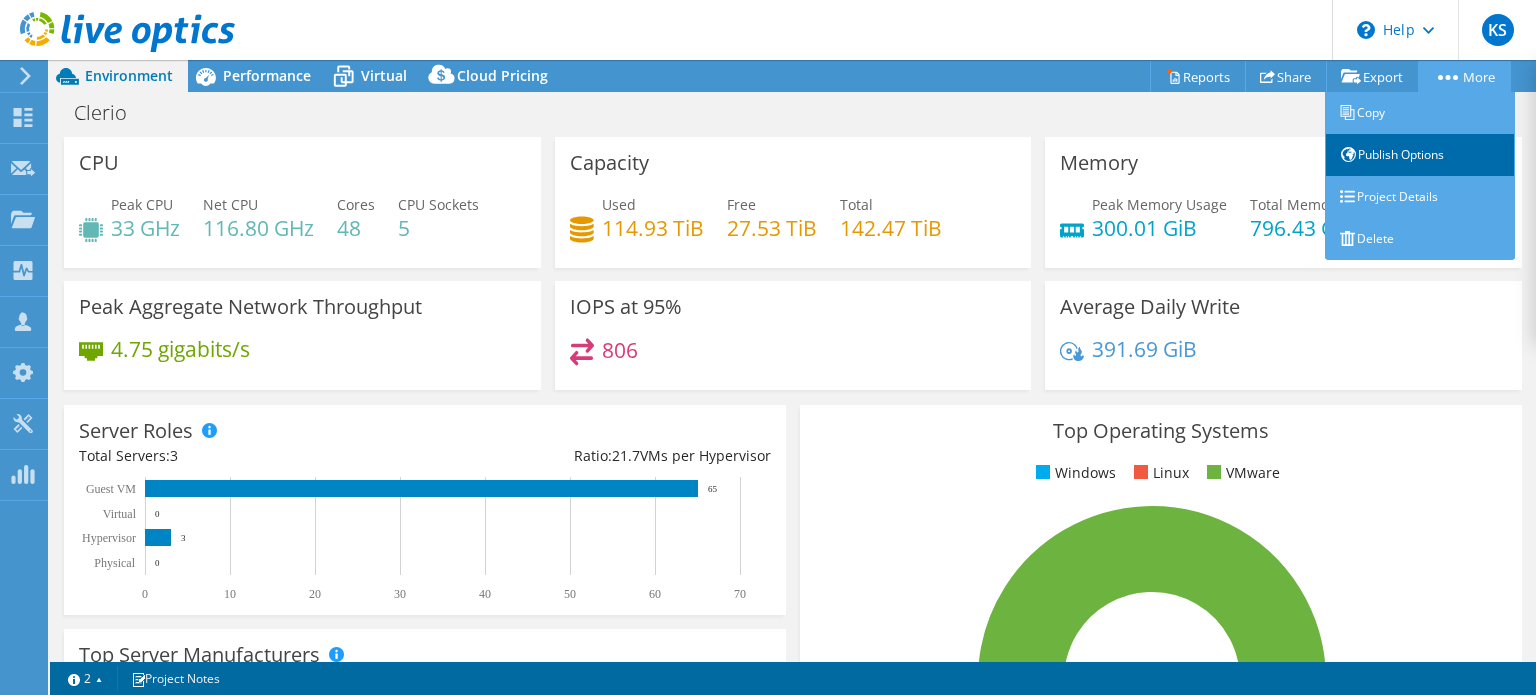 click on "Publish Options" at bounding box center [1420, 155] 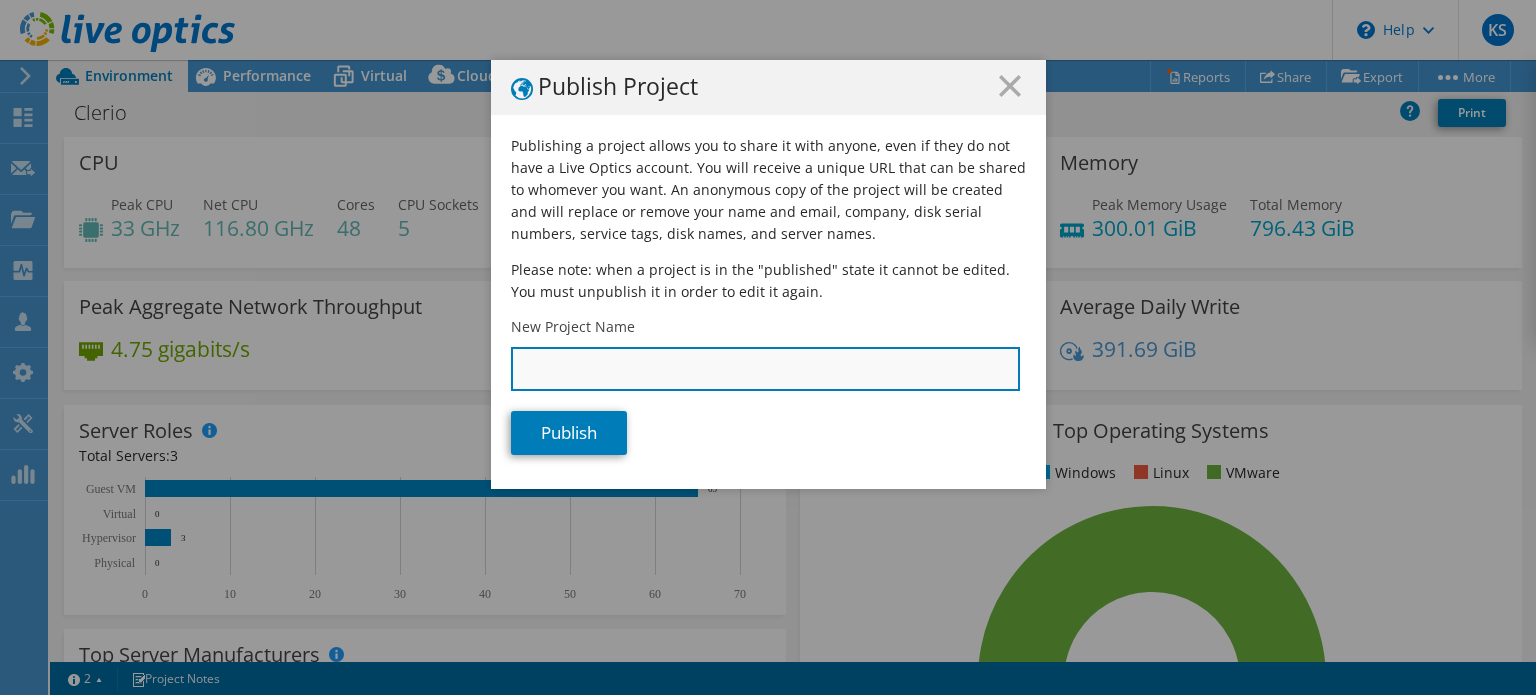 click on "New Project Name" at bounding box center (765, 369) 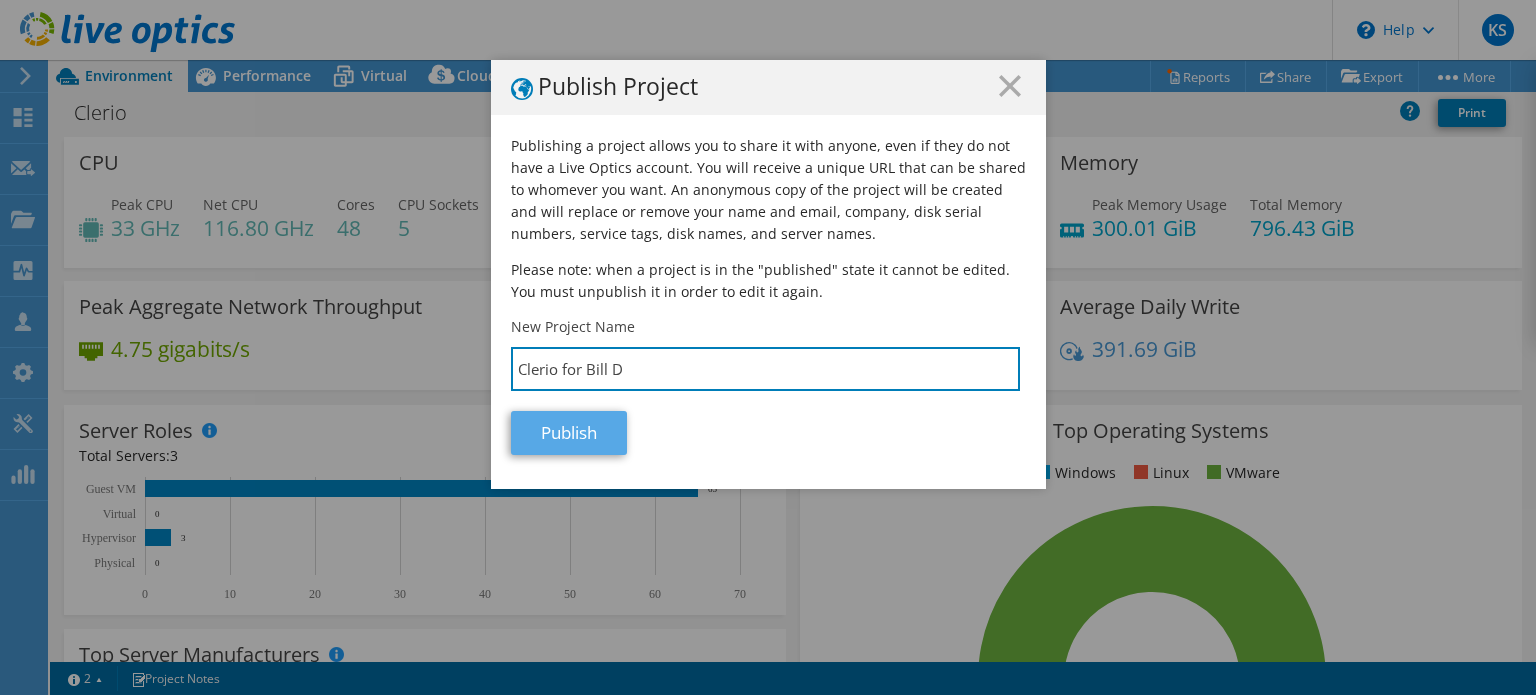 type on "Clerio for Bill D" 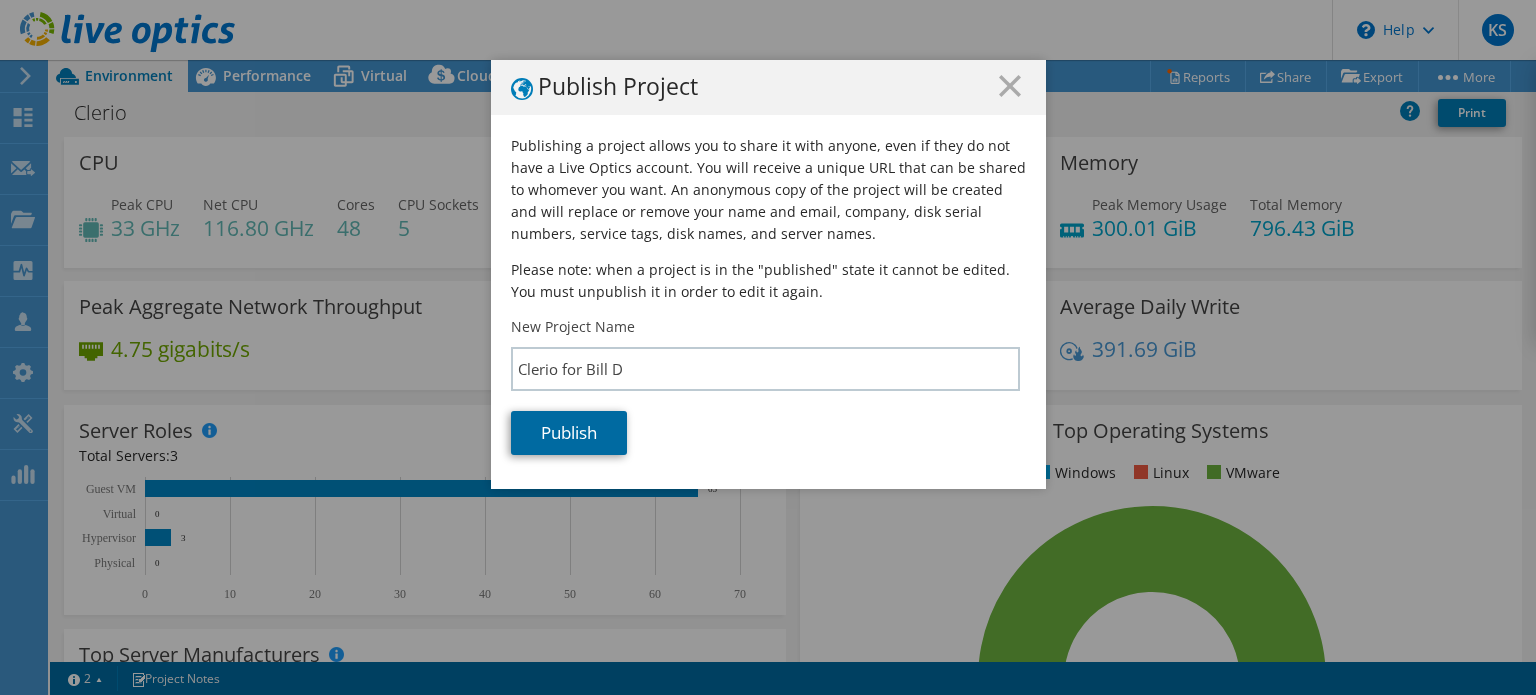 click on "Publish" at bounding box center [569, 433] 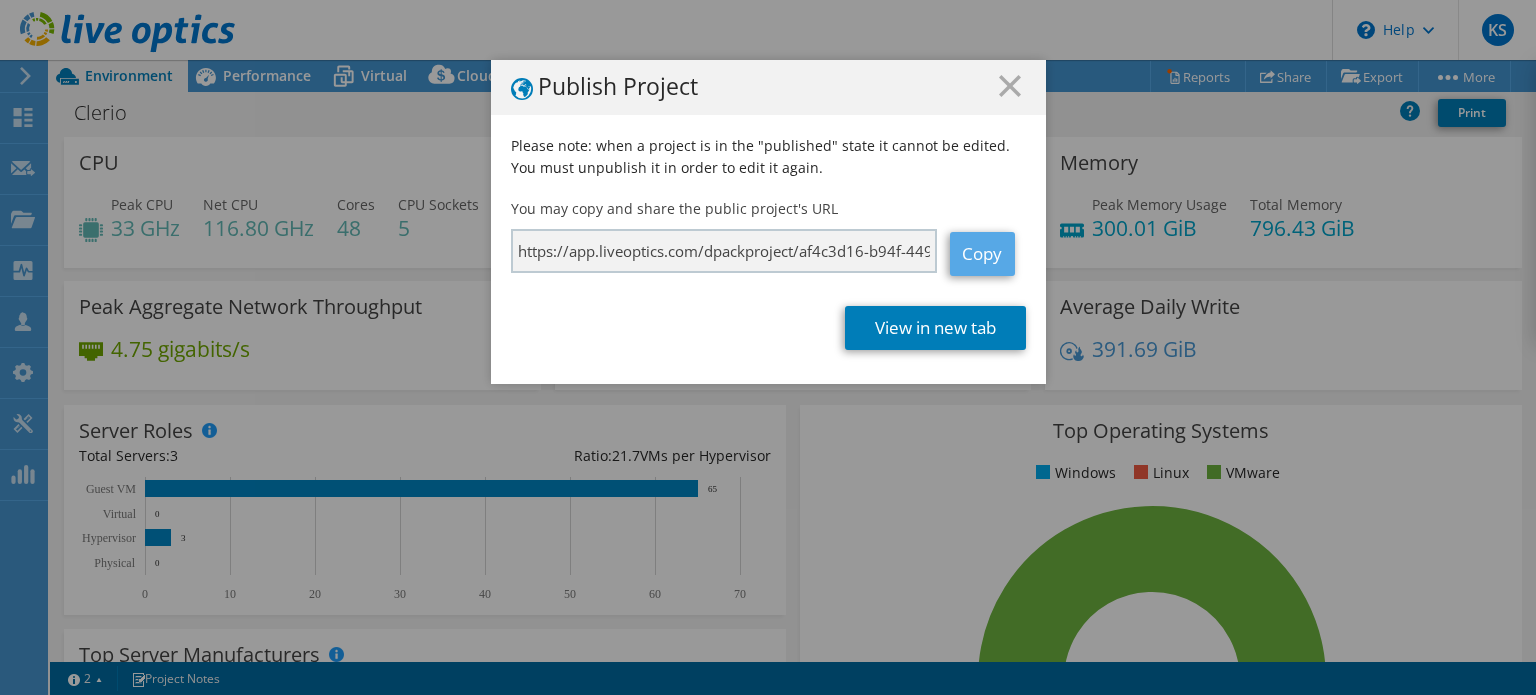 click on "Copy" at bounding box center (982, 254) 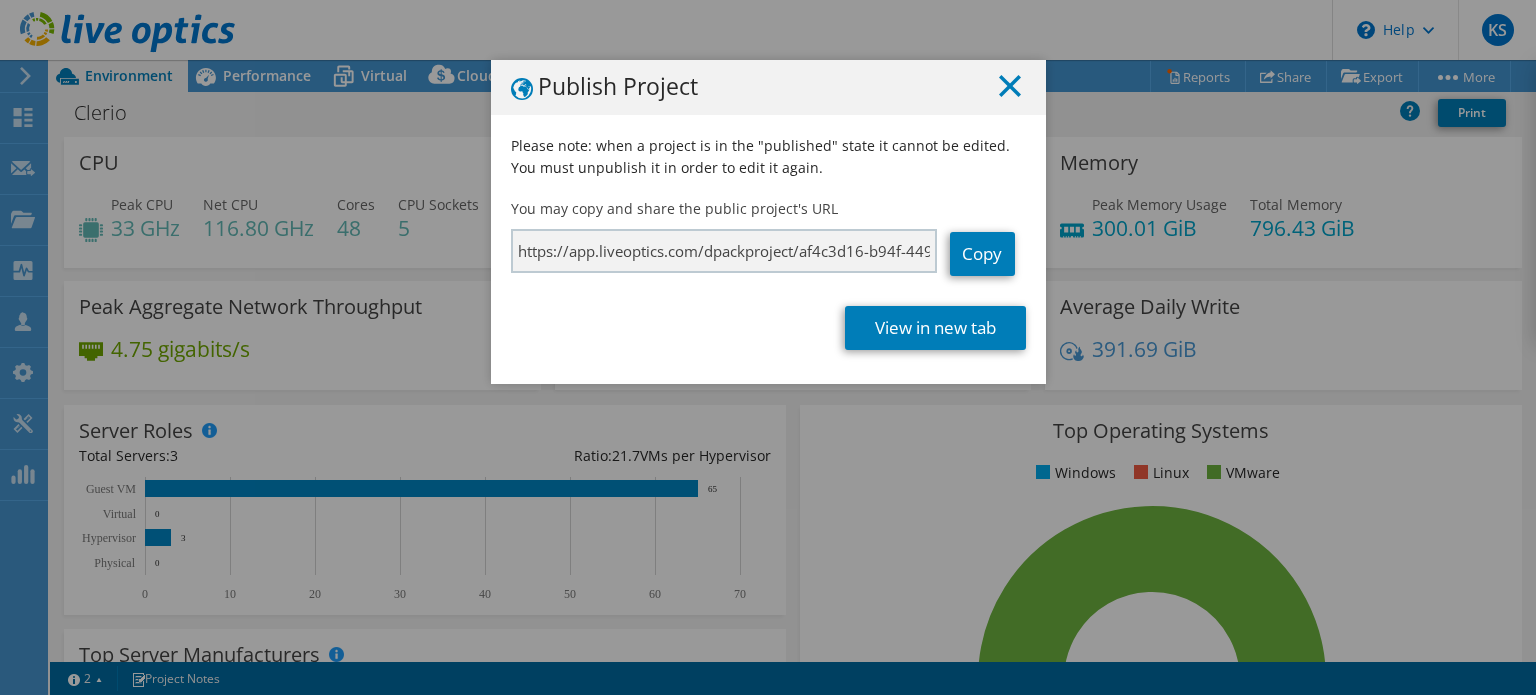 click 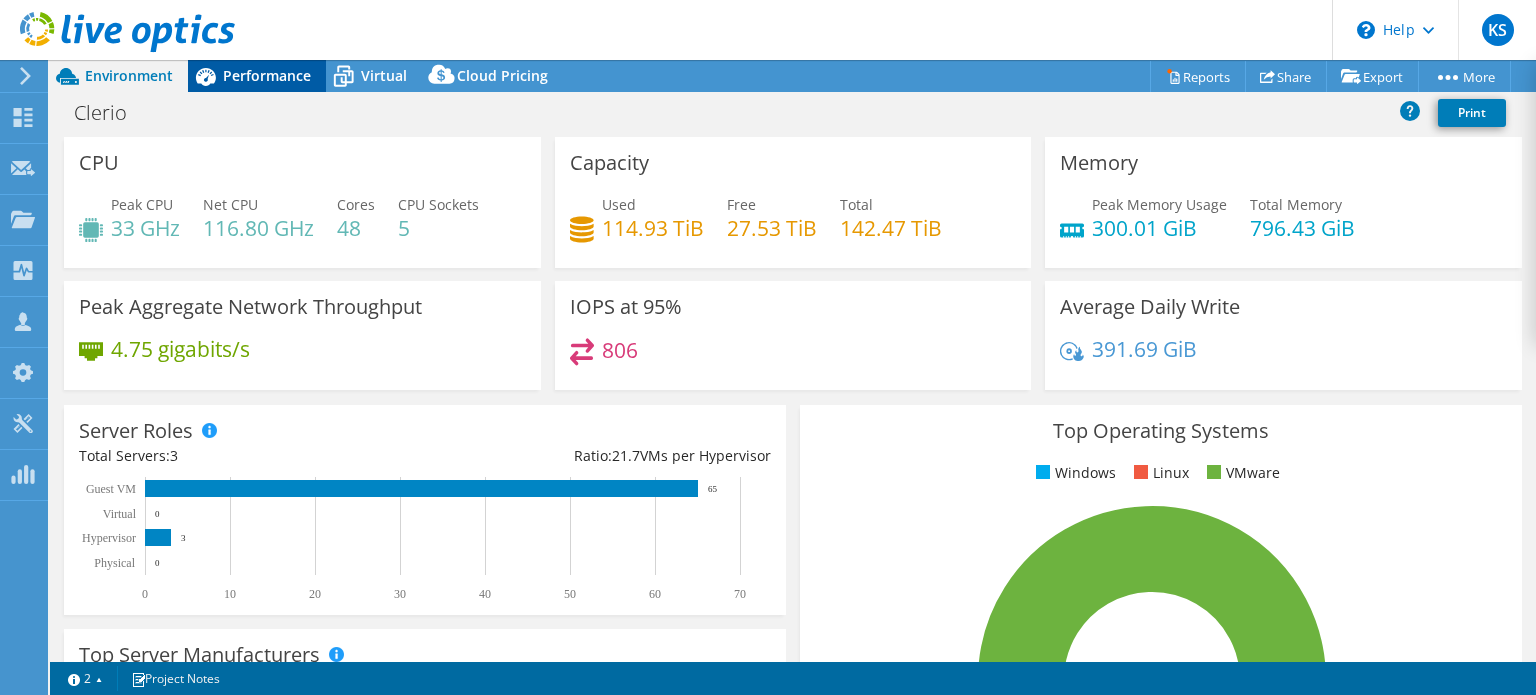 click on "Performance" at bounding box center (267, 75) 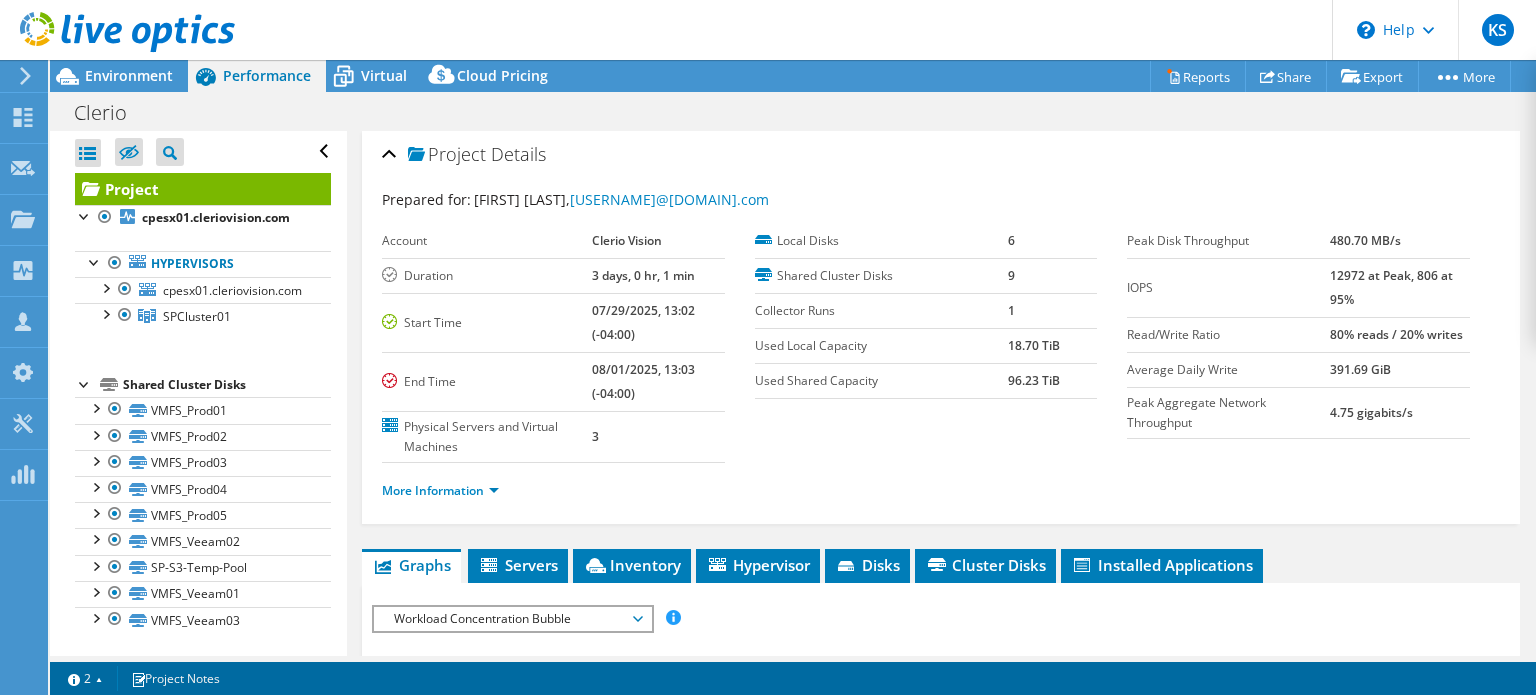 scroll, scrollTop: 0, scrollLeft: 0, axis: both 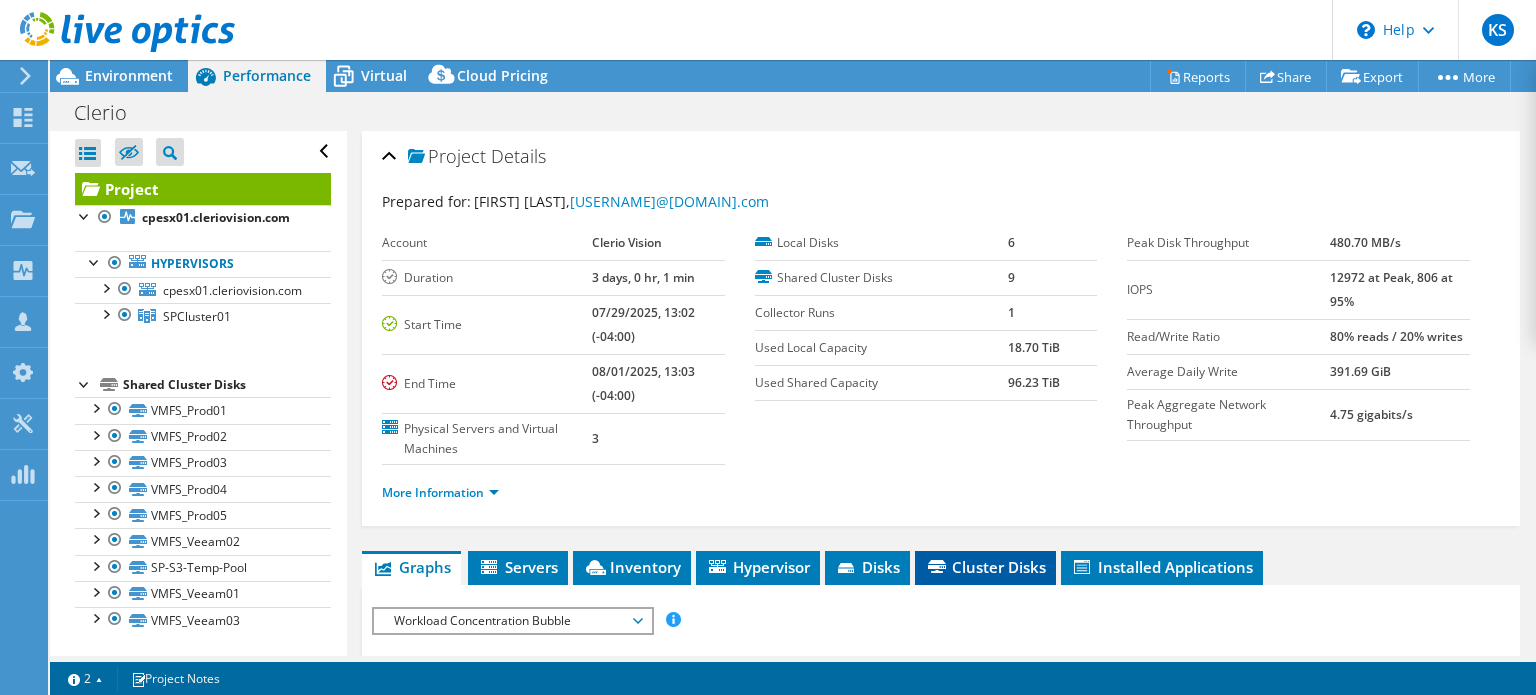 click on "Cluster Disks" at bounding box center [985, 567] 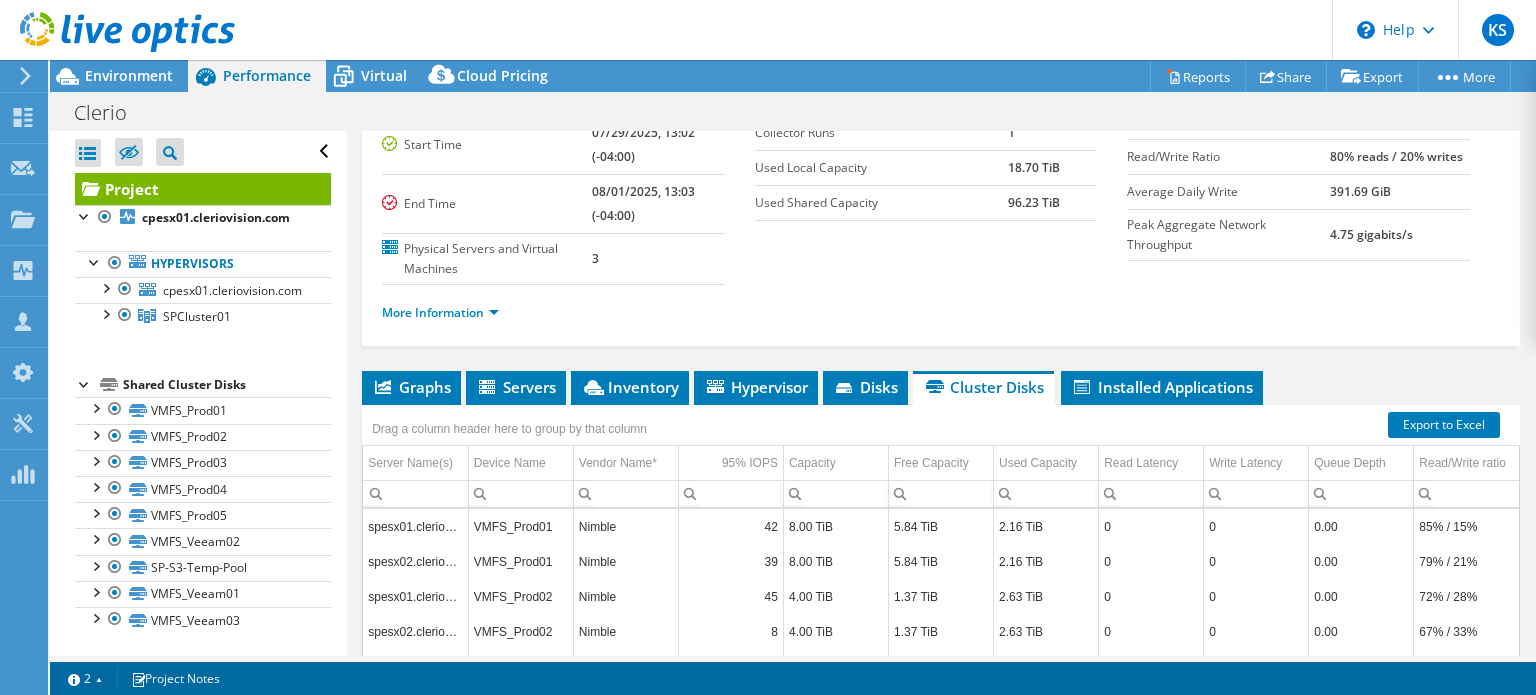 scroll, scrollTop: 300, scrollLeft: 0, axis: vertical 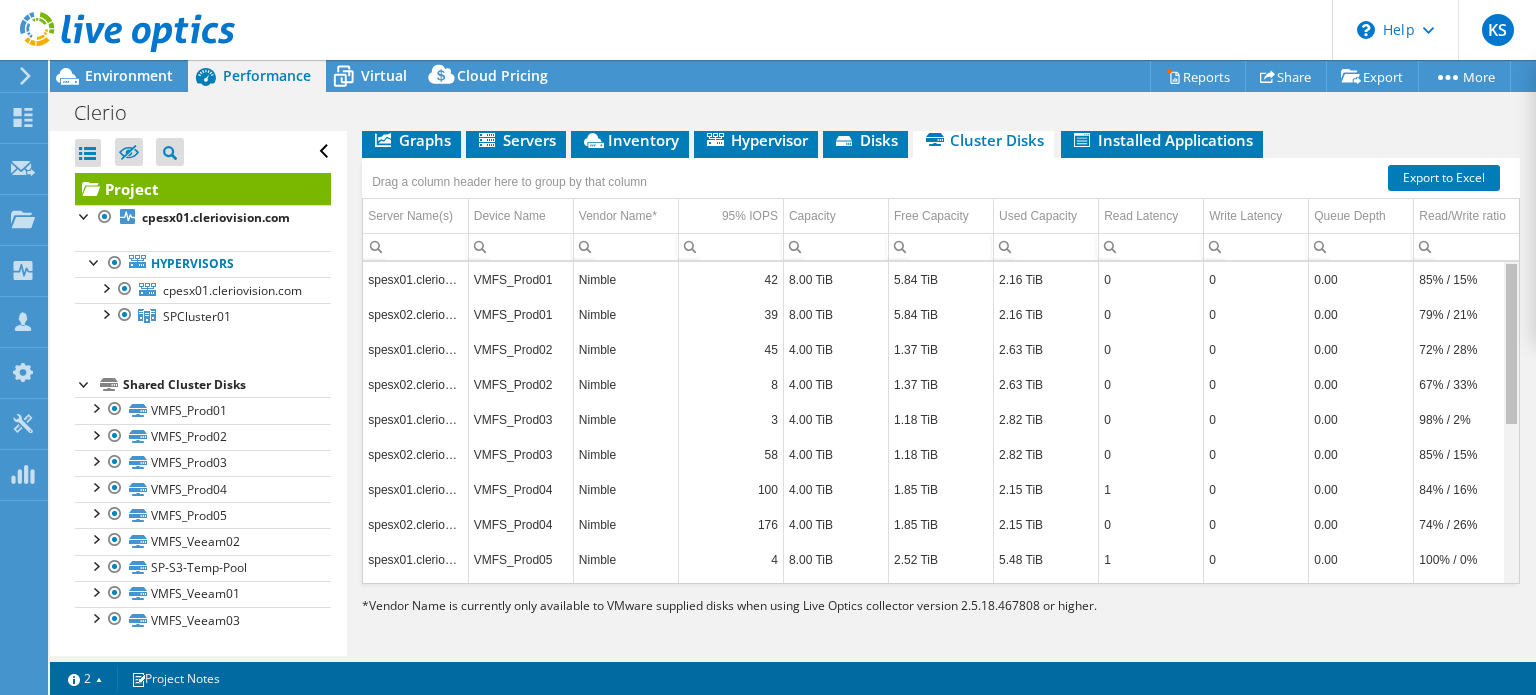 drag, startPoint x: 1496, startPoint y: 456, endPoint x: 1492, endPoint y: 326, distance: 130.06152 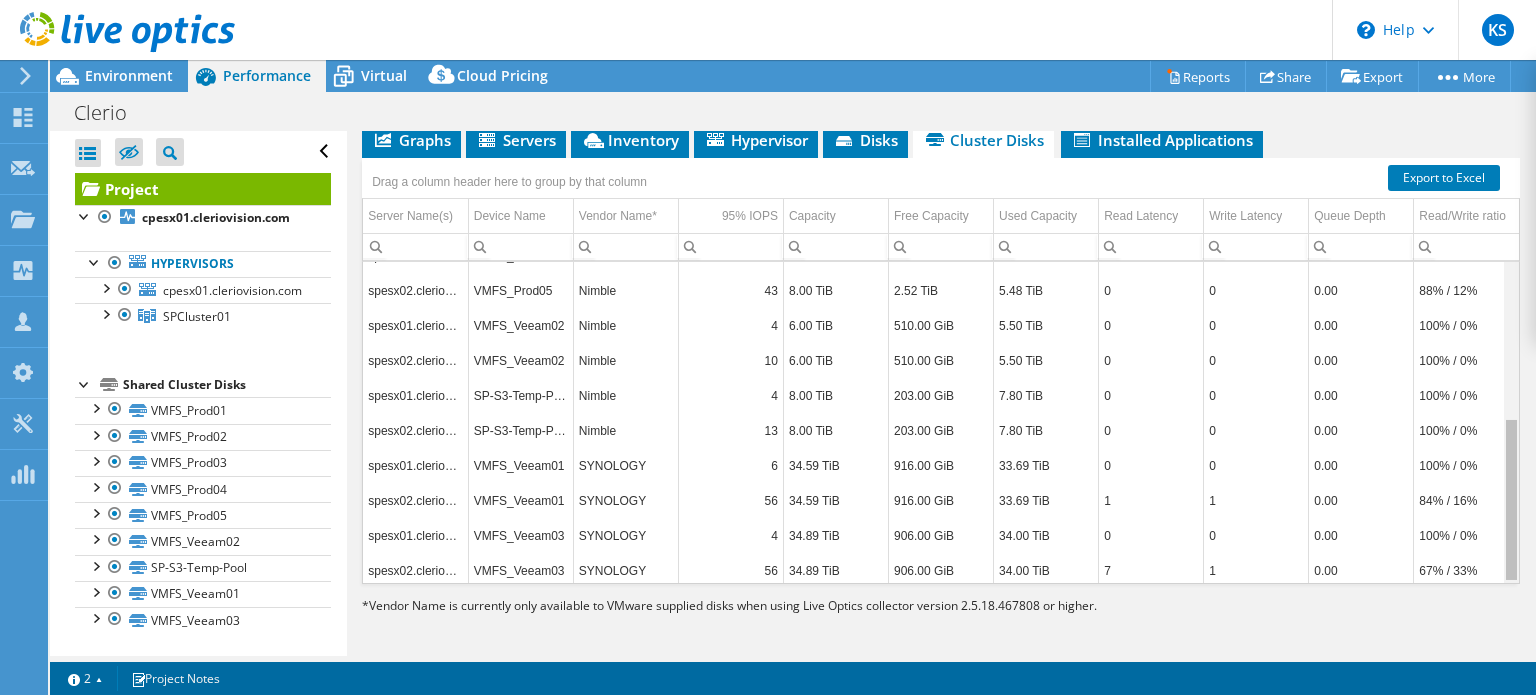 scroll, scrollTop: 305, scrollLeft: 0, axis: vertical 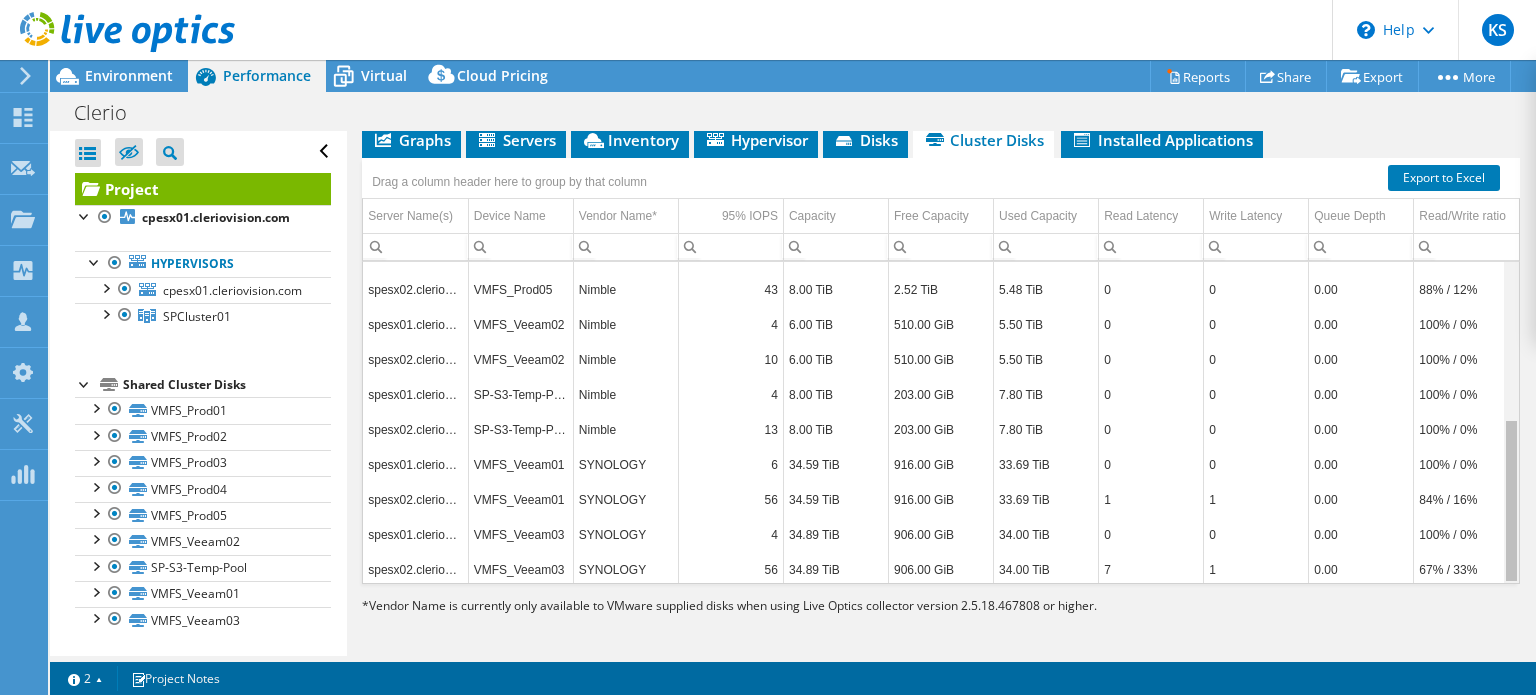 drag, startPoint x: 1496, startPoint y: 307, endPoint x: 1535, endPoint y: 487, distance: 184.17654 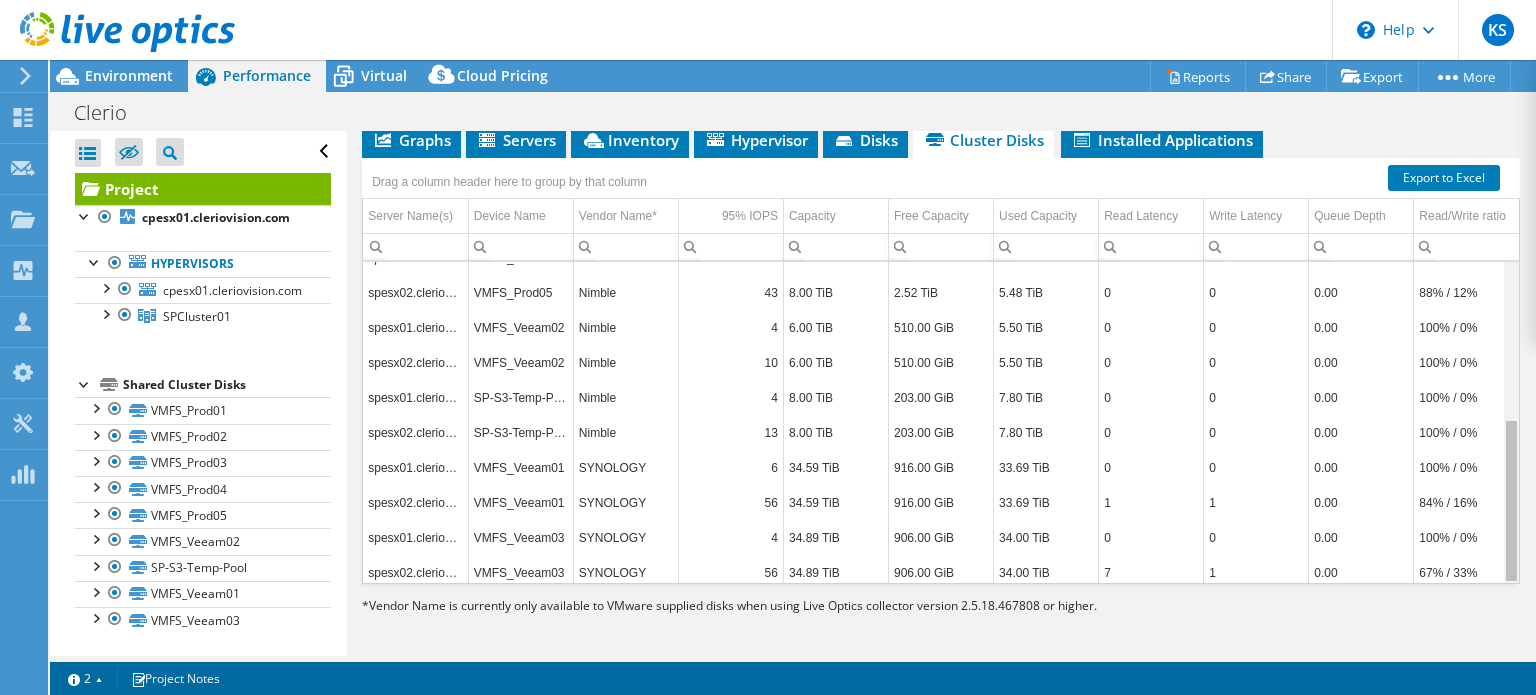 scroll, scrollTop: 305, scrollLeft: 0, axis: vertical 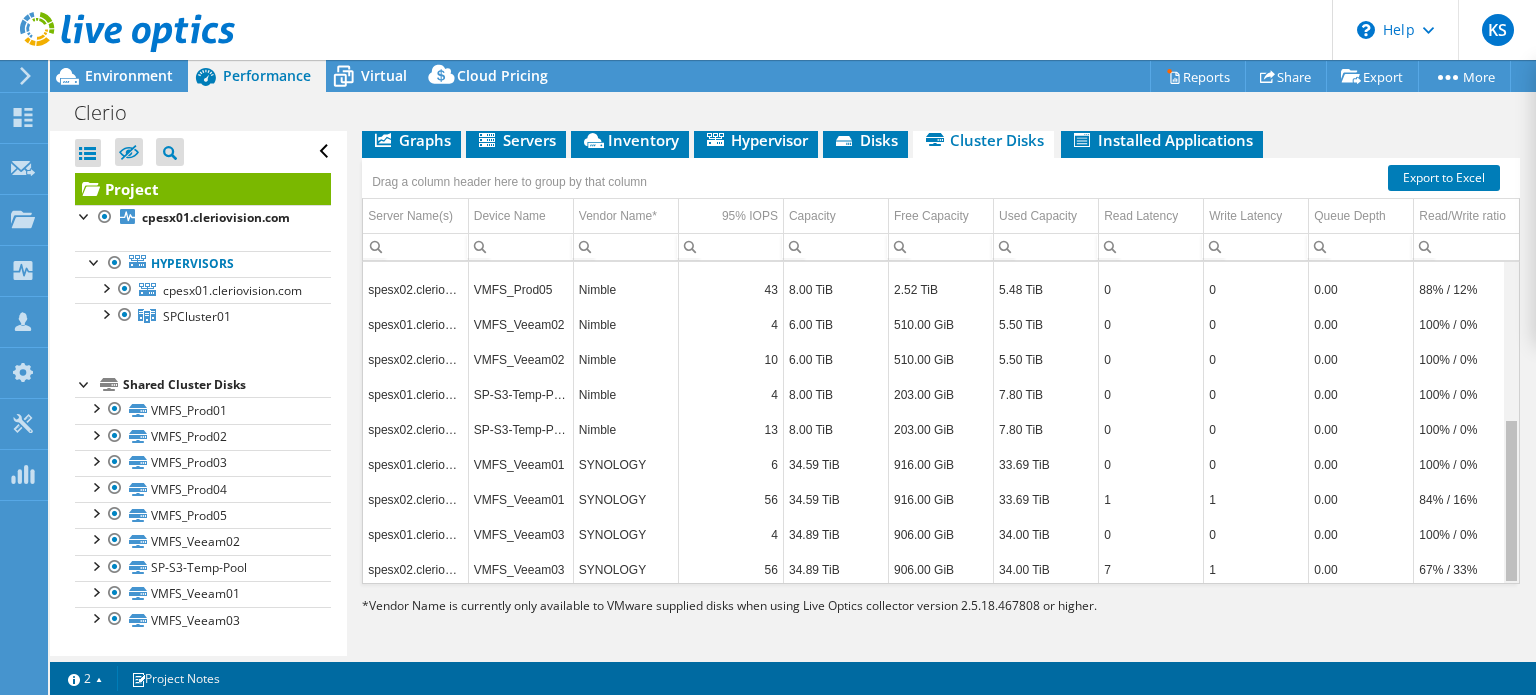 drag, startPoint x: 1498, startPoint y: 460, endPoint x: 1512, endPoint y: 427, distance: 35.846897 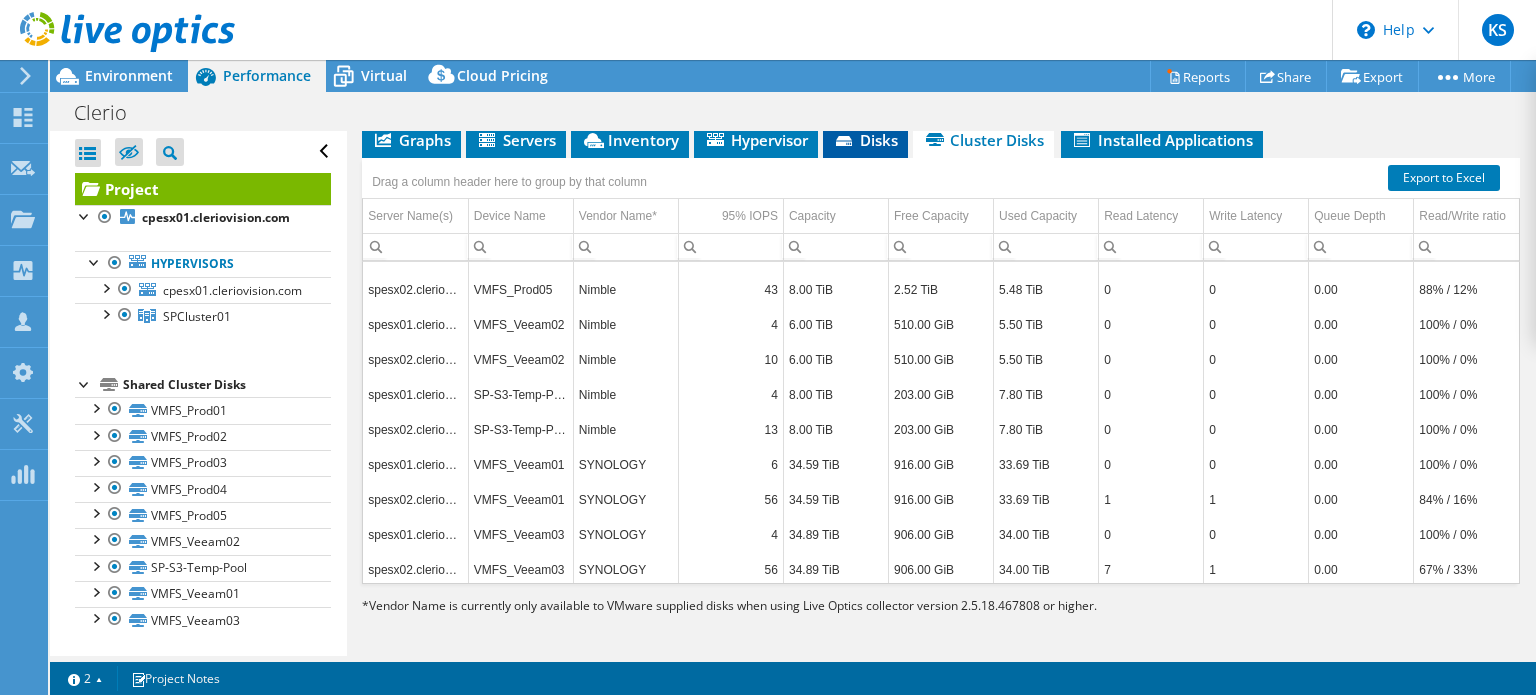 click on "Disks" at bounding box center (865, 140) 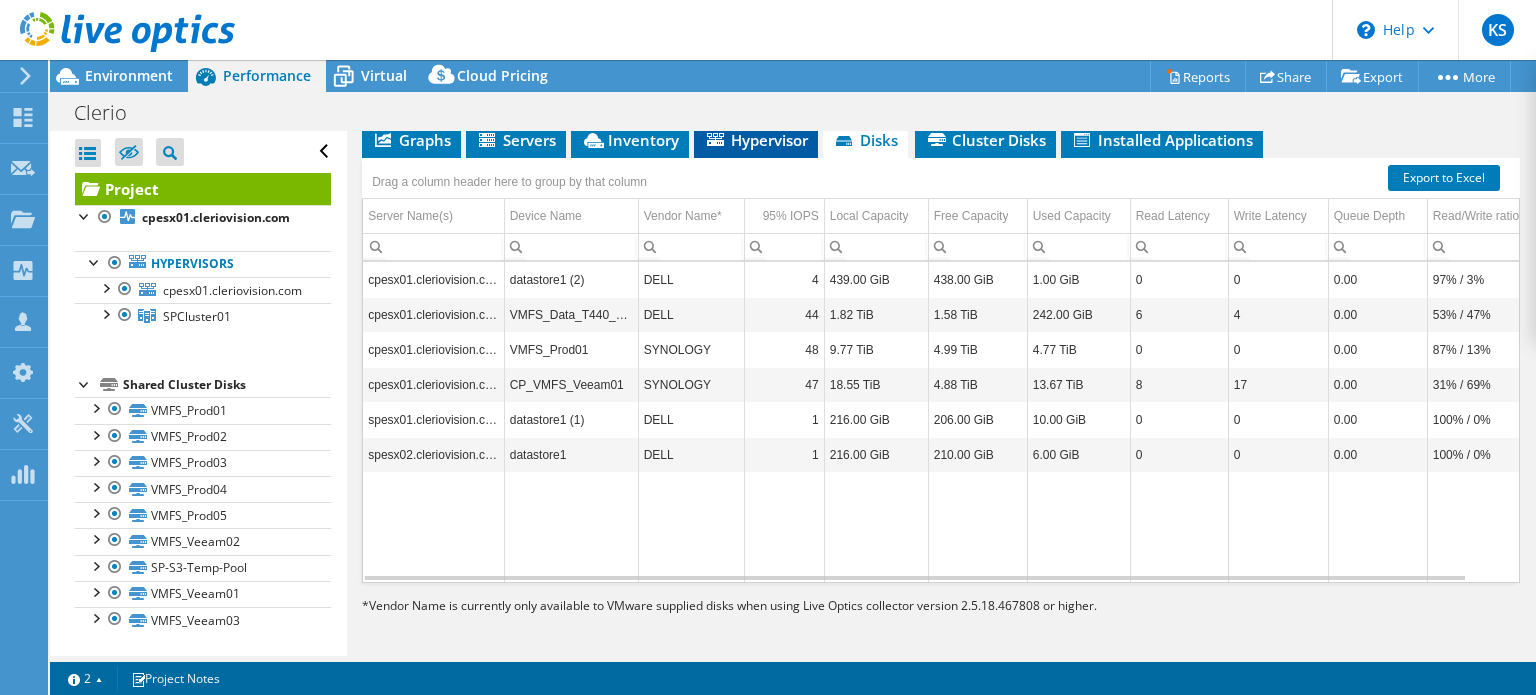 click on "Hypervisor" at bounding box center (756, 140) 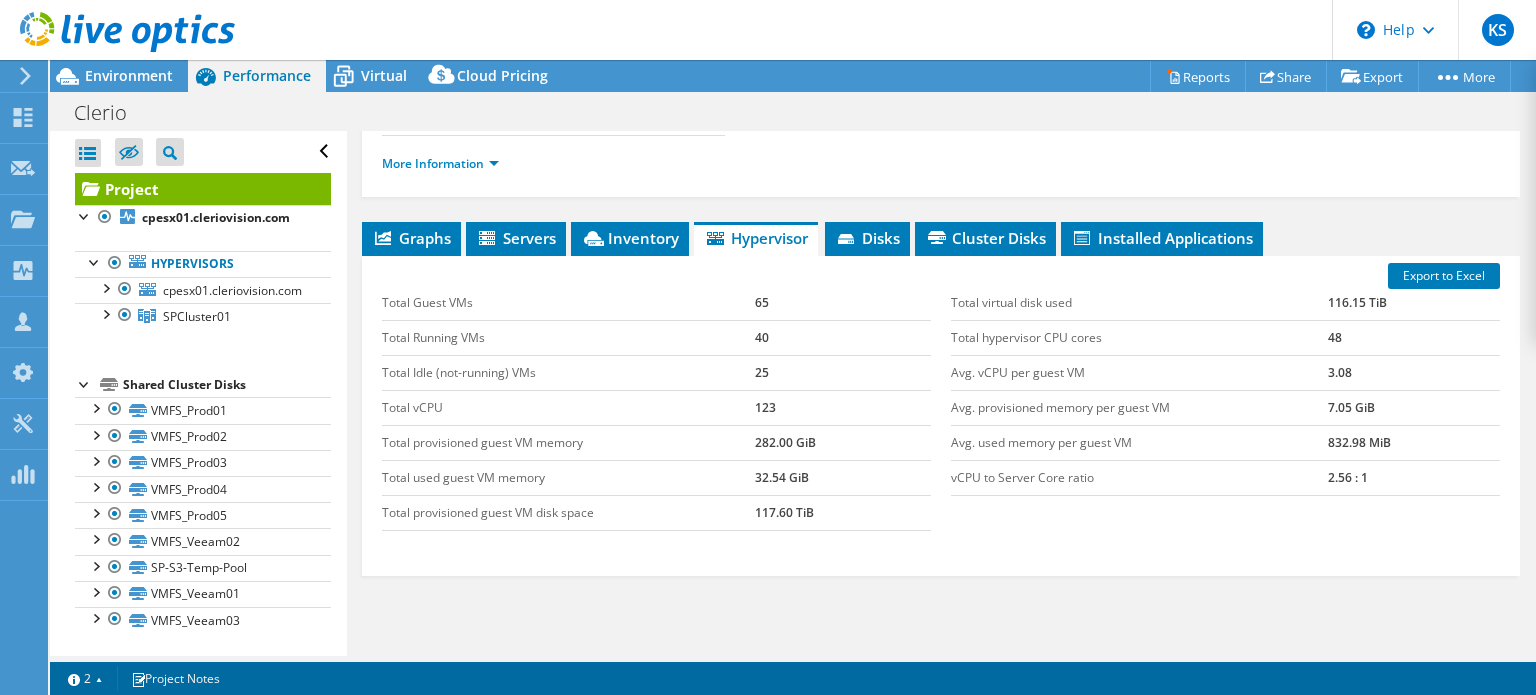 scroll, scrollTop: 327, scrollLeft: 0, axis: vertical 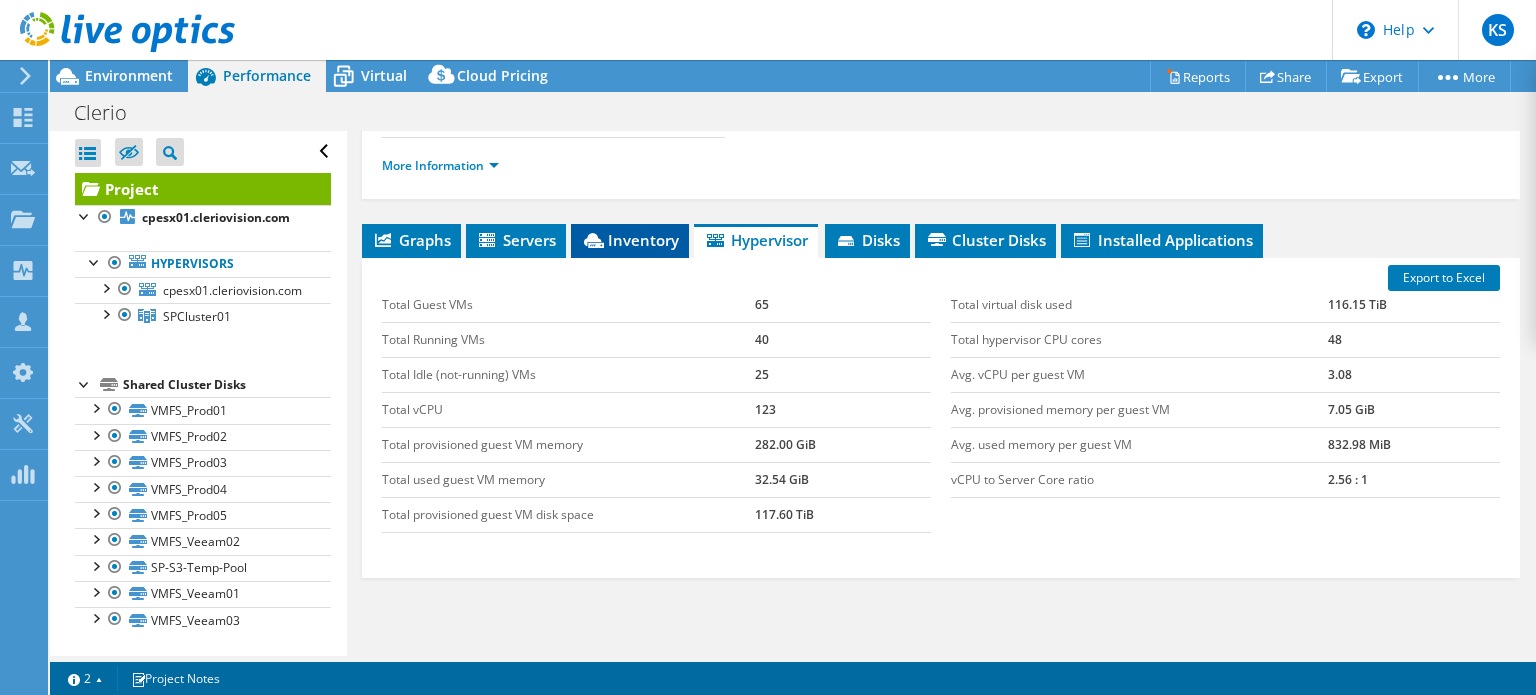 click on "Inventory" at bounding box center [630, 240] 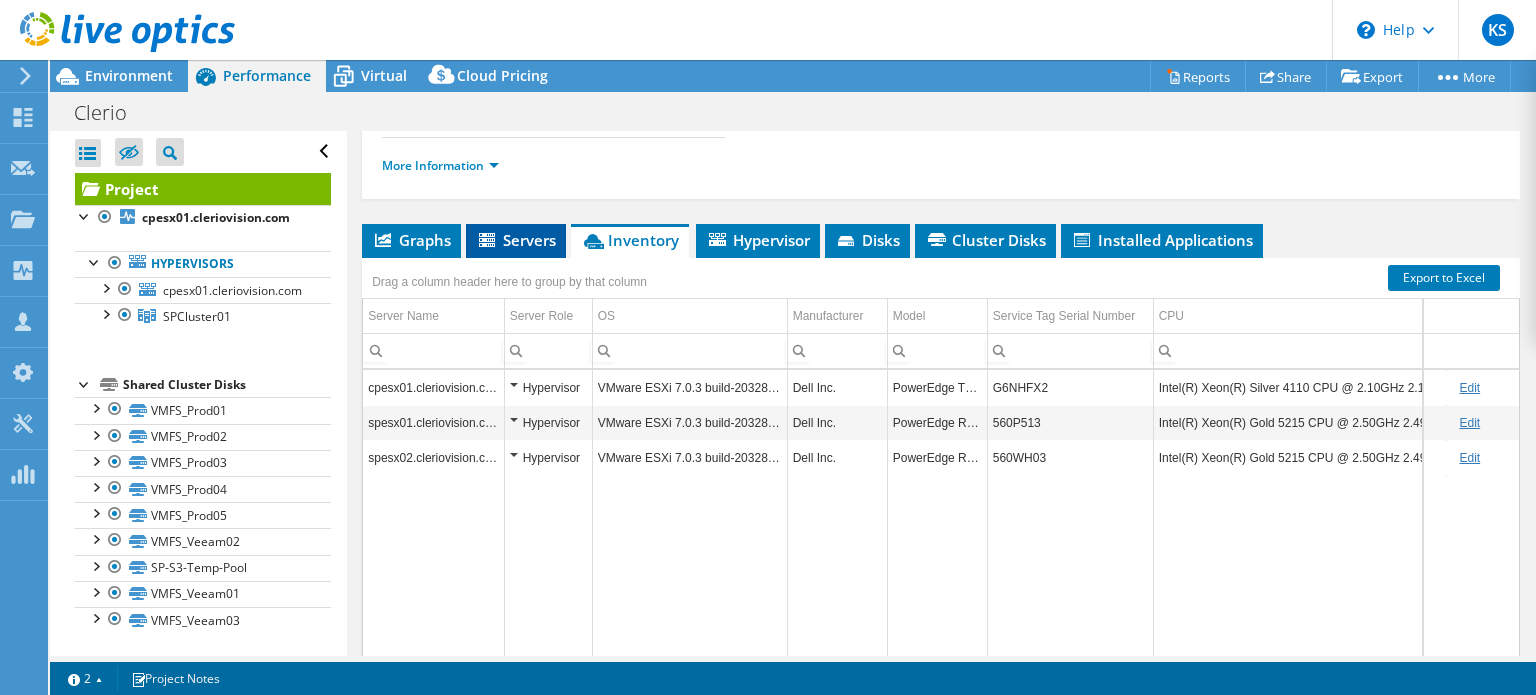 click on "Servers" at bounding box center [516, 240] 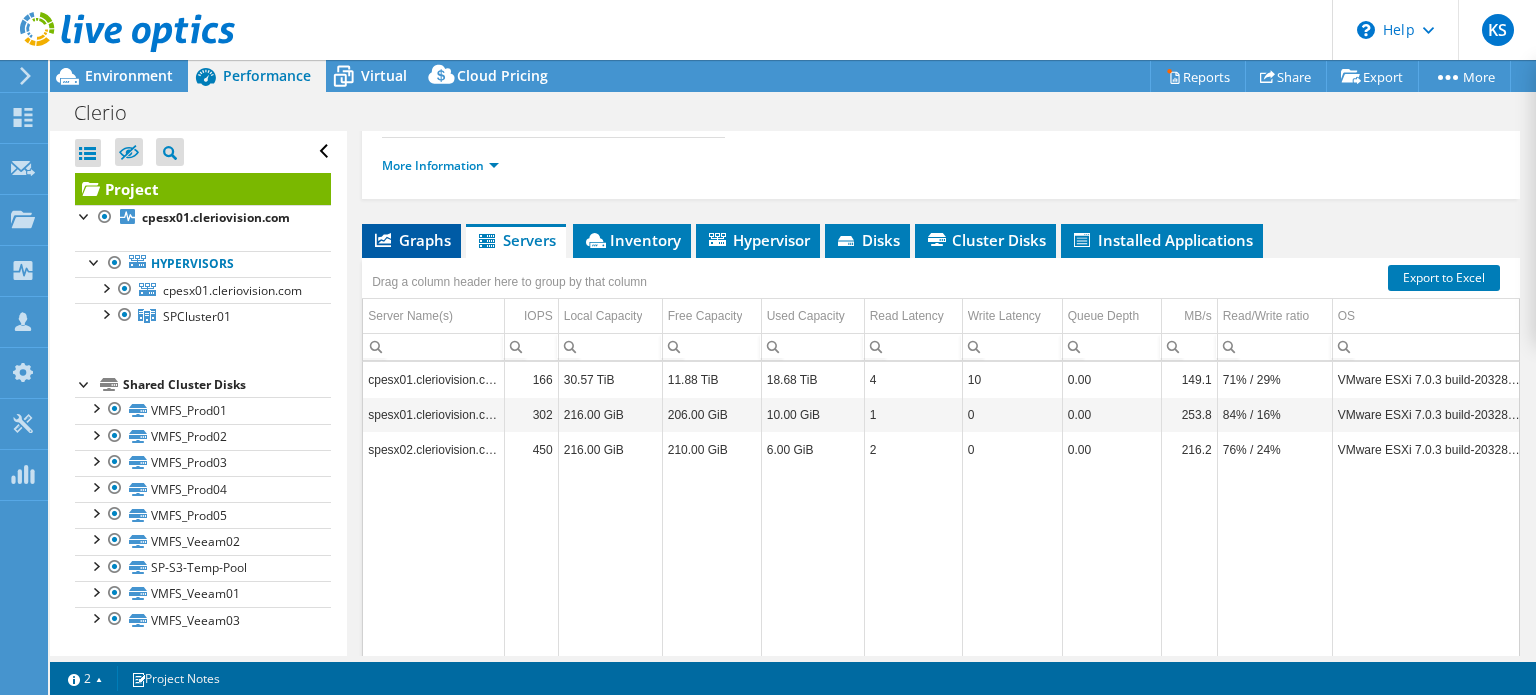 click on "Graphs" at bounding box center (411, 240) 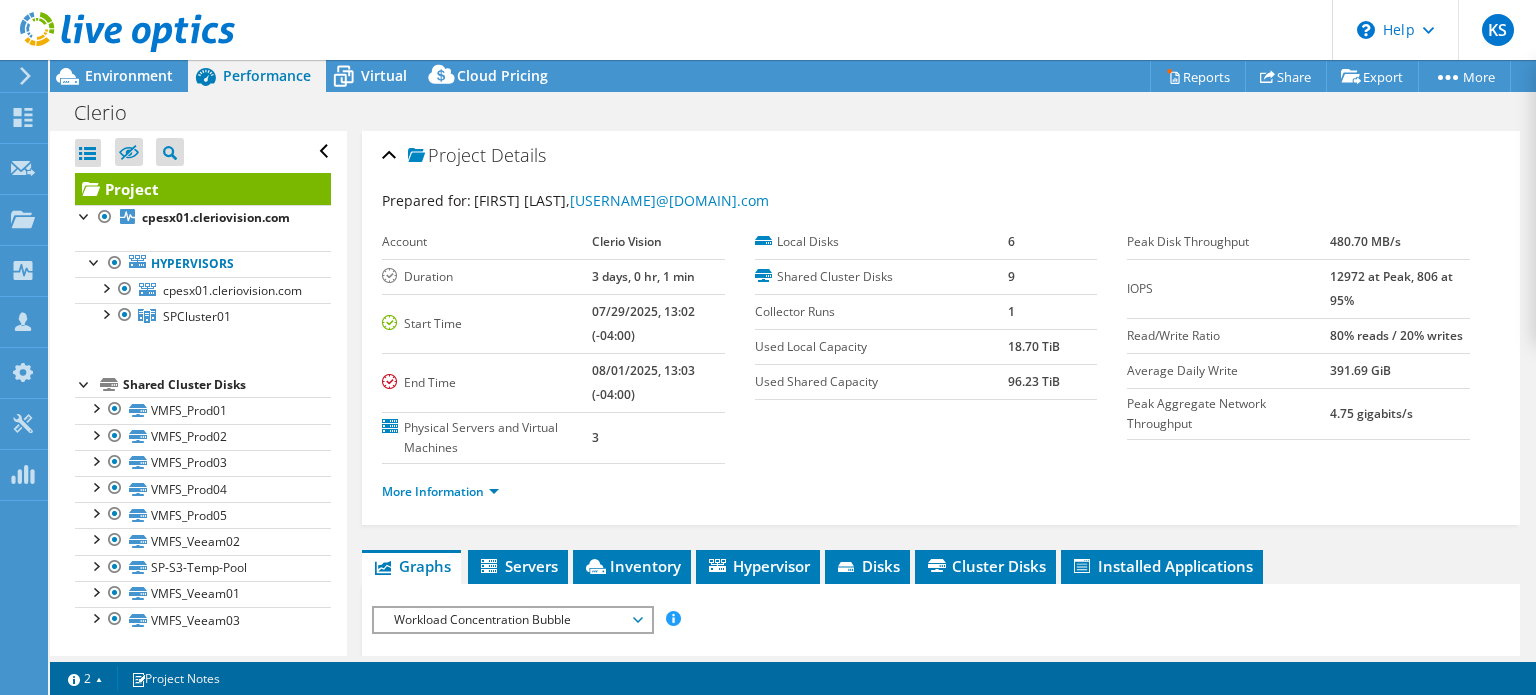 scroll, scrollTop: 0, scrollLeft: 0, axis: both 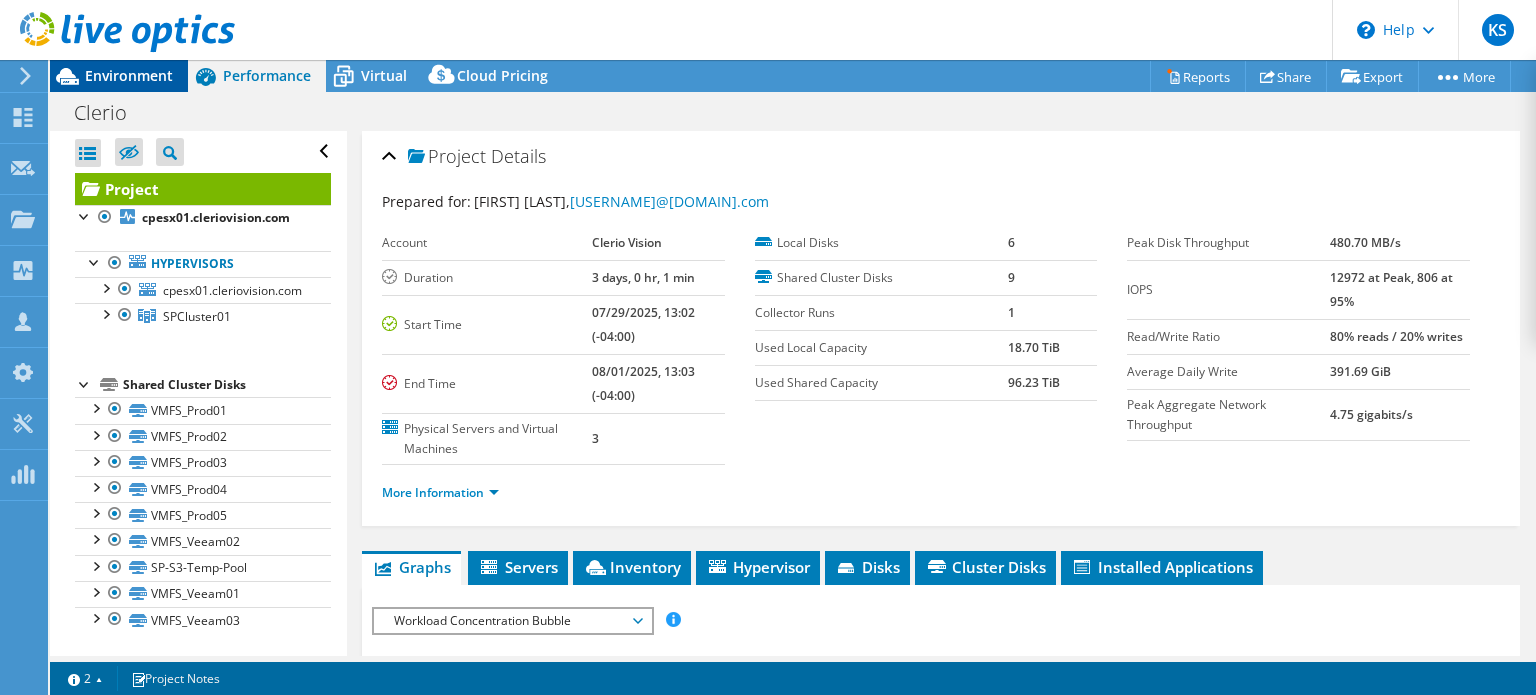 click on "Environment" at bounding box center [129, 75] 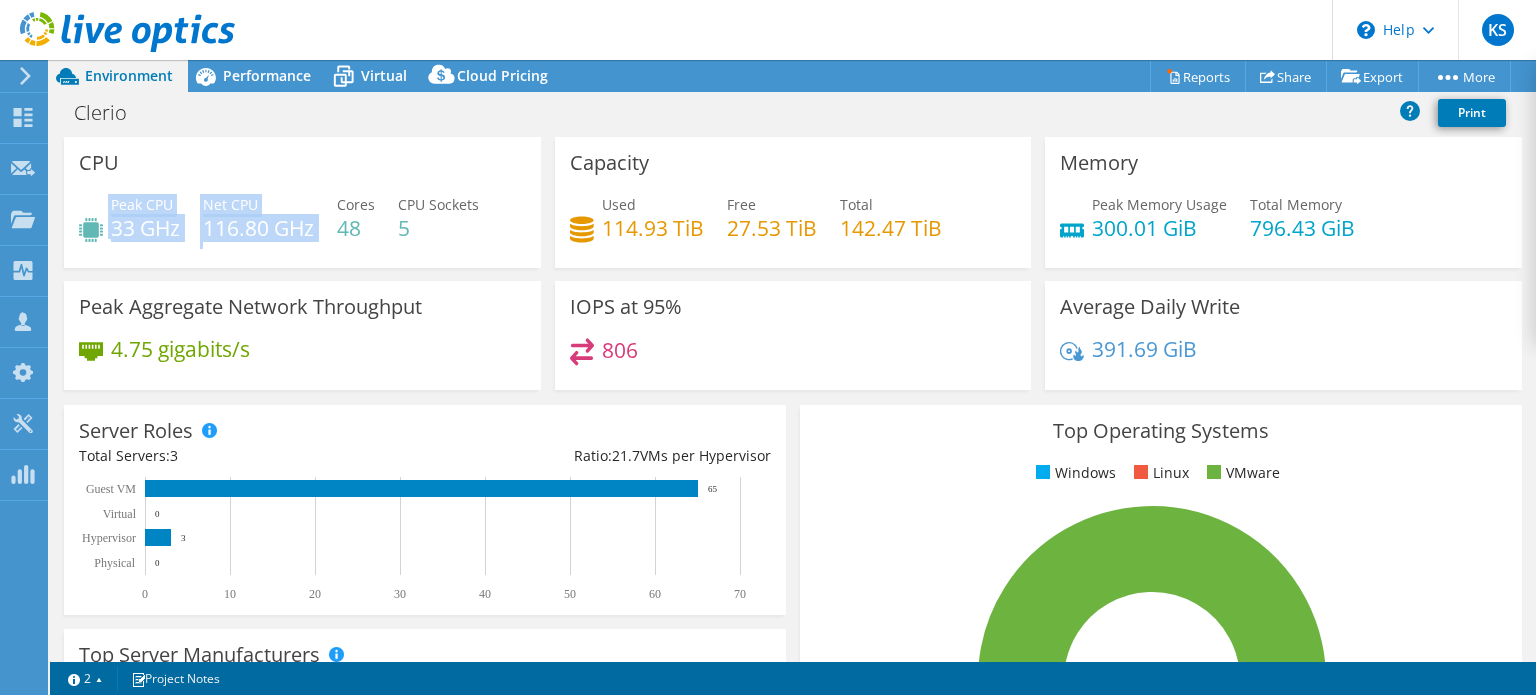 drag, startPoint x: 107, startPoint y: 225, endPoint x: 317, endPoint y: 237, distance: 210.34258 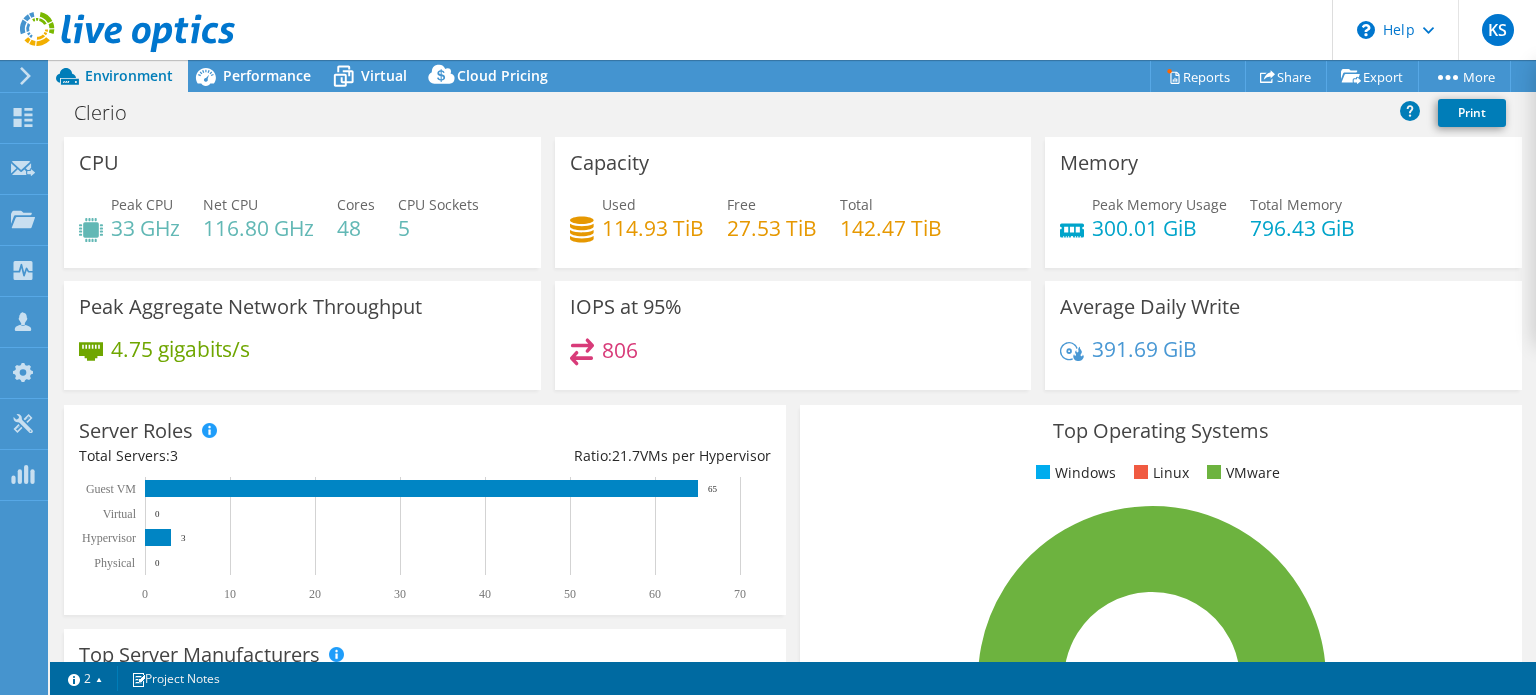 click on "Peak CPU
33 GHz
Net CPU
116.80 GHz
Cores
48
CPU Sockets
5" at bounding box center [302, 226] 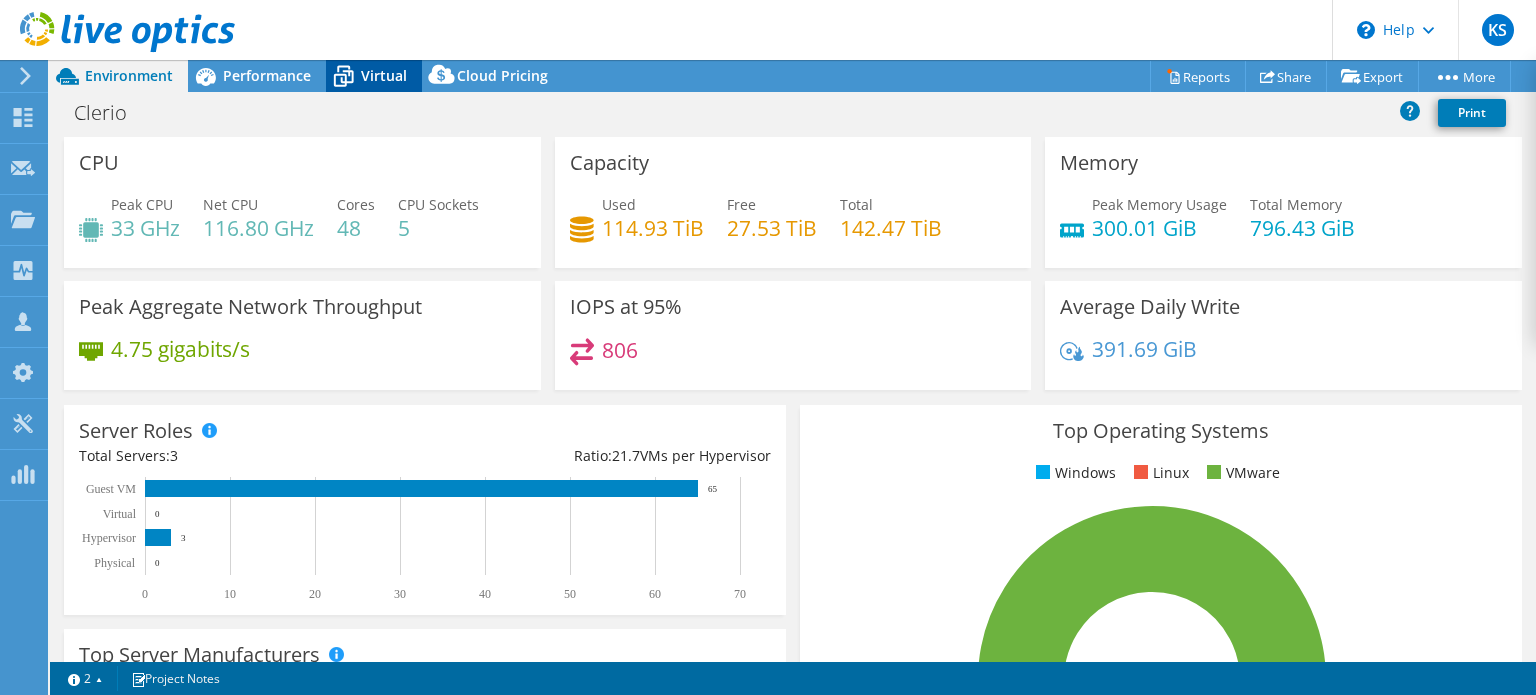 click on "Virtual" at bounding box center (384, 75) 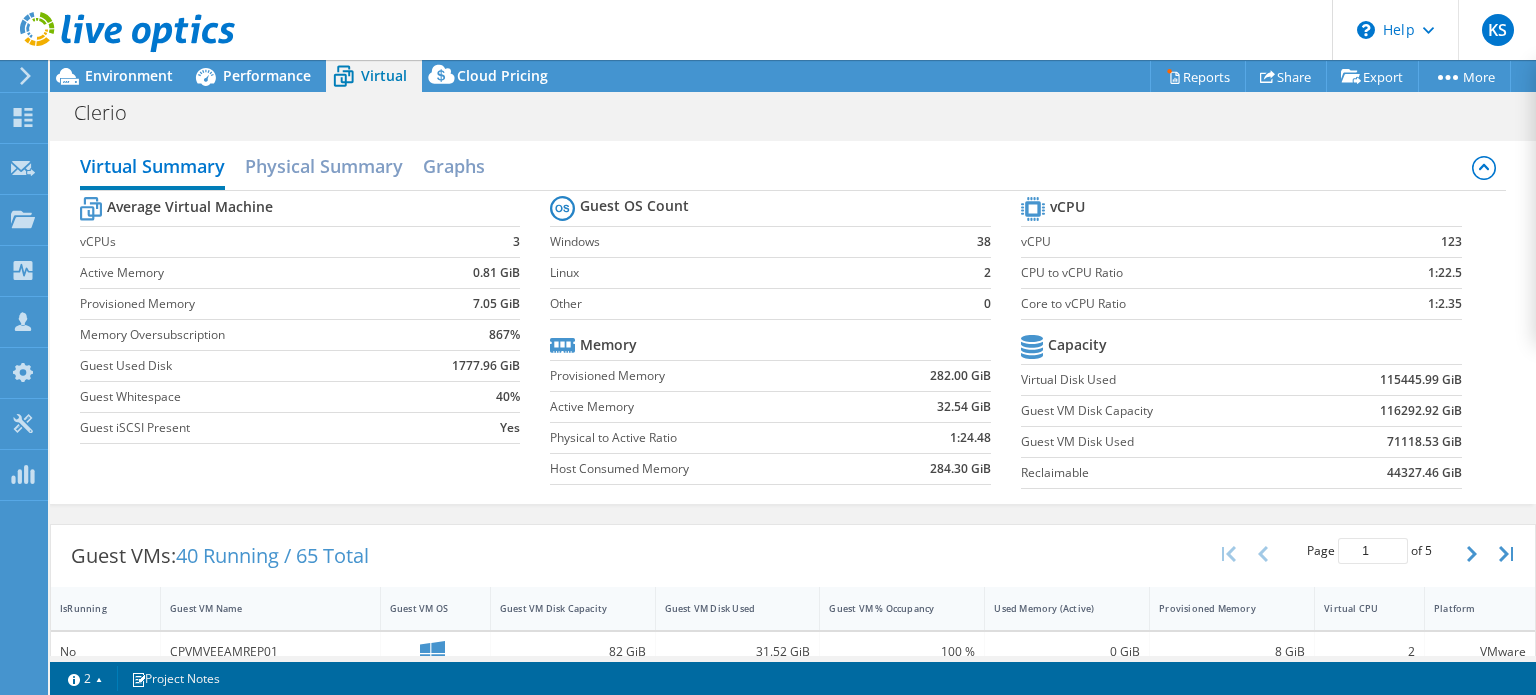 scroll, scrollTop: 200, scrollLeft: 0, axis: vertical 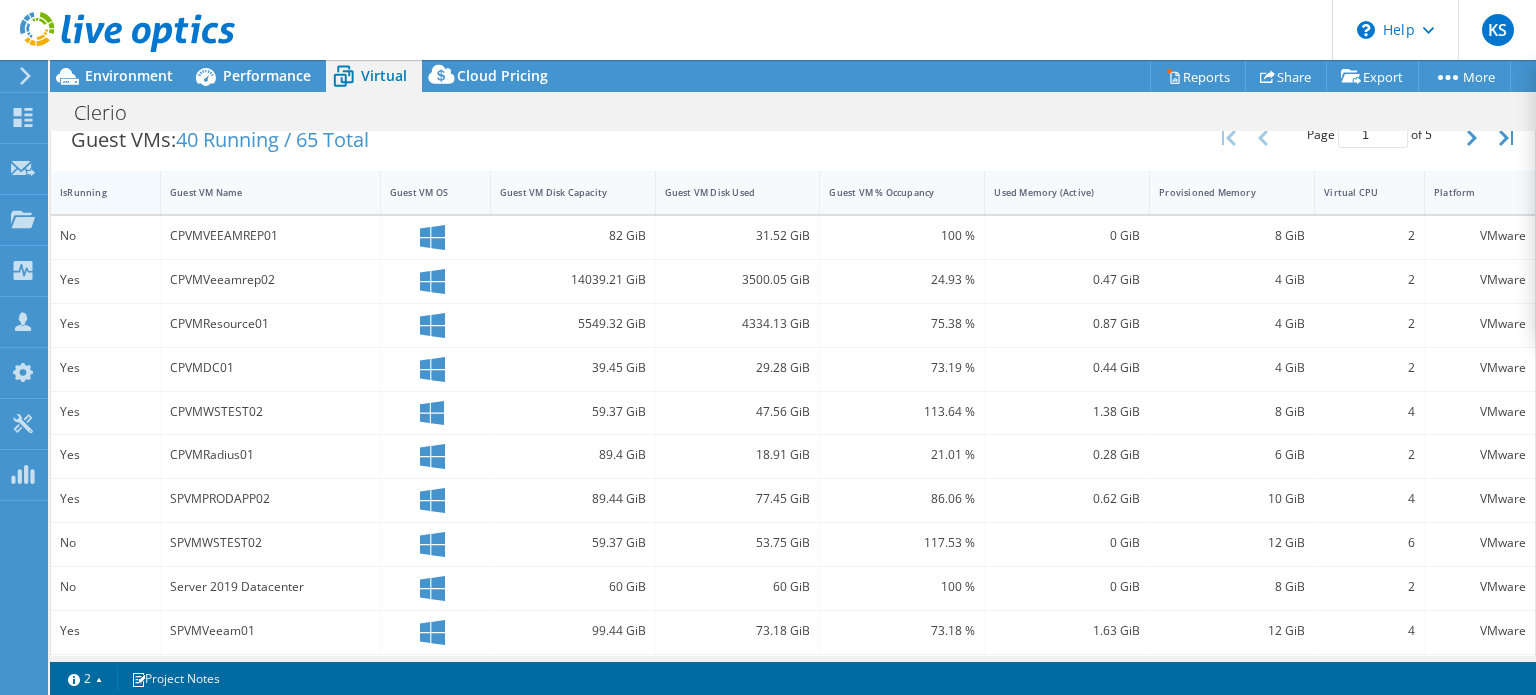 click on "IsRunning" at bounding box center [93, 192] 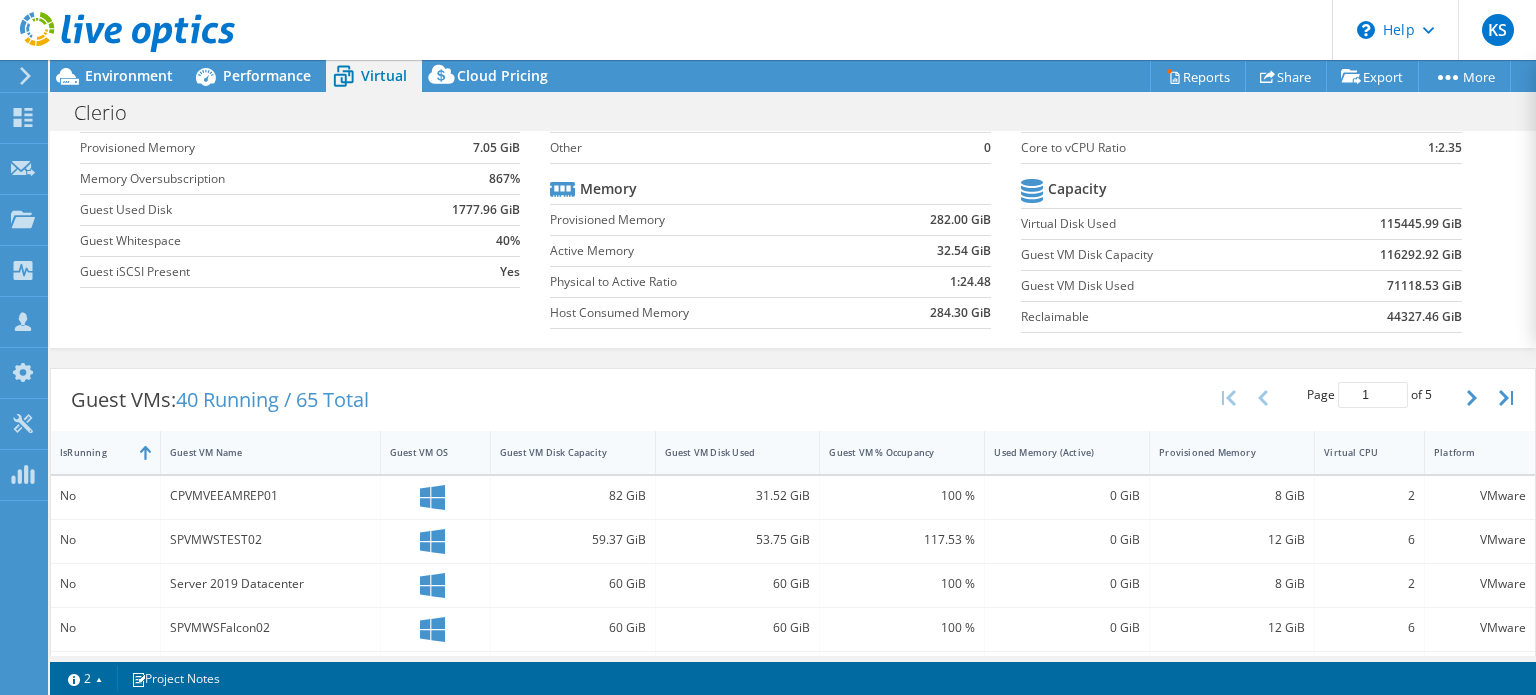 scroll, scrollTop: 147, scrollLeft: 0, axis: vertical 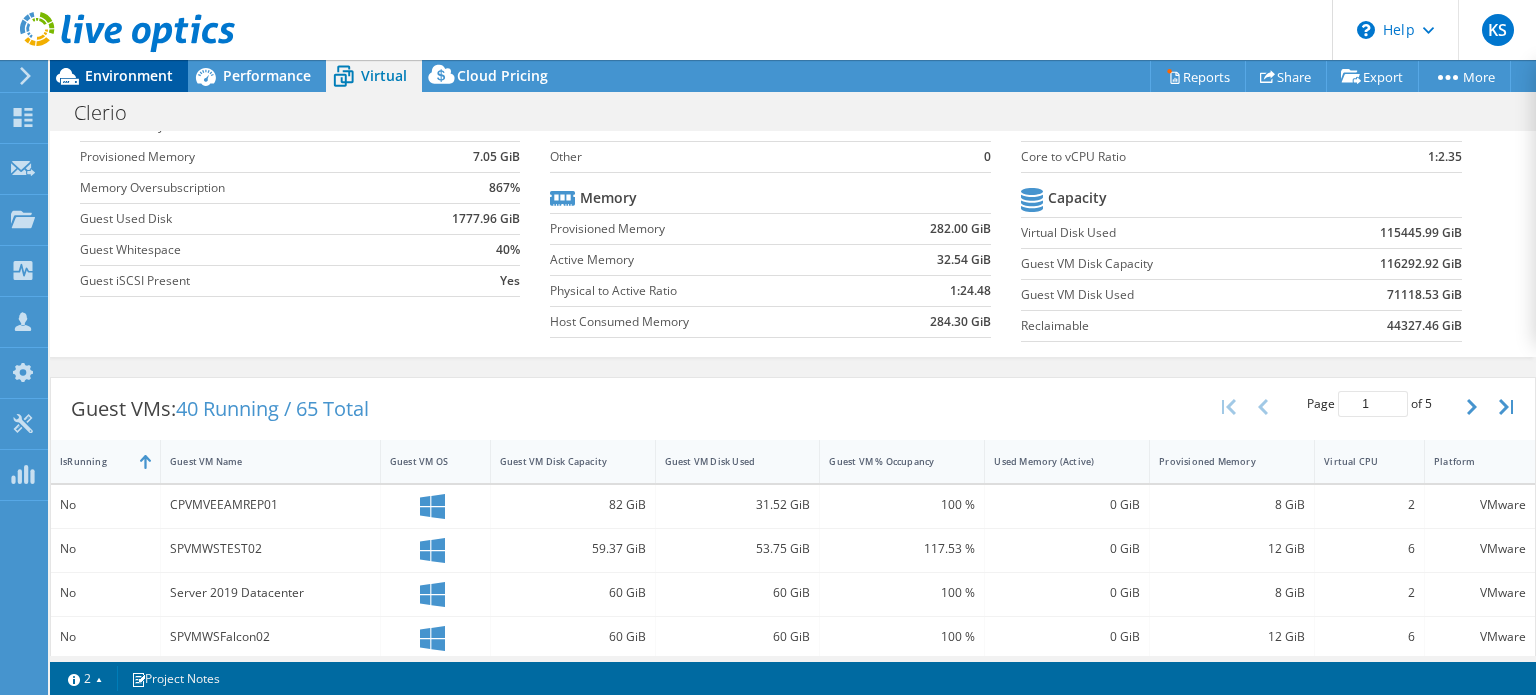 click on "Environment" at bounding box center [129, 75] 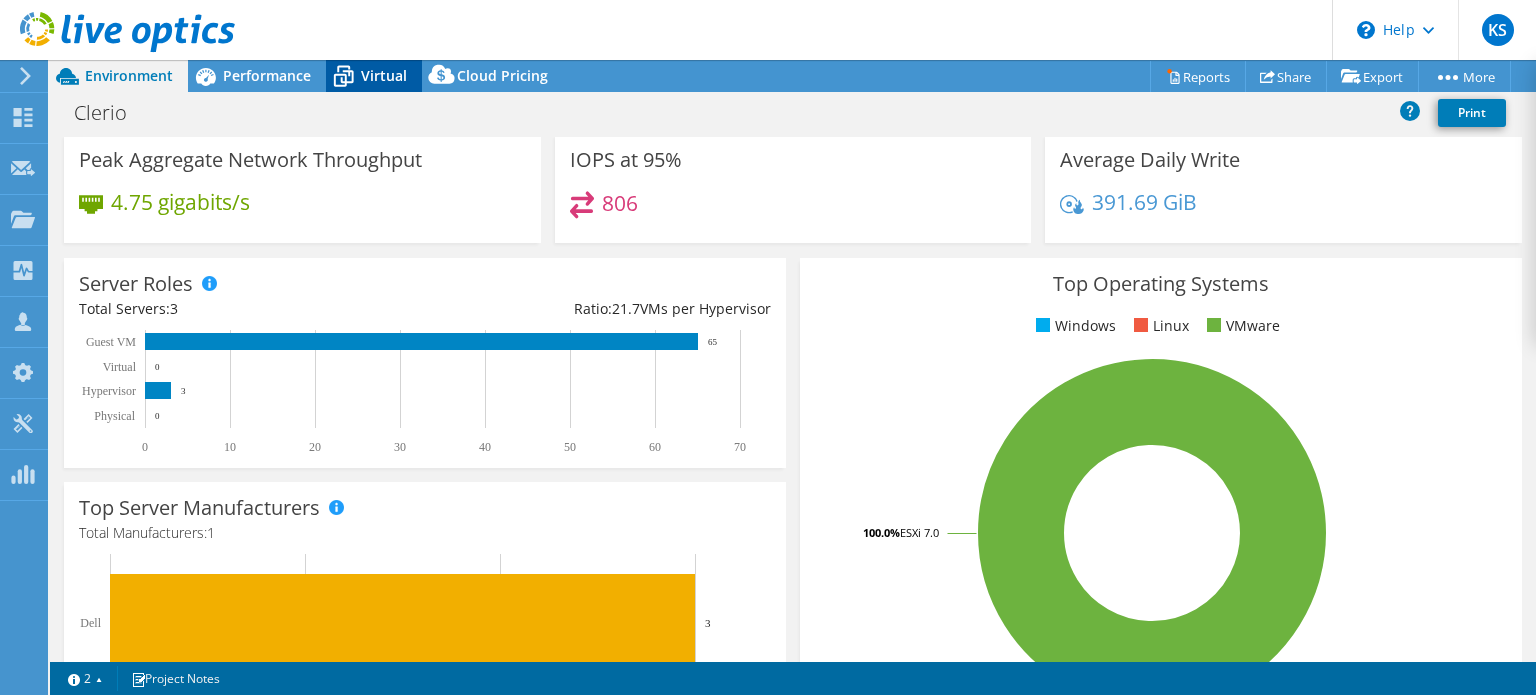click on "Virtual" at bounding box center (384, 75) 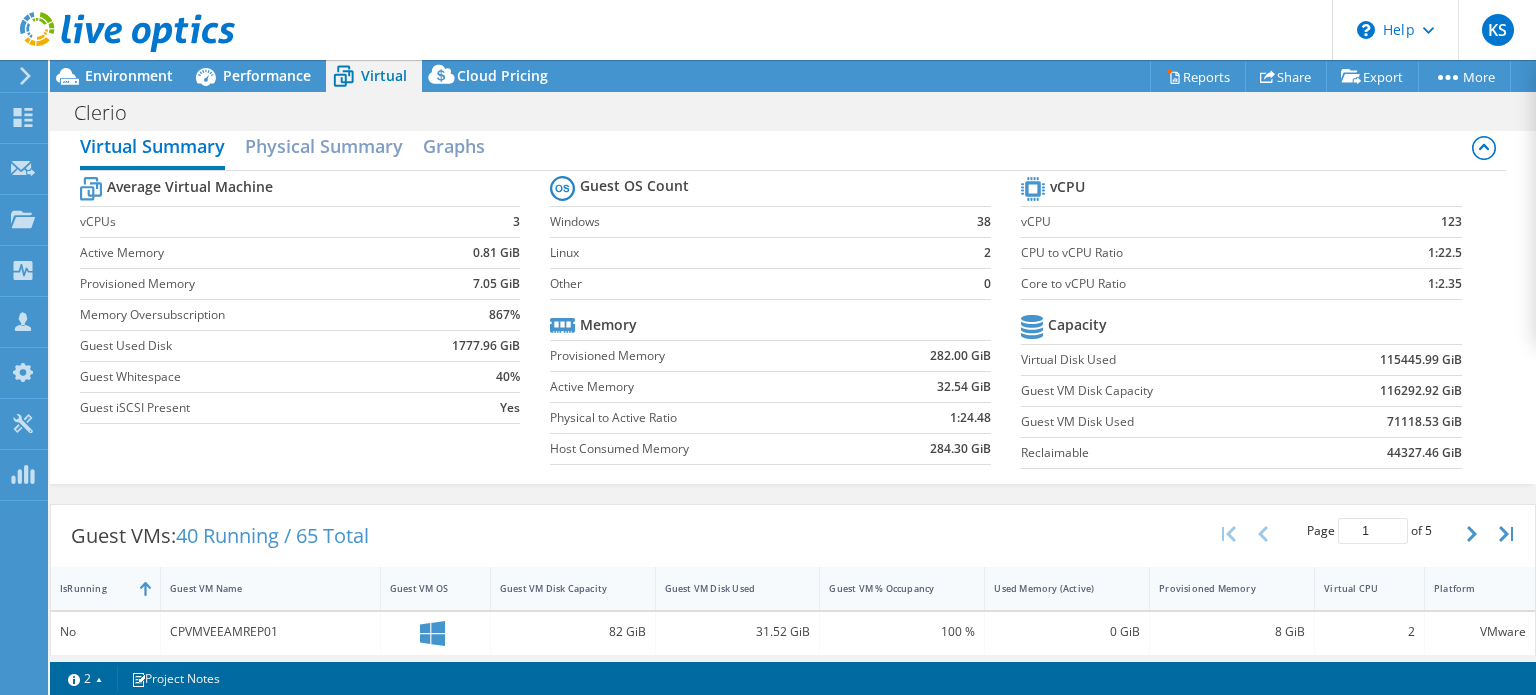 scroll, scrollTop: 0, scrollLeft: 0, axis: both 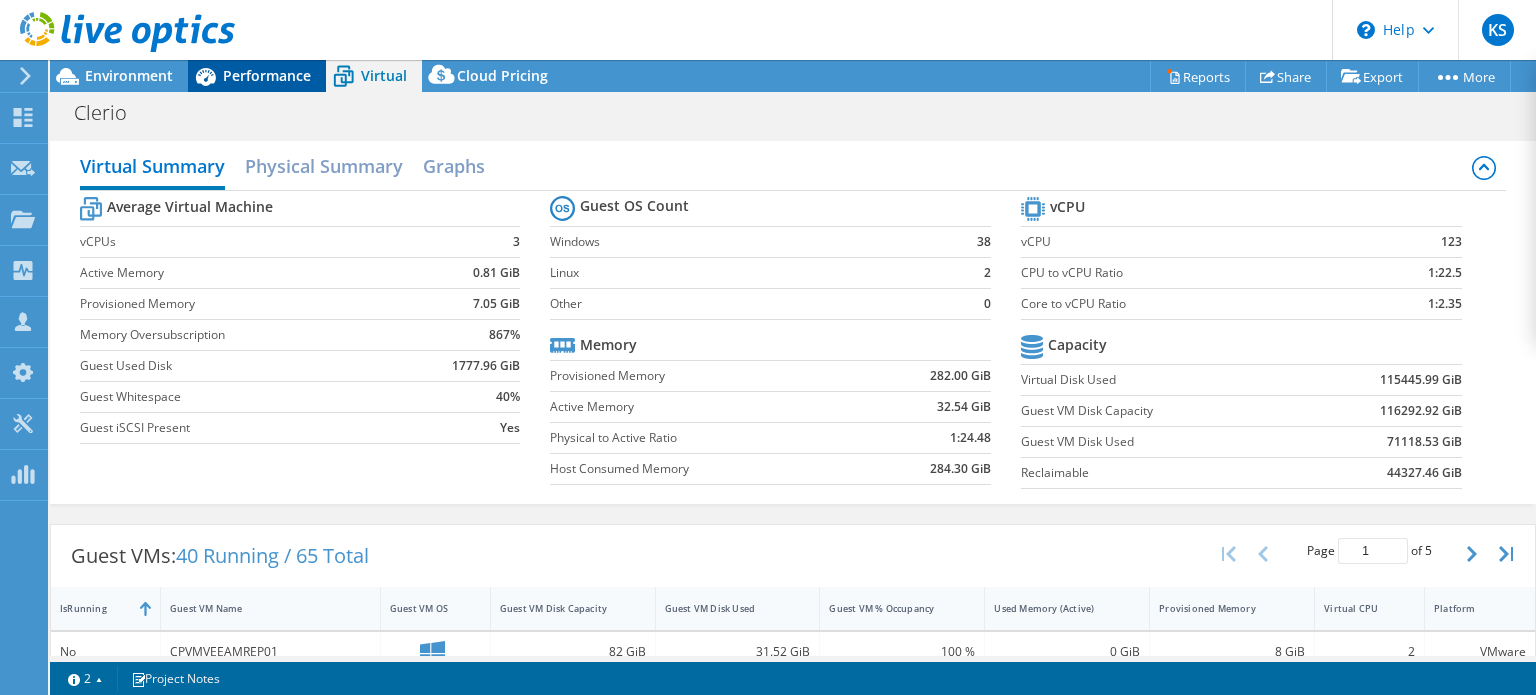 click on "Performance" at bounding box center [267, 75] 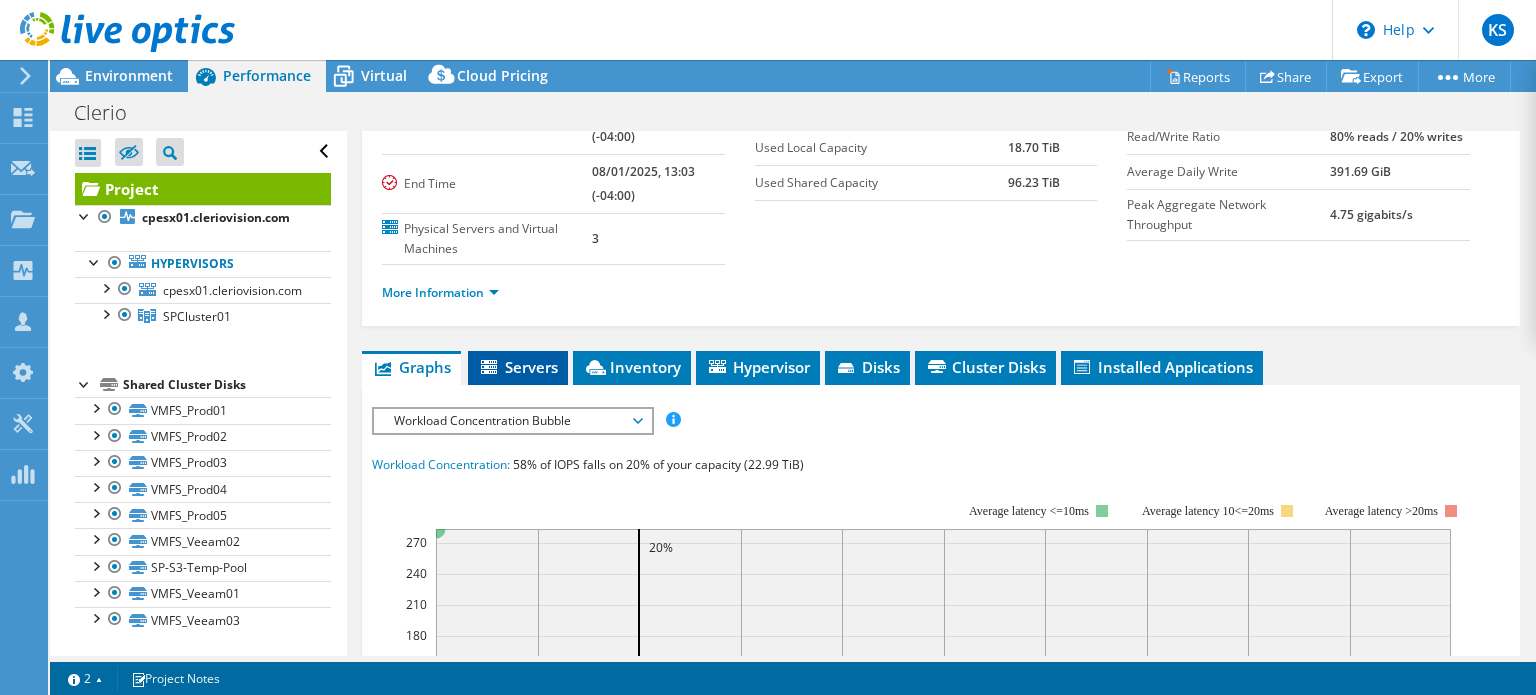 click on "Servers" at bounding box center [518, 367] 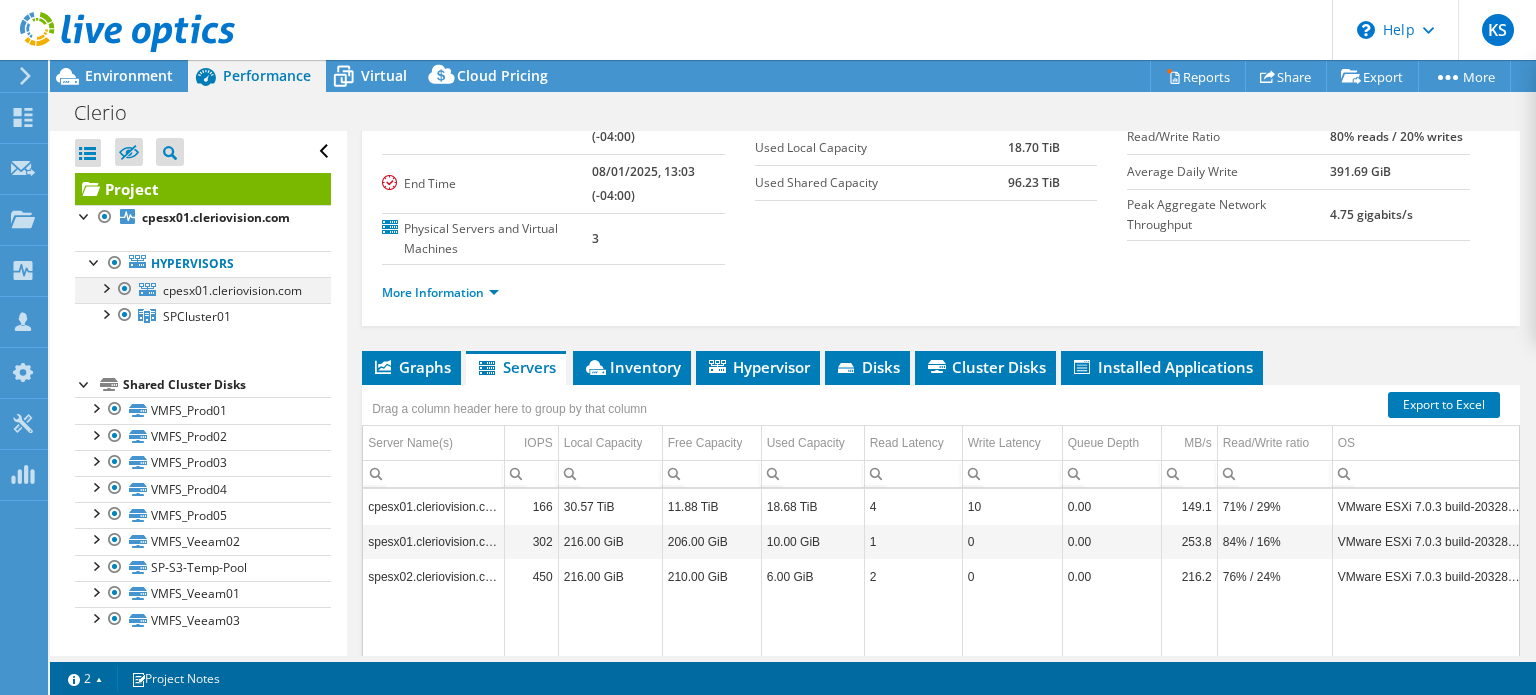click at bounding box center (105, 287) 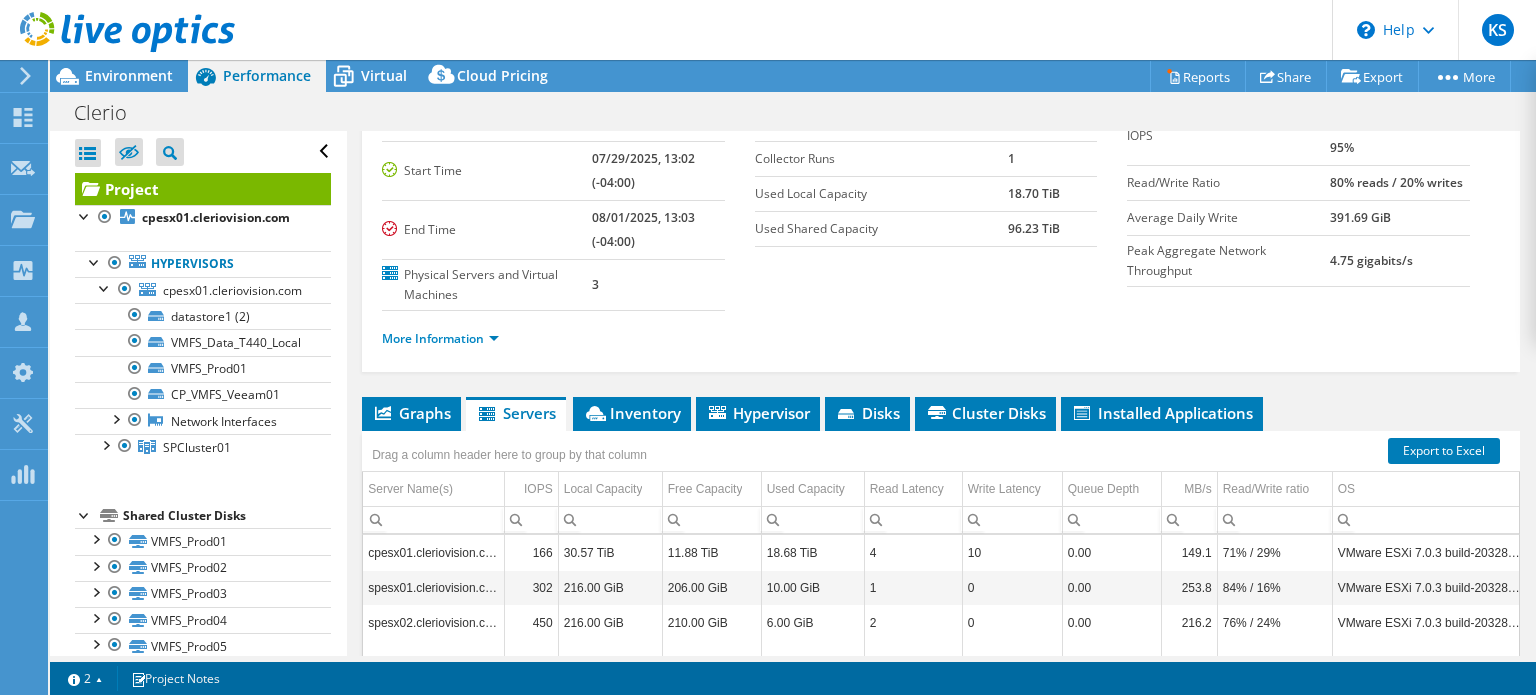 scroll, scrollTop: 100, scrollLeft: 0, axis: vertical 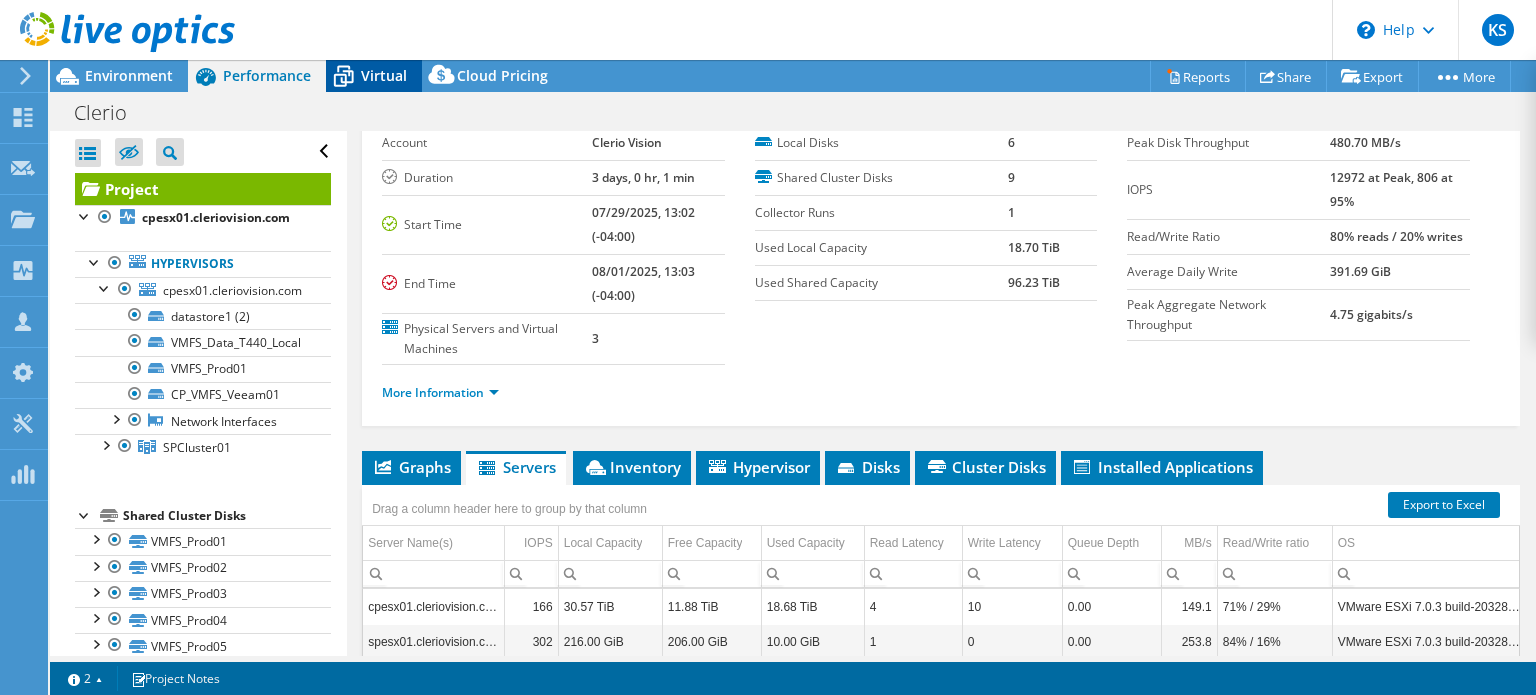 click on "Virtual" at bounding box center (384, 75) 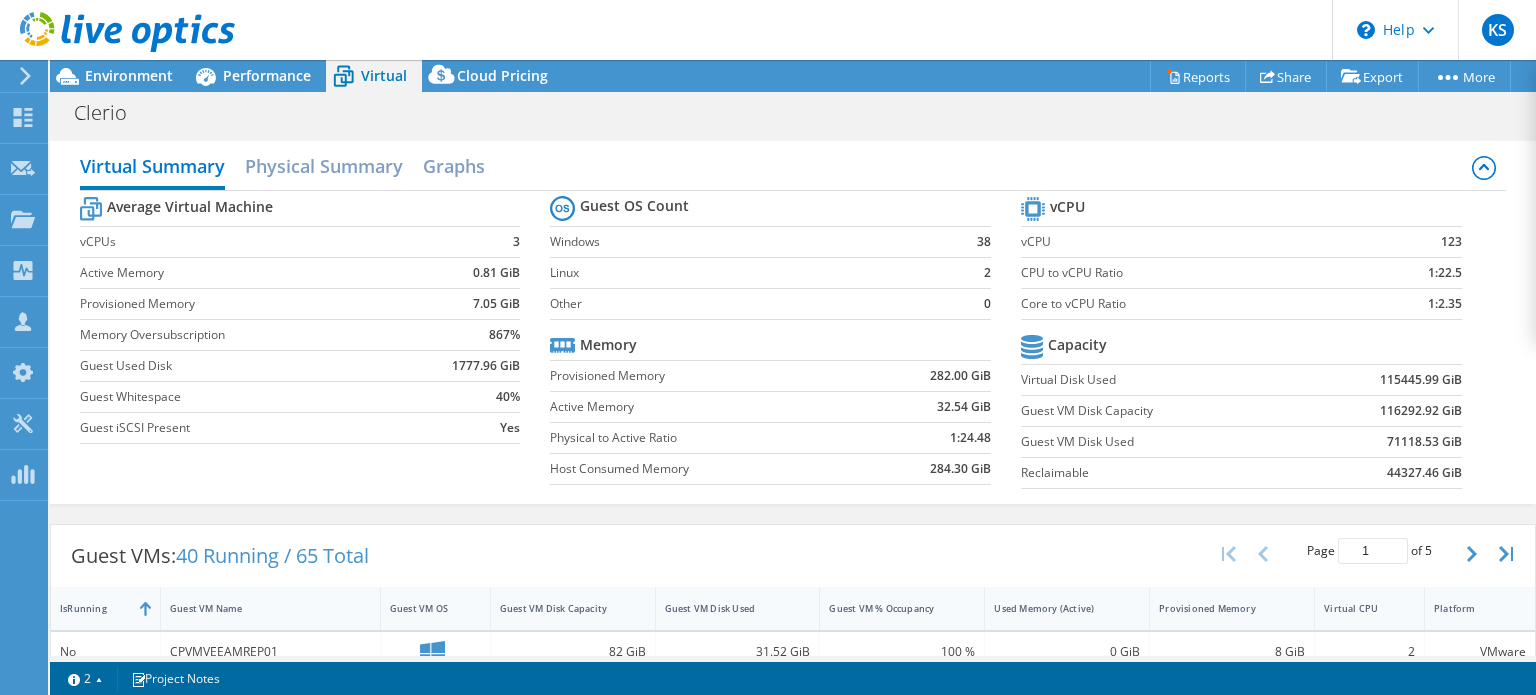 scroll, scrollTop: 400, scrollLeft: 0, axis: vertical 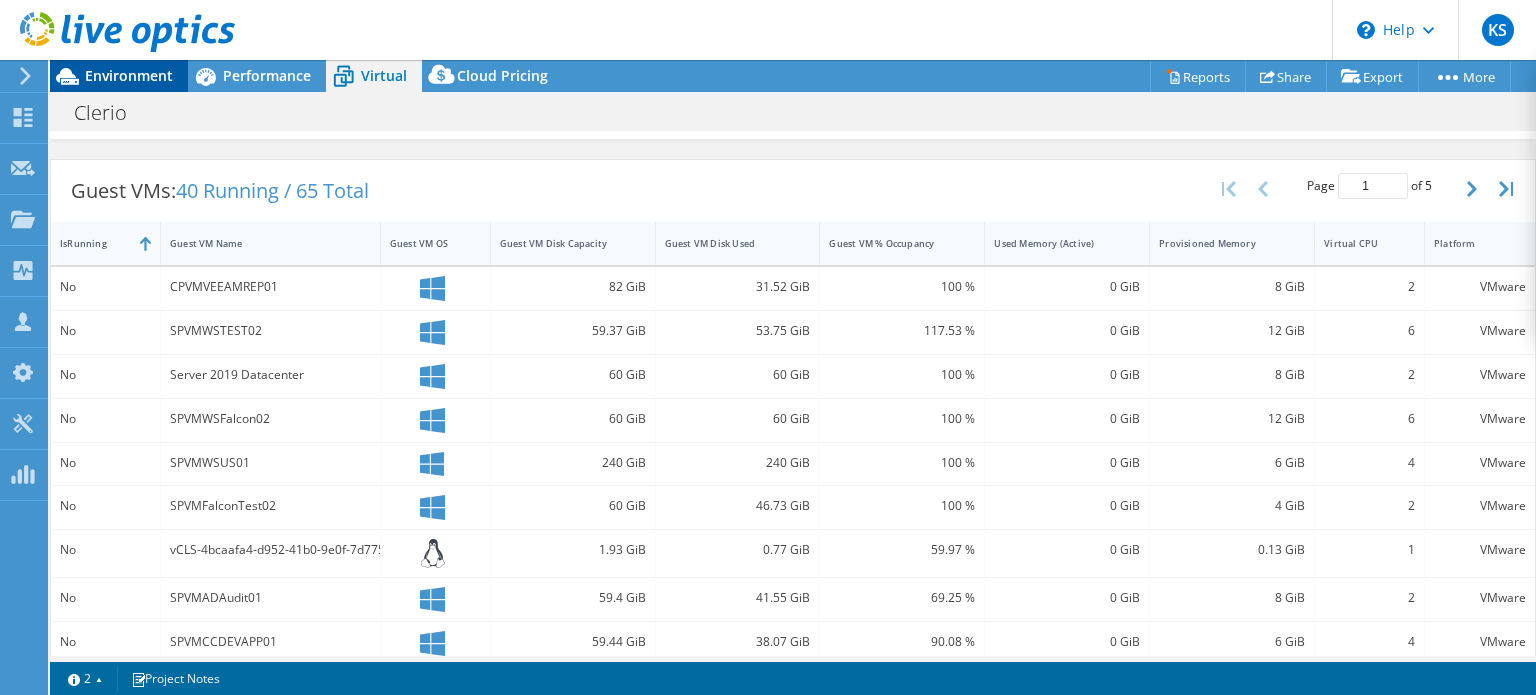 click on "Environment" at bounding box center [129, 75] 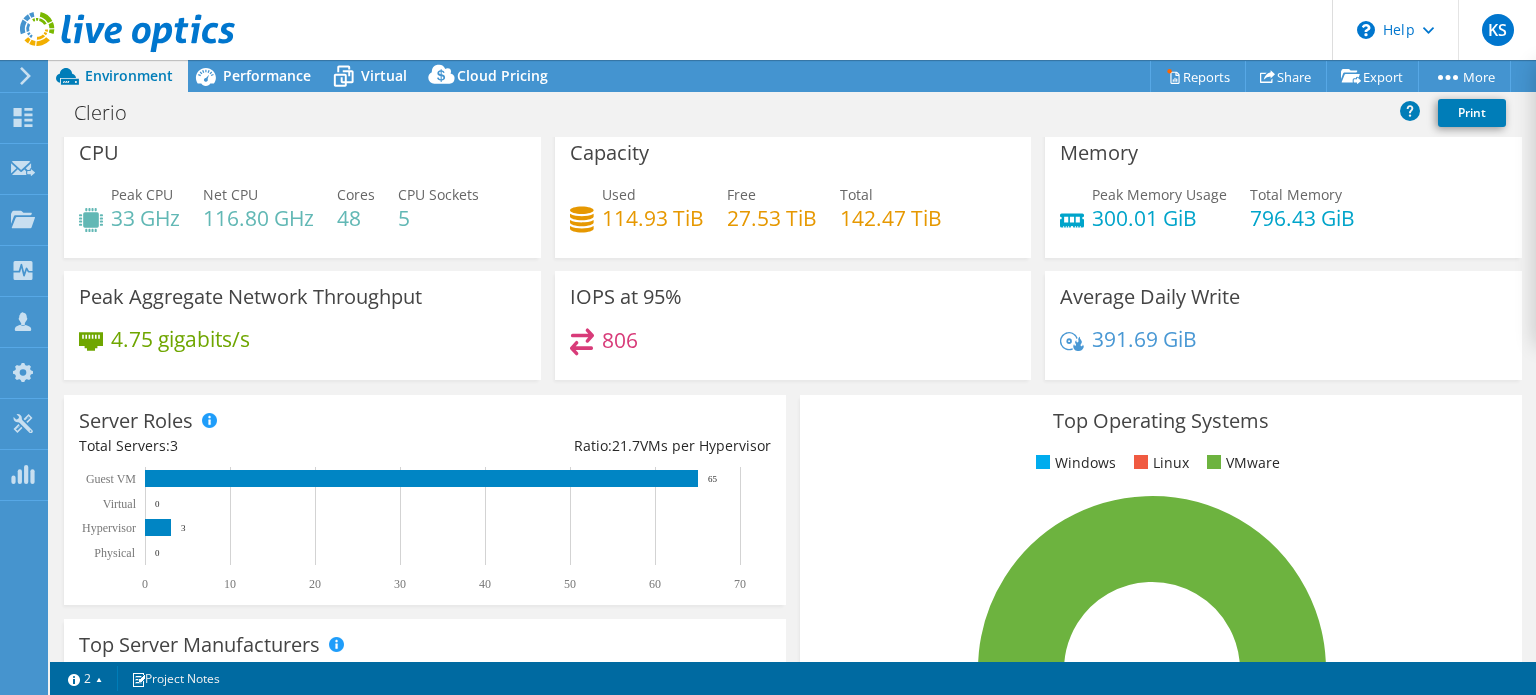 scroll, scrollTop: 0, scrollLeft: 0, axis: both 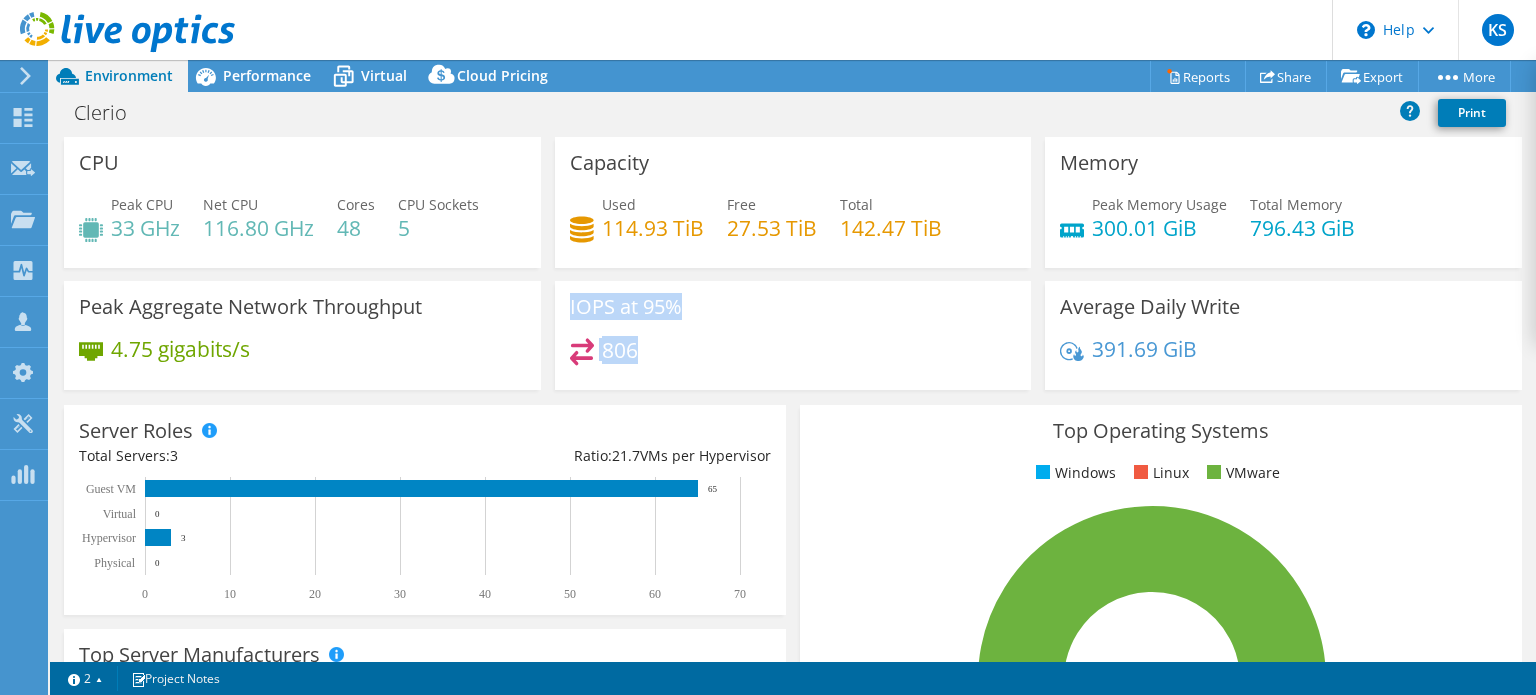 drag, startPoint x: 648, startPoint y: 344, endPoint x: 564, endPoint y: 313, distance: 89.537704 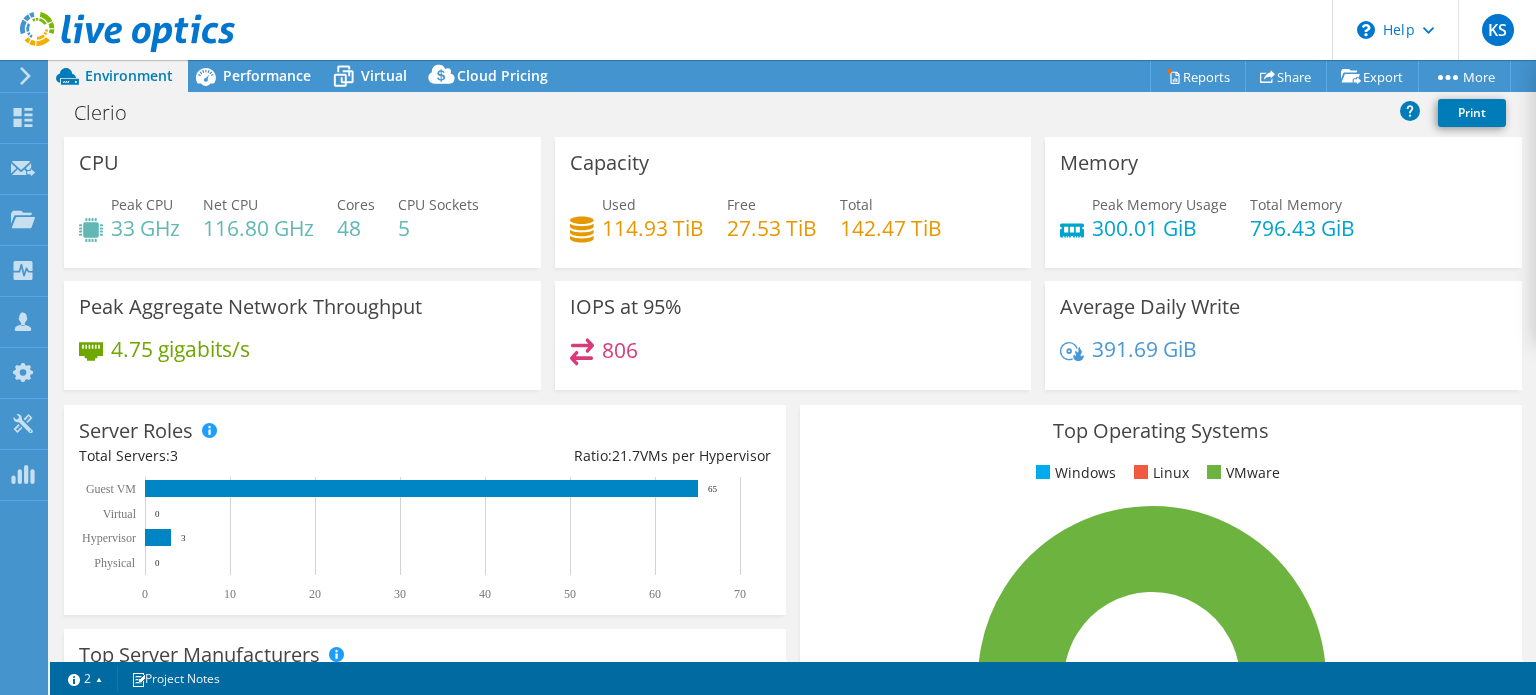 click on "IOPS at 95%
806" at bounding box center (793, 335) 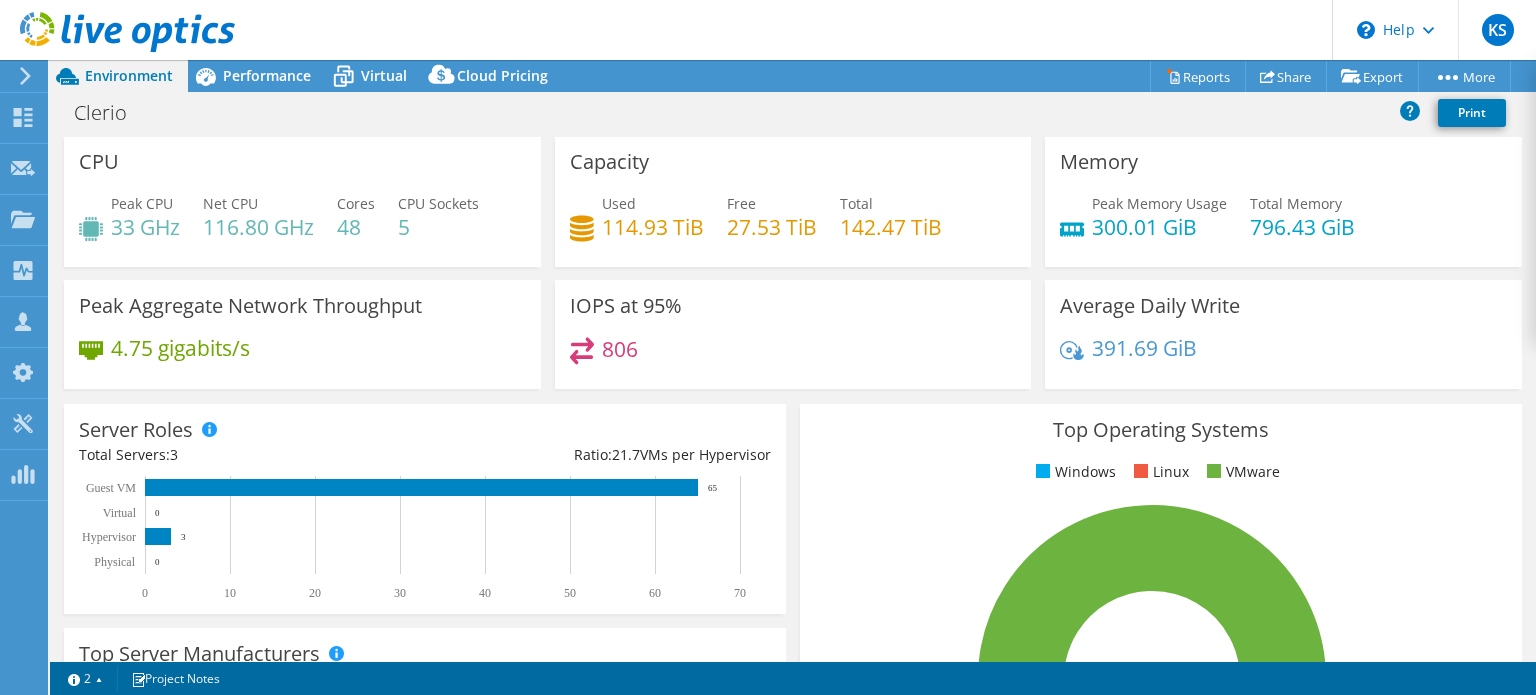 scroll, scrollTop: 0, scrollLeft: 0, axis: both 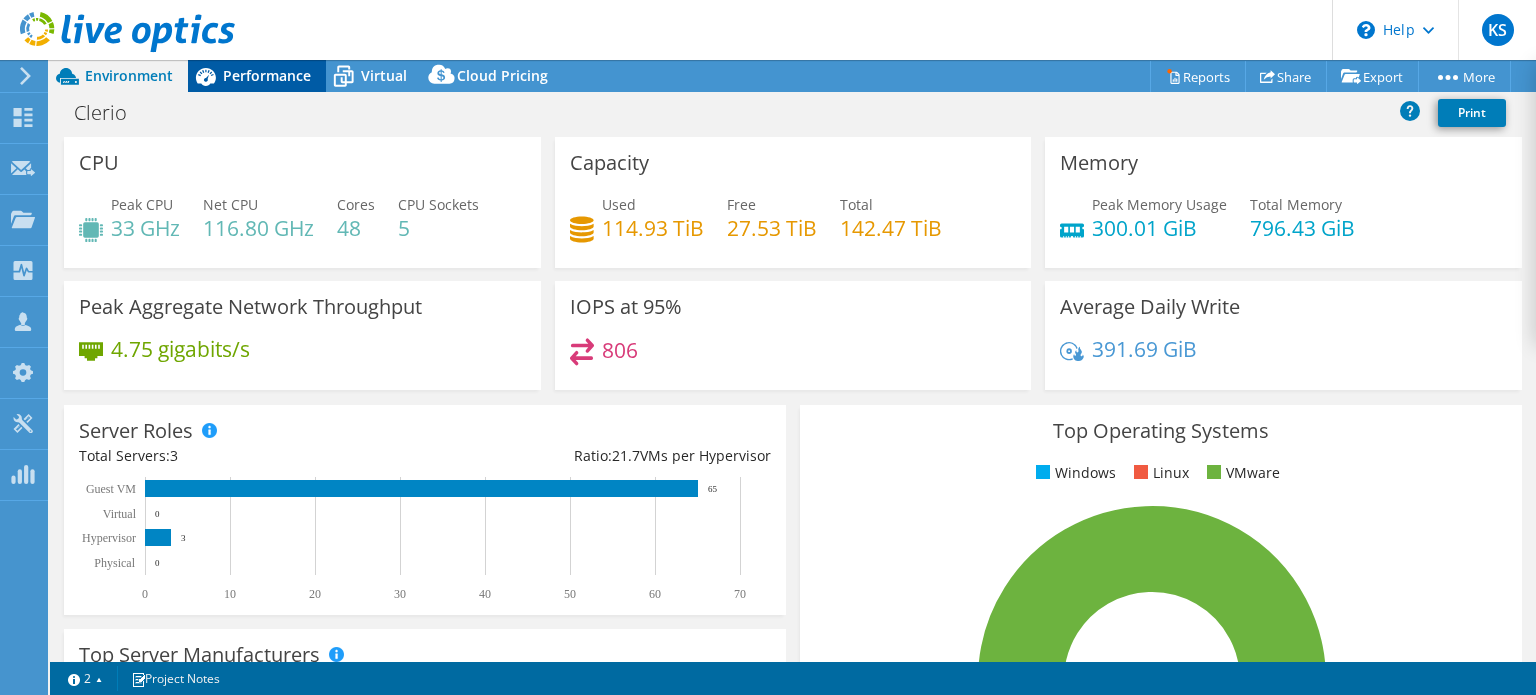 click on "Performance" at bounding box center (267, 75) 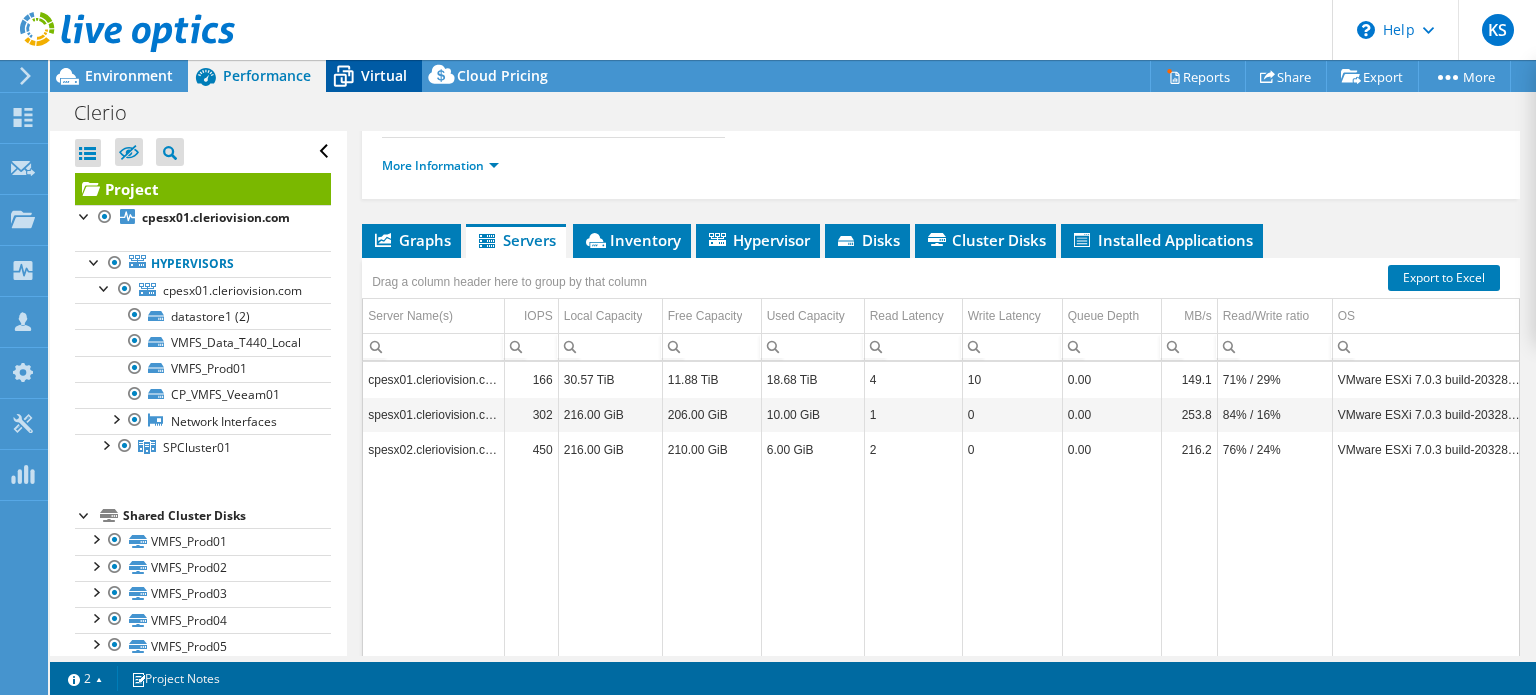 click on "Virtual" at bounding box center [384, 75] 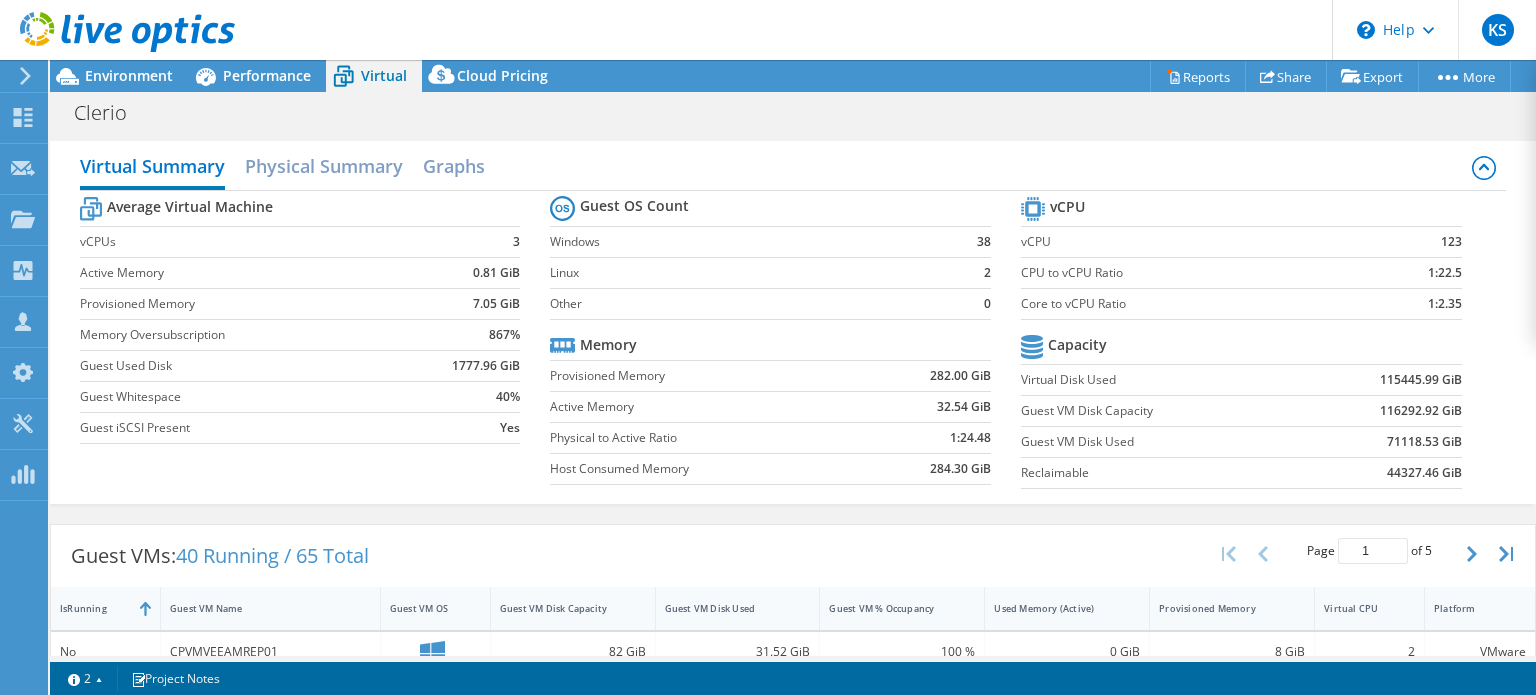scroll, scrollTop: 427, scrollLeft: 0, axis: vertical 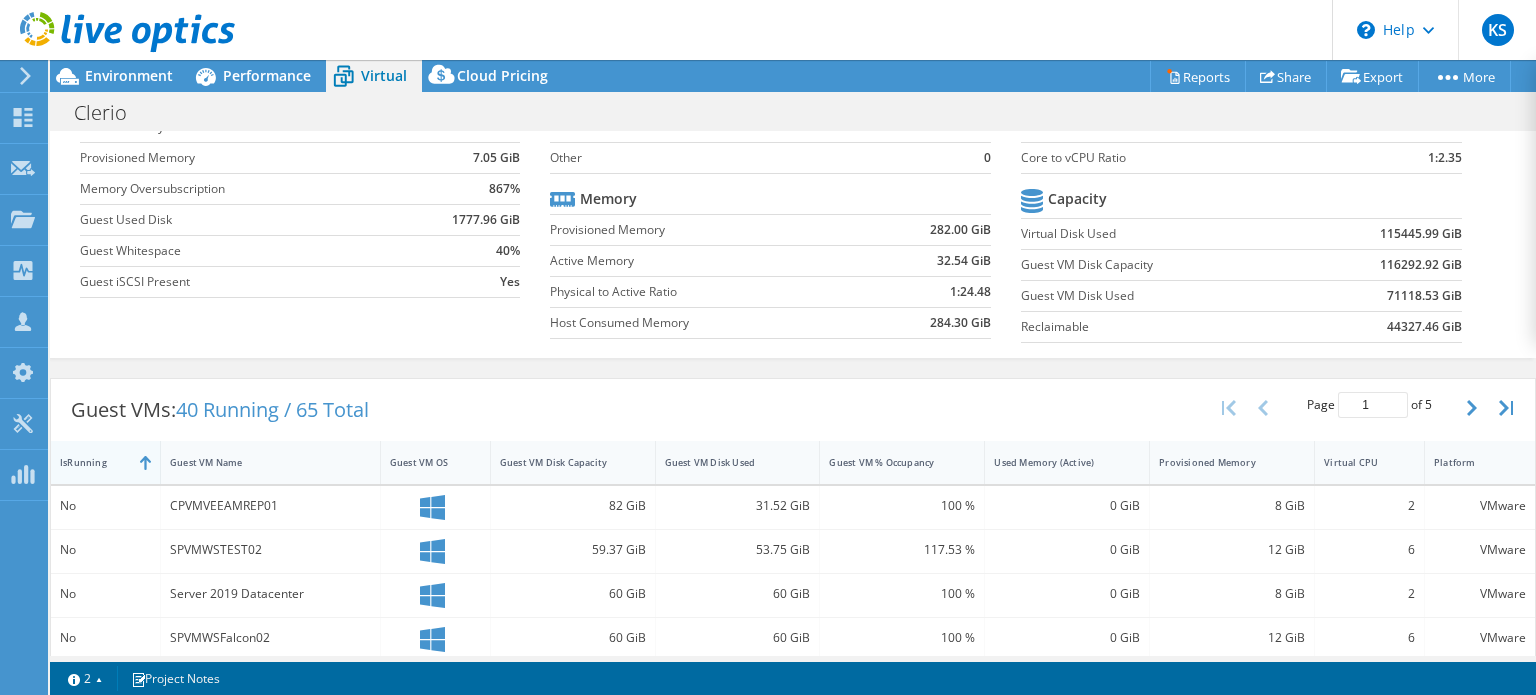 click on "IsRunning" at bounding box center (93, 462) 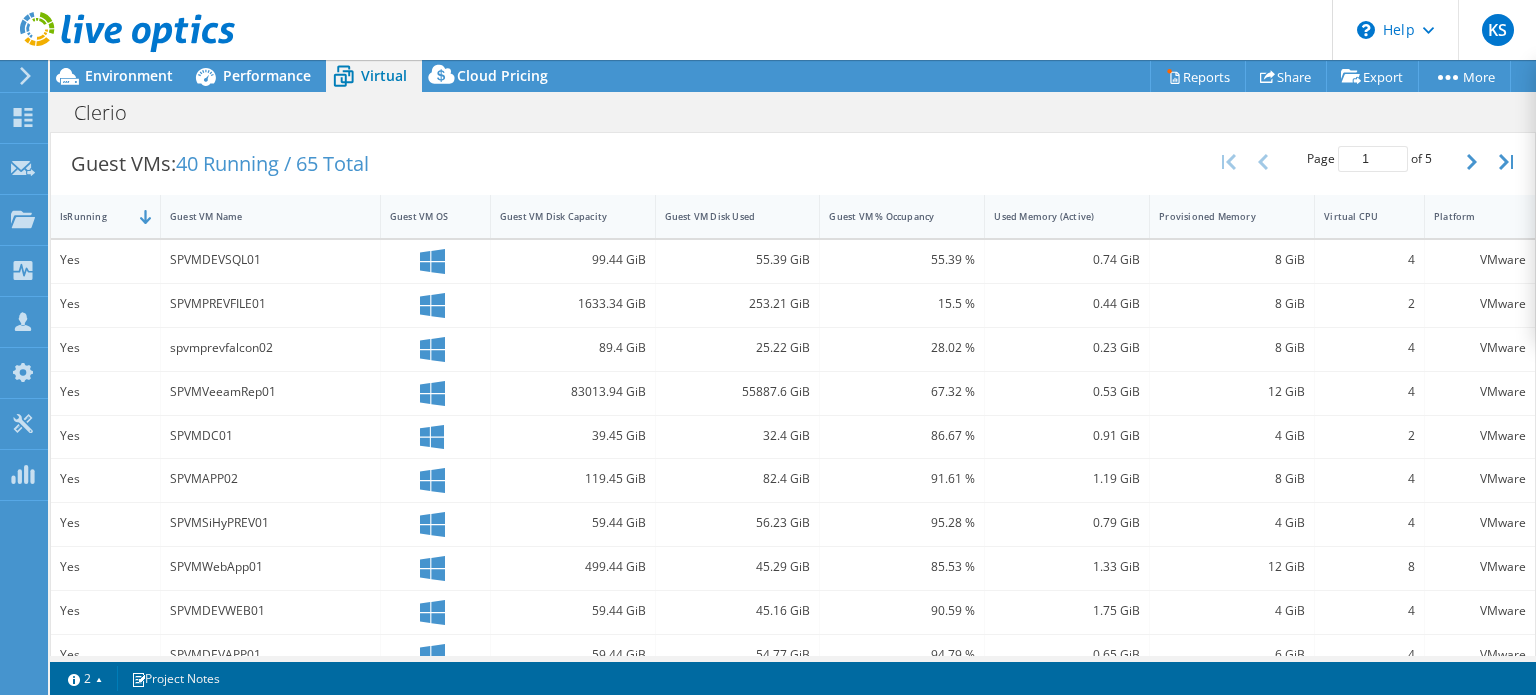 scroll, scrollTop: 428, scrollLeft: 0, axis: vertical 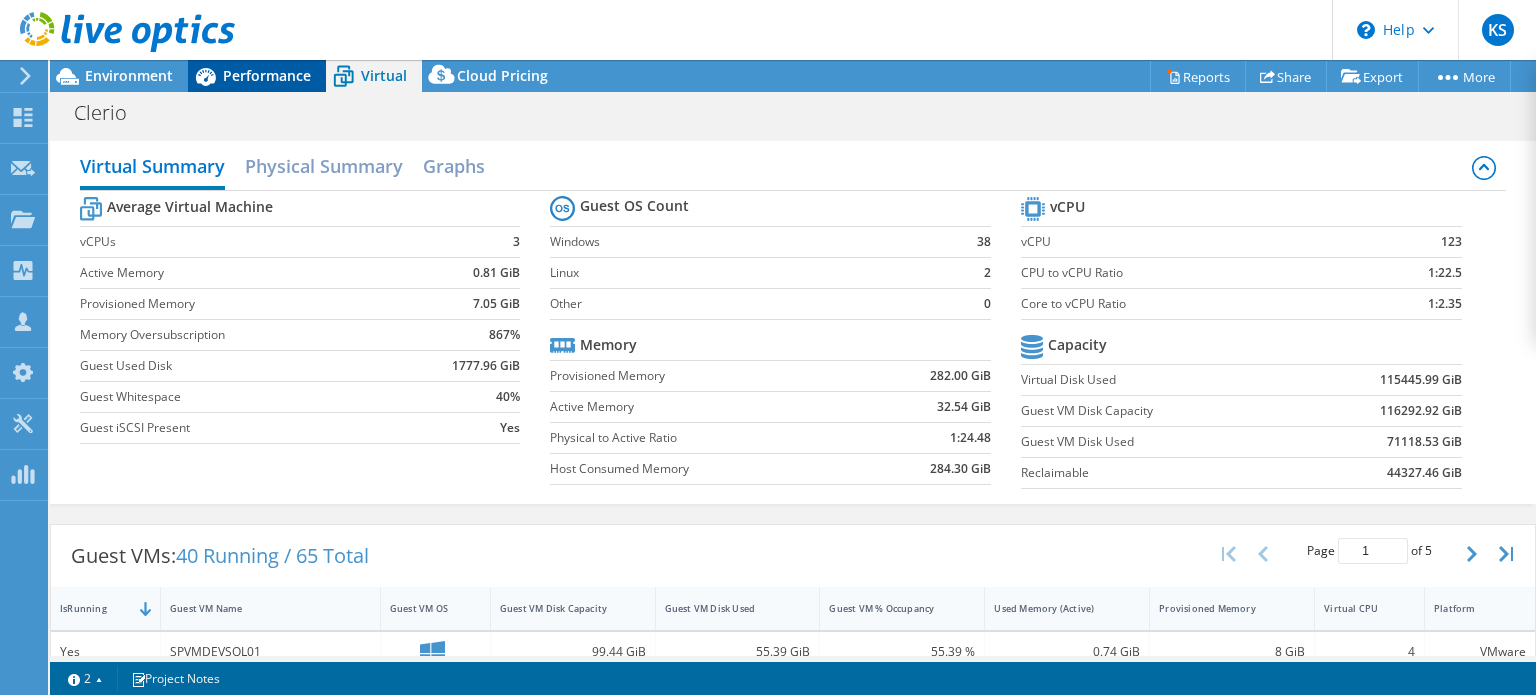 click on "Performance" at bounding box center [267, 75] 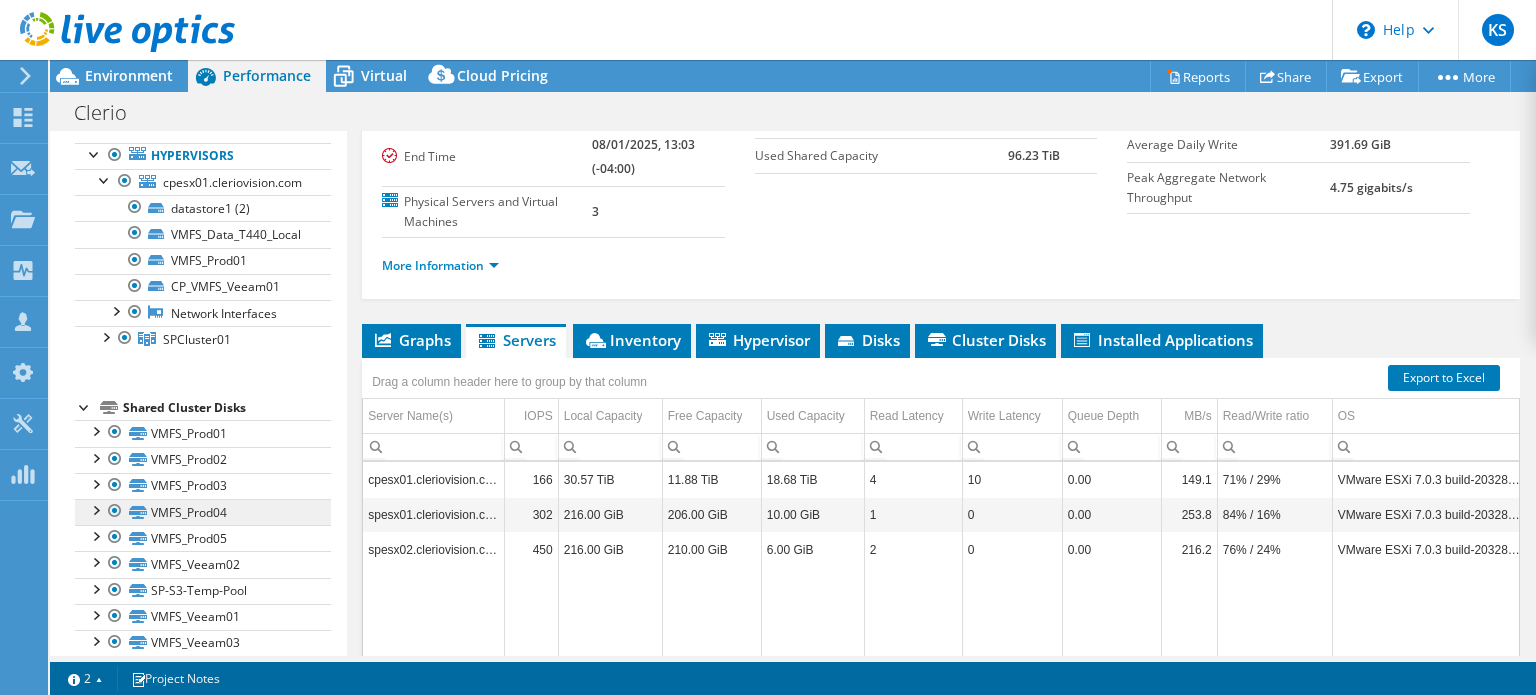 scroll, scrollTop: 128, scrollLeft: 0, axis: vertical 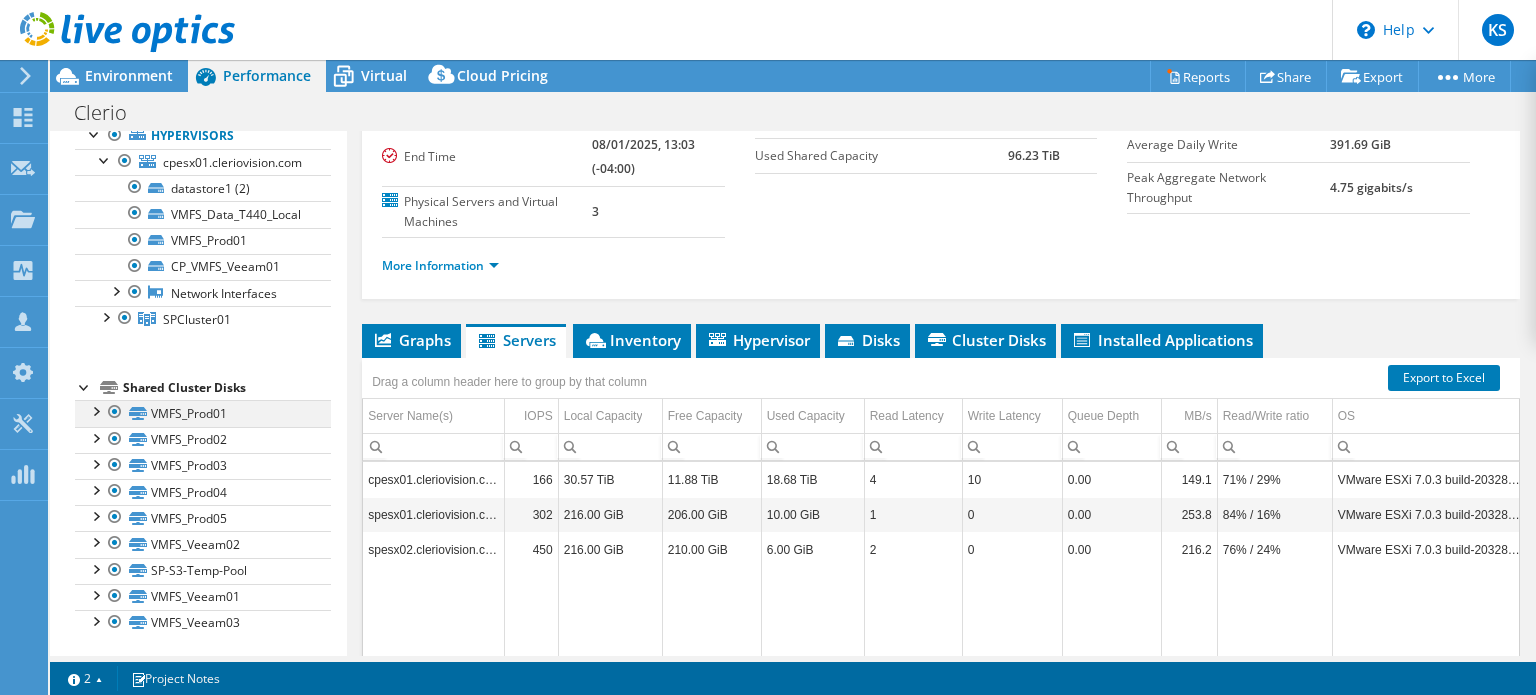 click at bounding box center (95, 410) 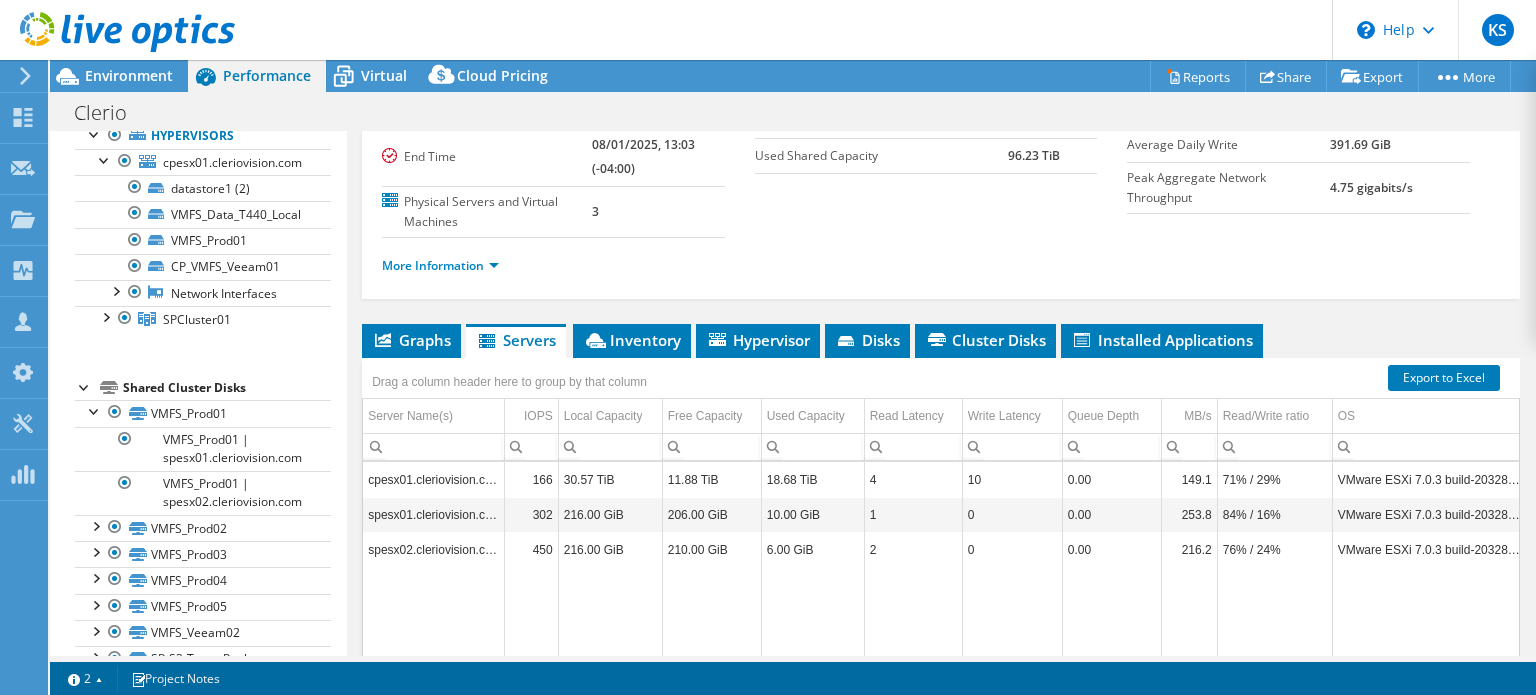 drag, startPoint x: 350, startPoint y: 491, endPoint x: 354, endPoint y: 526, distance: 35.22783 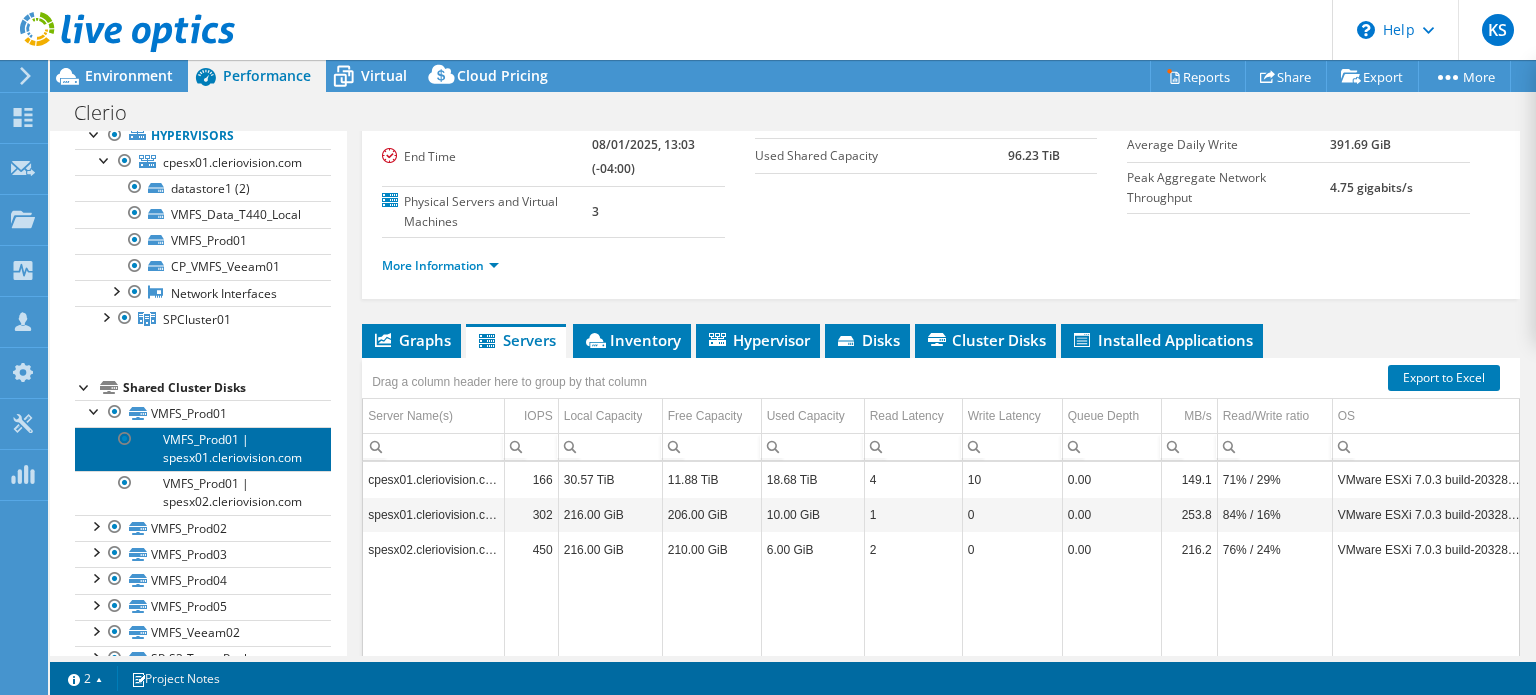 click on "VMFS_Prod01 | spesx01.cleriovision.com" at bounding box center [203, 449] 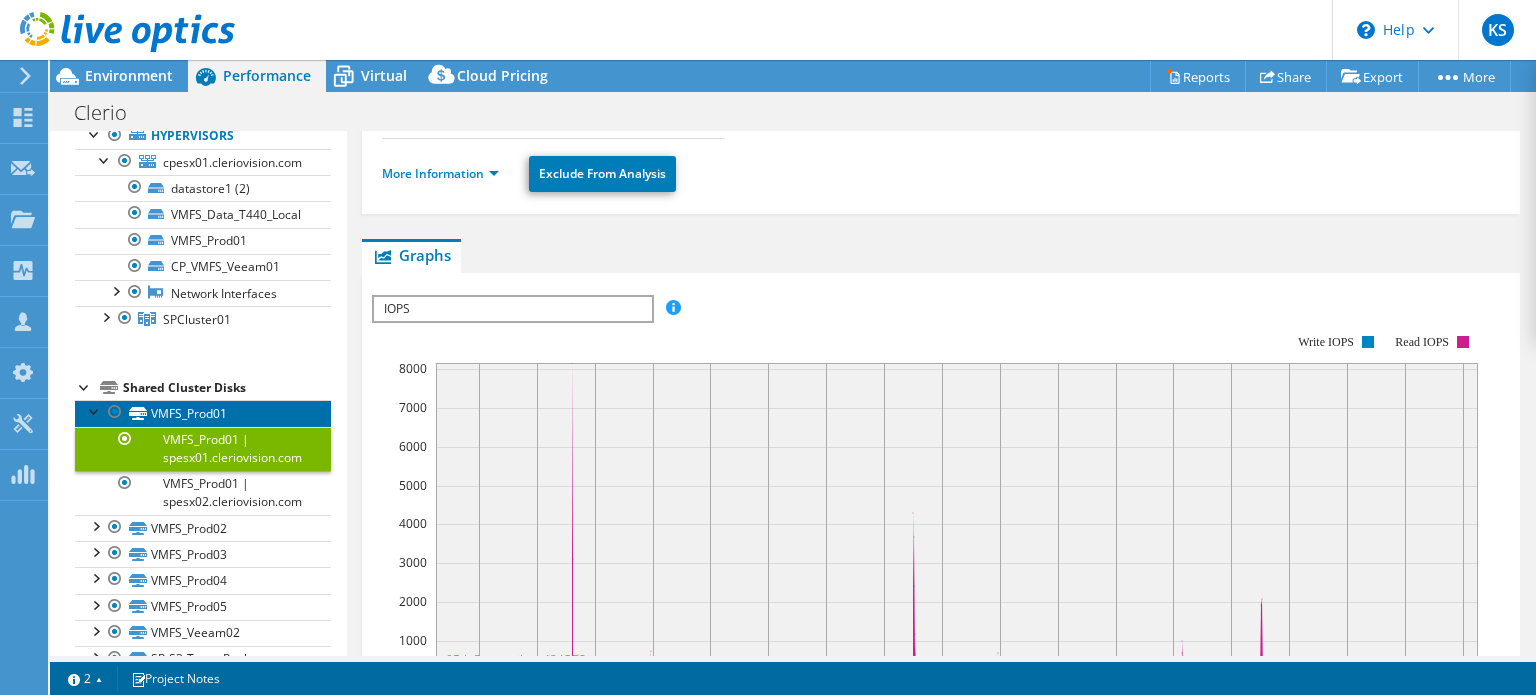 click on "VMFS_Prod01" at bounding box center [203, 413] 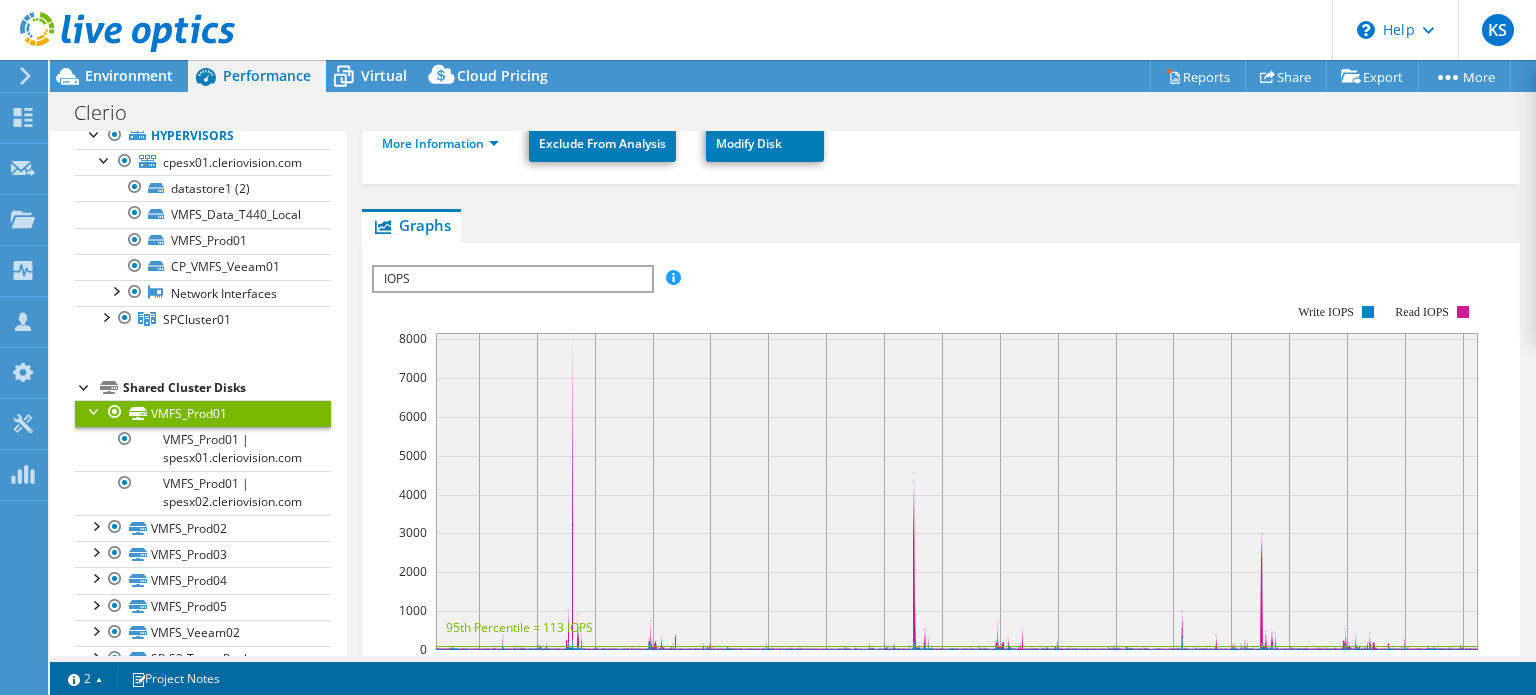 scroll, scrollTop: 427, scrollLeft: 0, axis: vertical 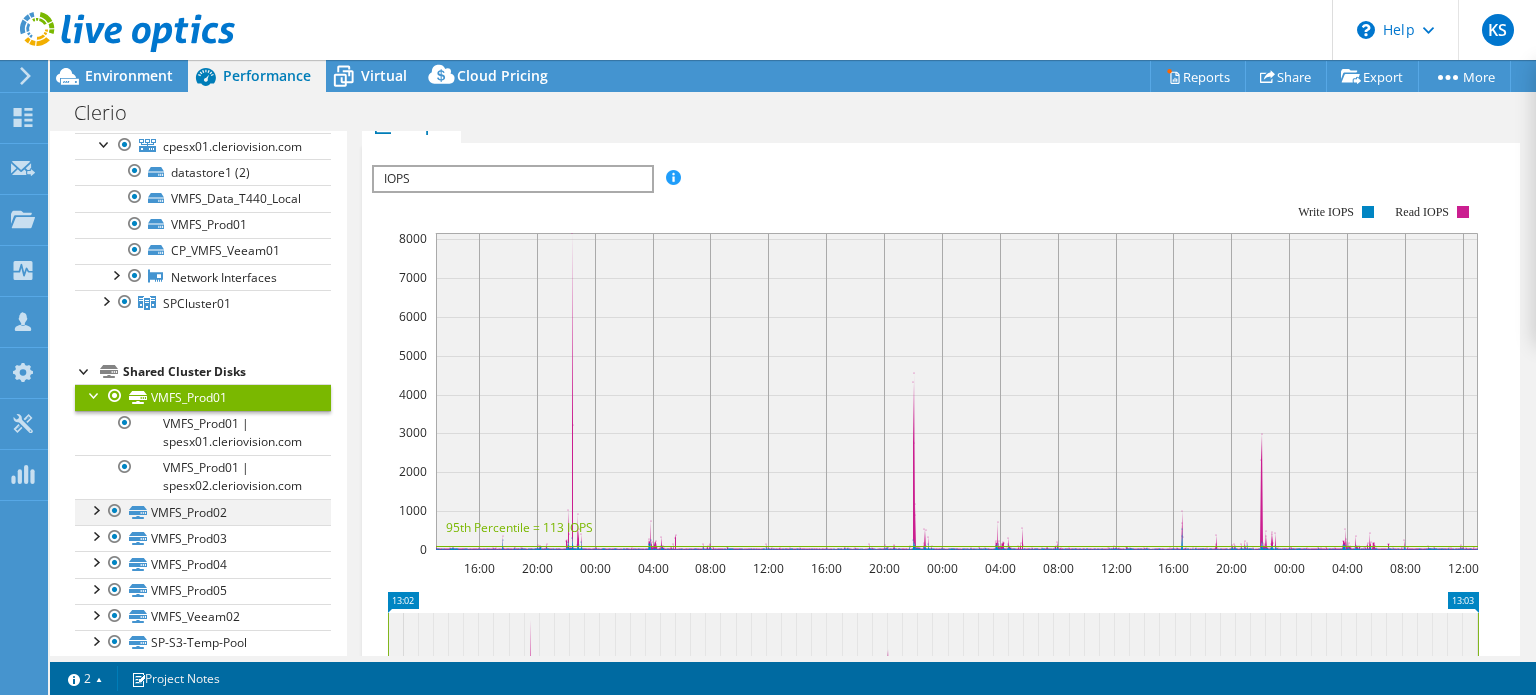 click at bounding box center (95, 509) 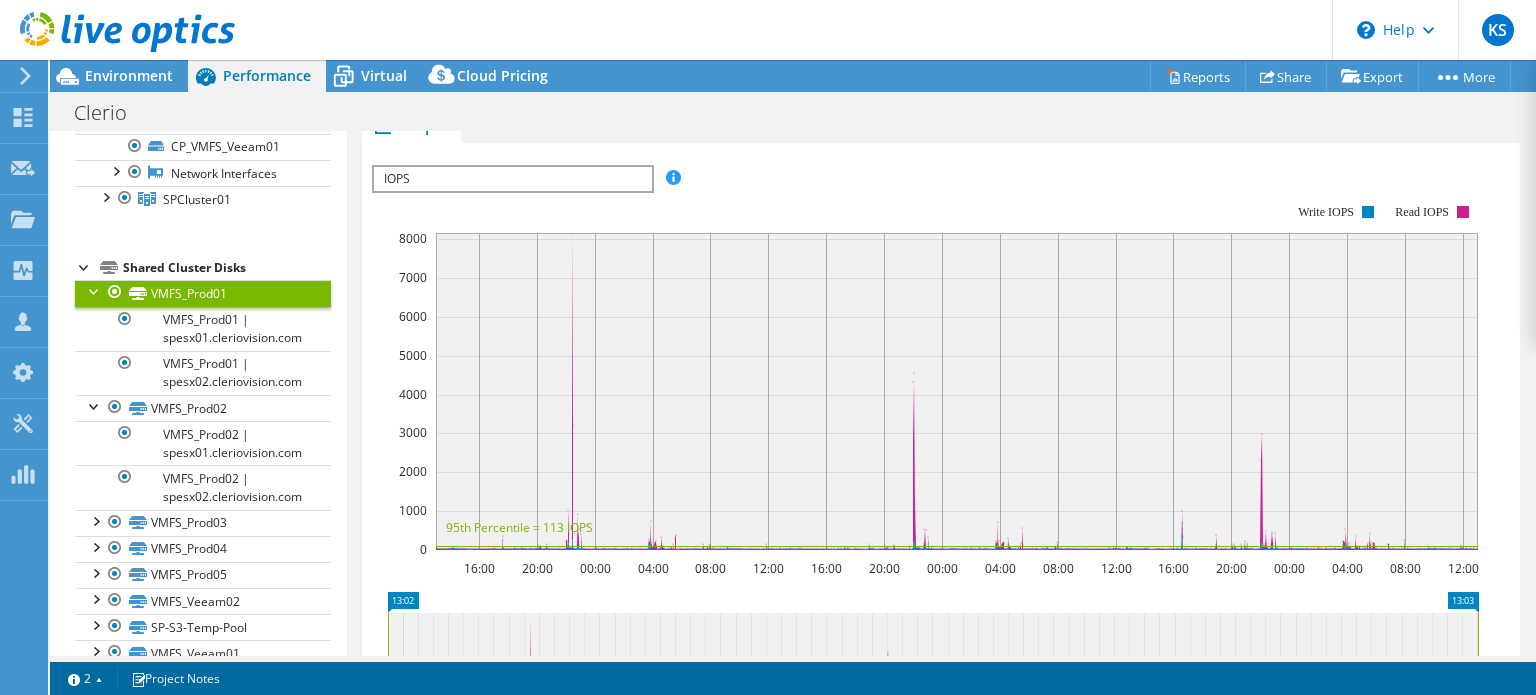 scroll, scrollTop: 291, scrollLeft: 0, axis: vertical 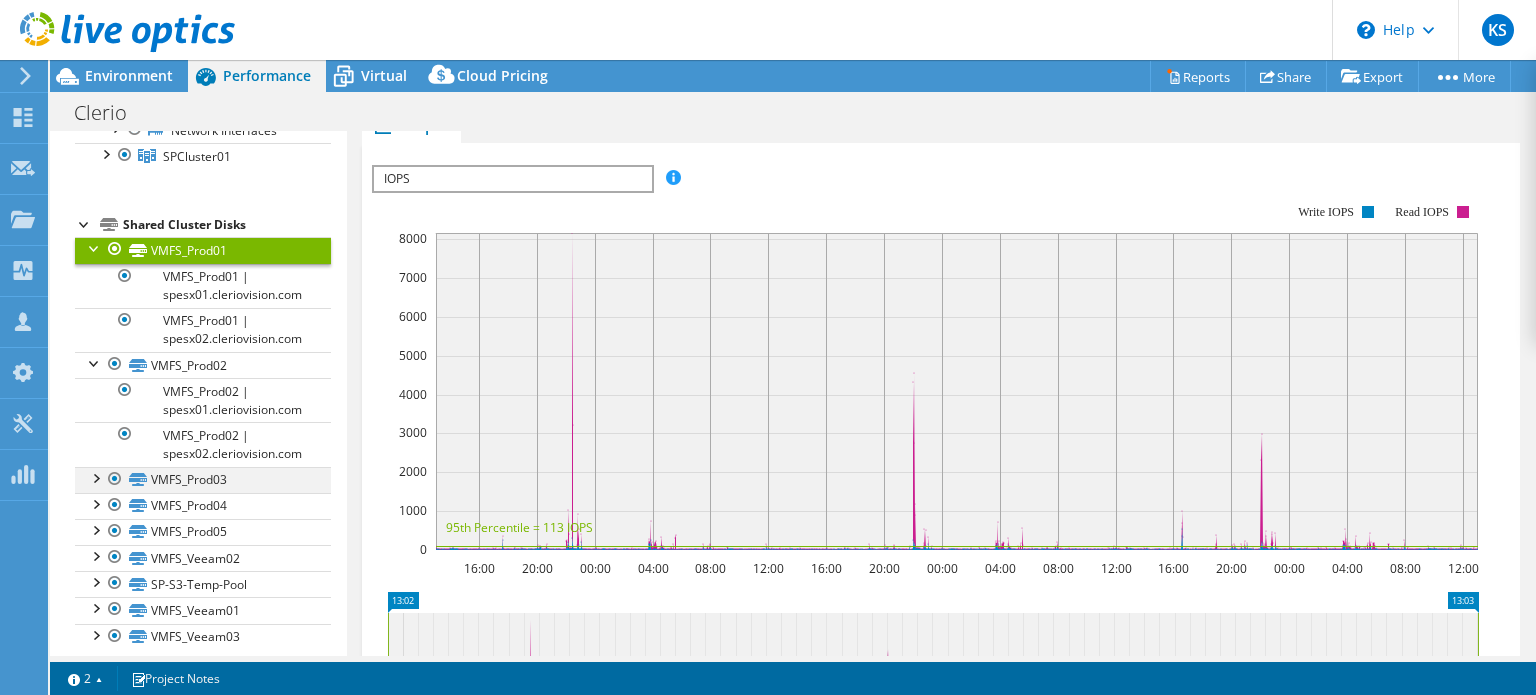 click at bounding box center (95, 477) 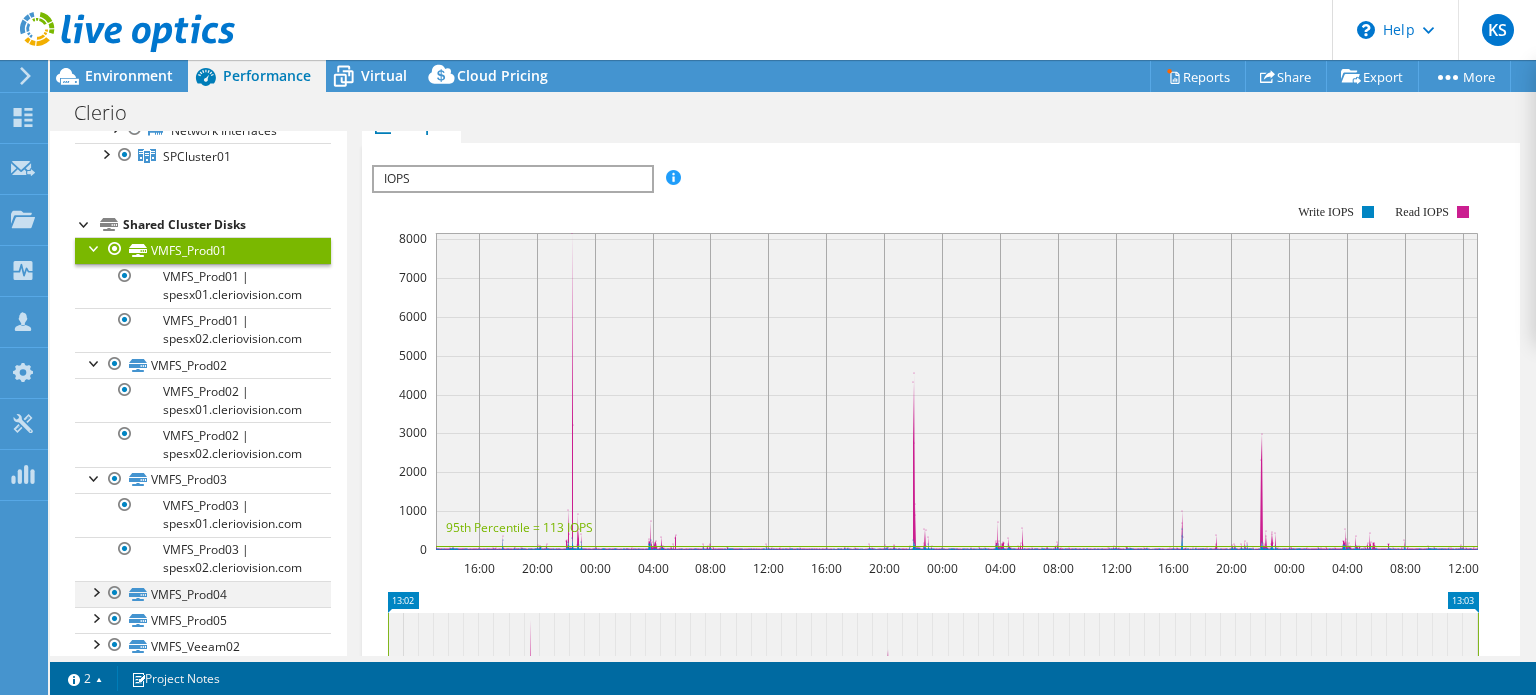 click at bounding box center [95, 591] 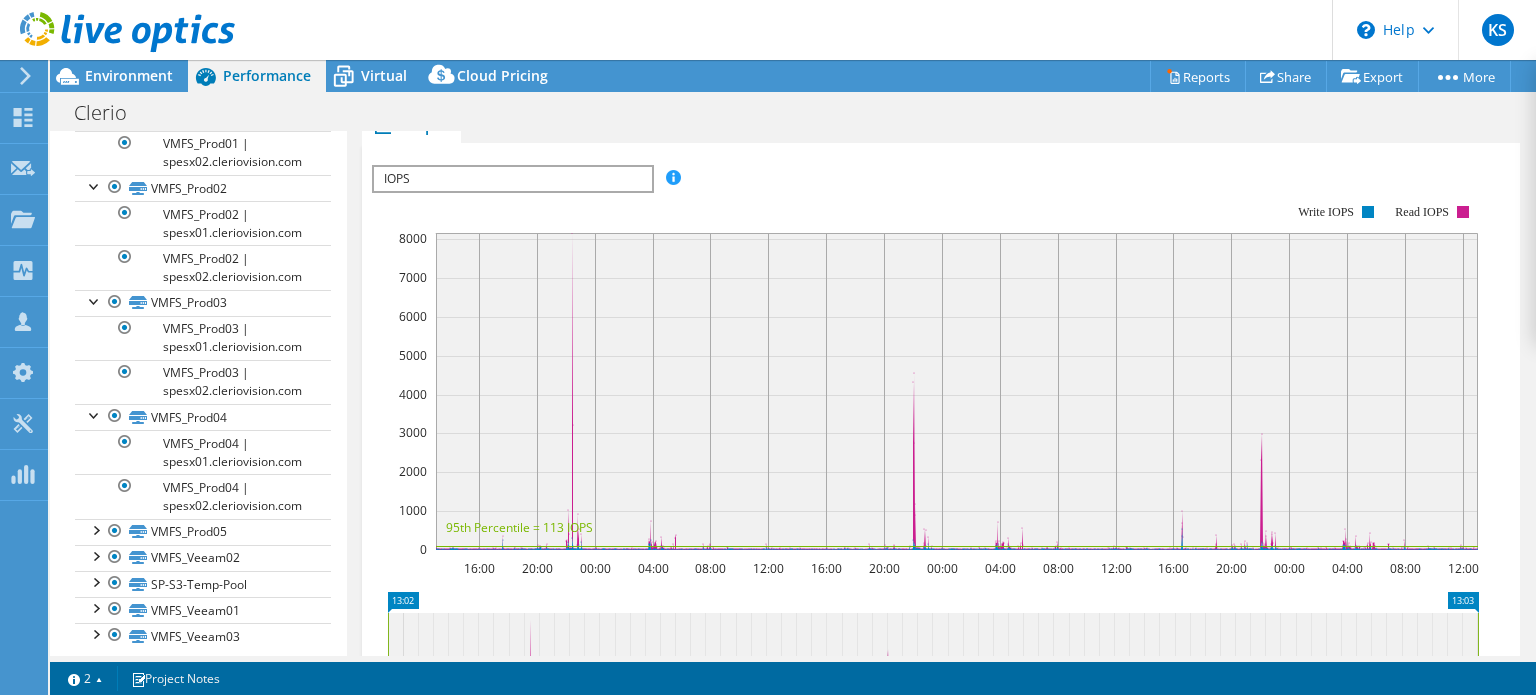 scroll, scrollTop: 480, scrollLeft: 0, axis: vertical 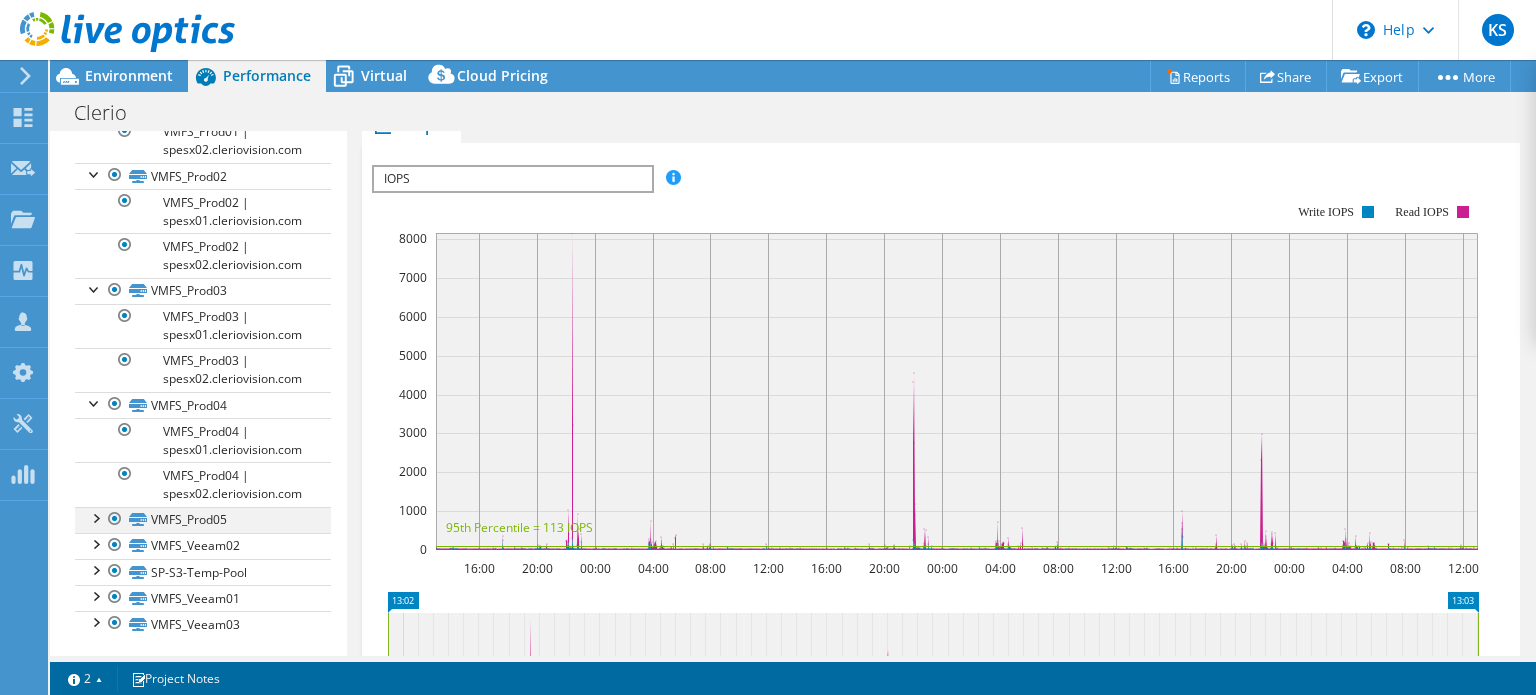 click at bounding box center [95, 517] 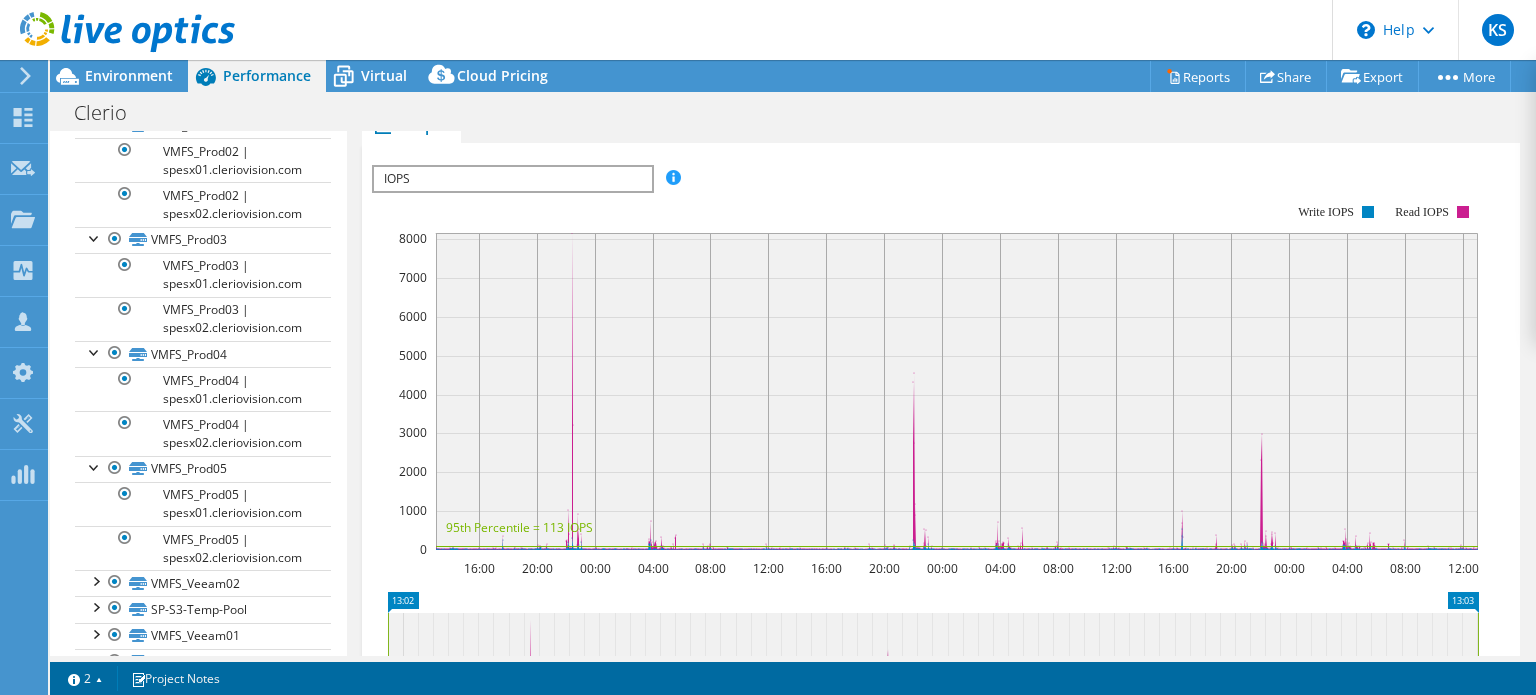 scroll, scrollTop: 568, scrollLeft: 0, axis: vertical 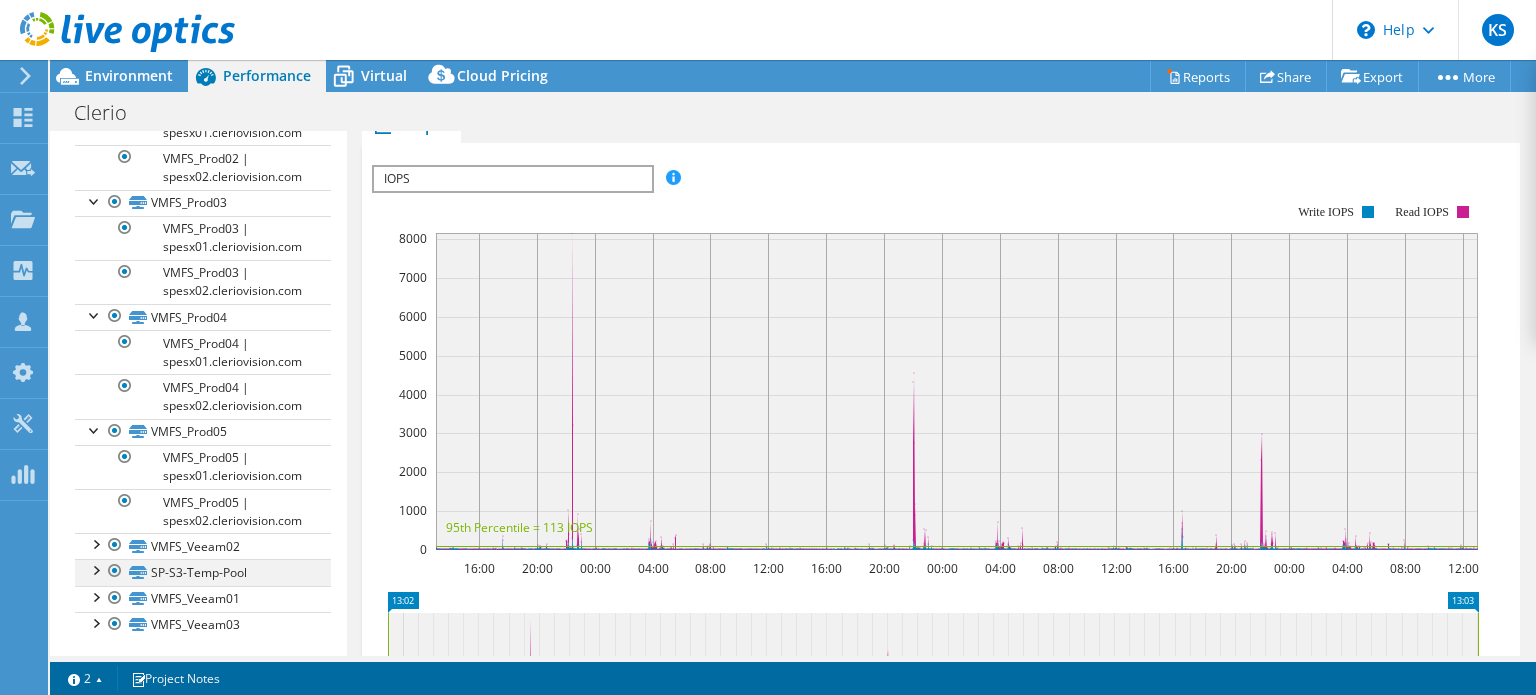 click at bounding box center (115, 571) 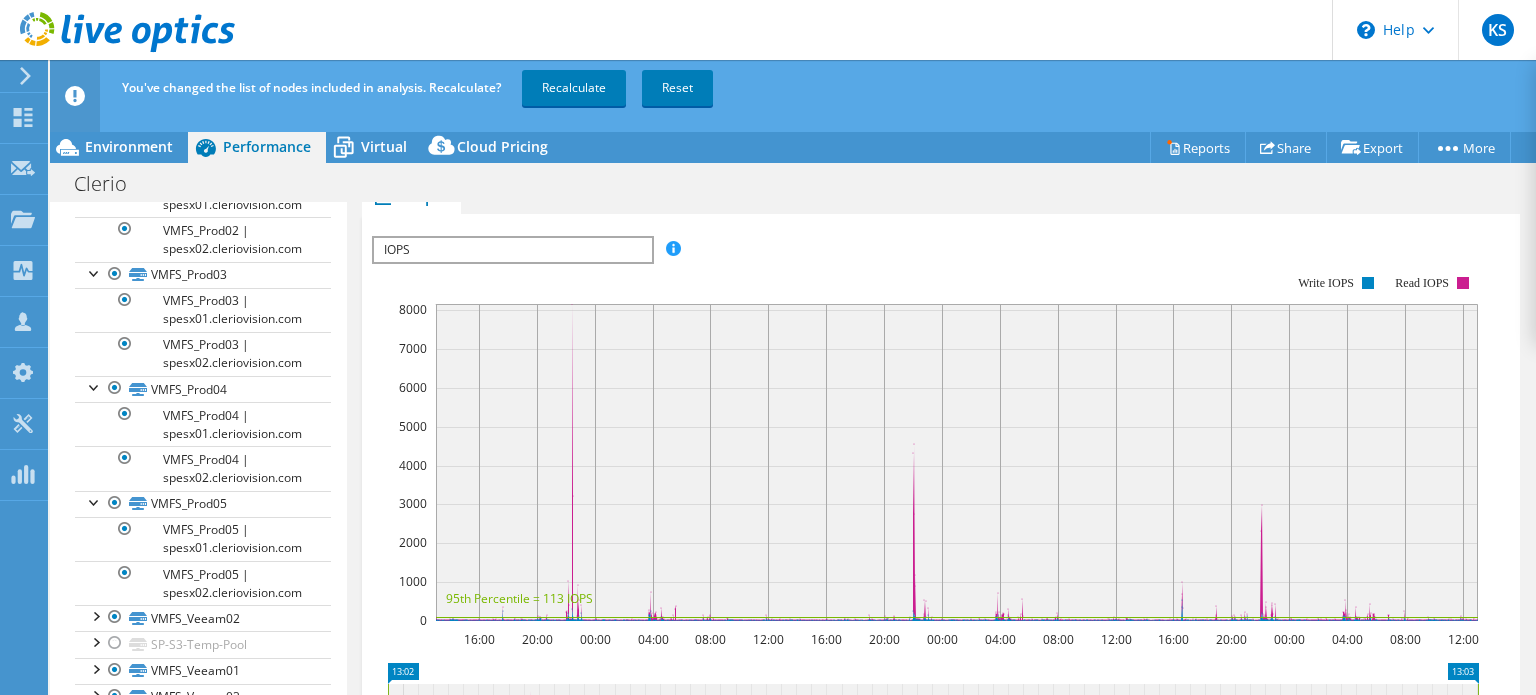 scroll, scrollTop: 568, scrollLeft: 0, axis: vertical 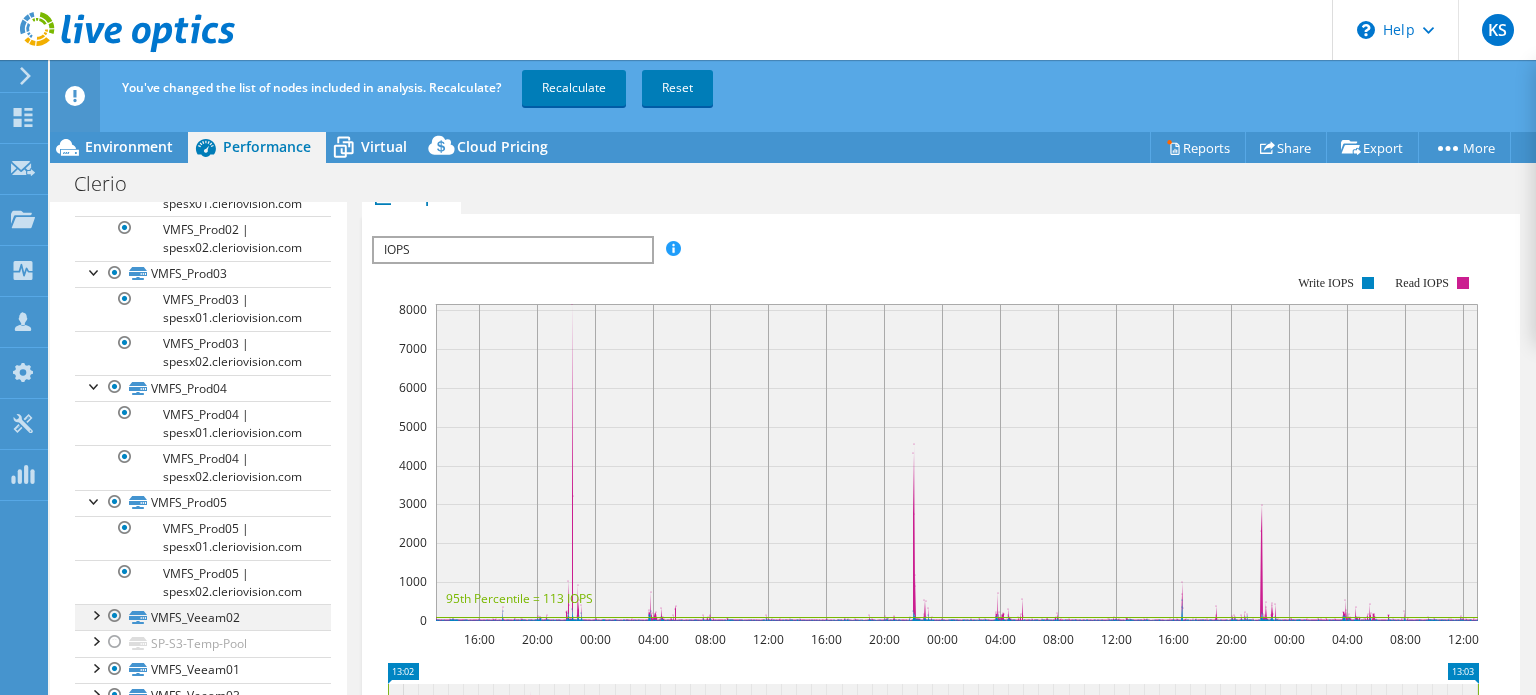 click at bounding box center (115, 616) 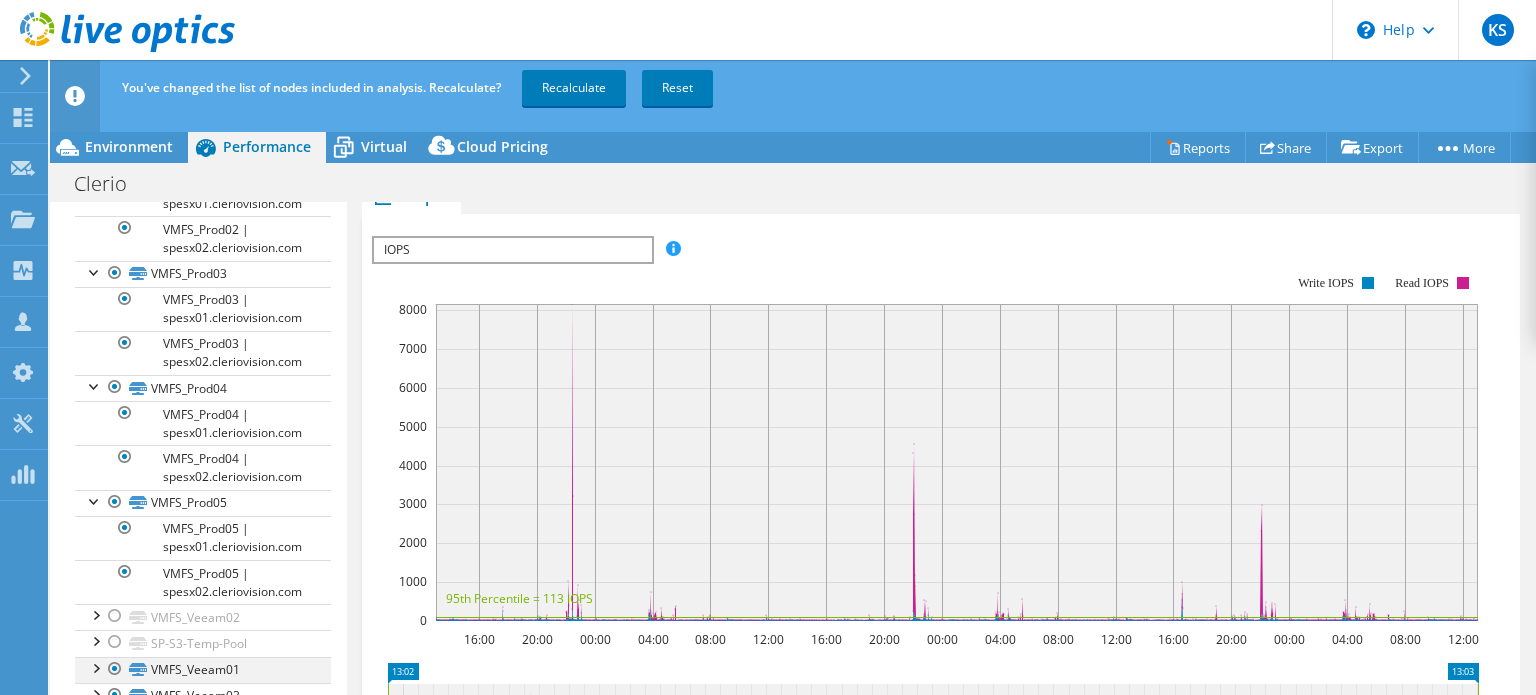 click at bounding box center [115, 669] 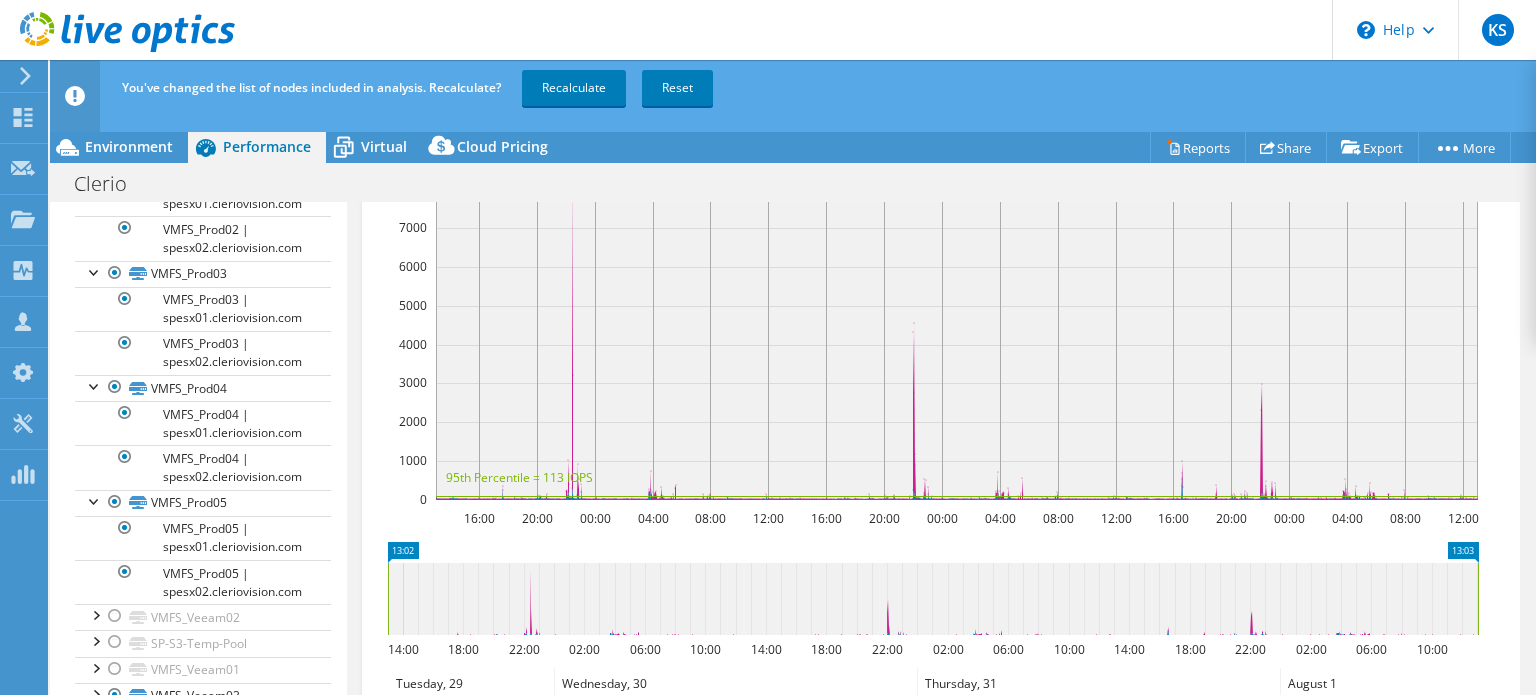 scroll, scrollTop: 727, scrollLeft: 0, axis: vertical 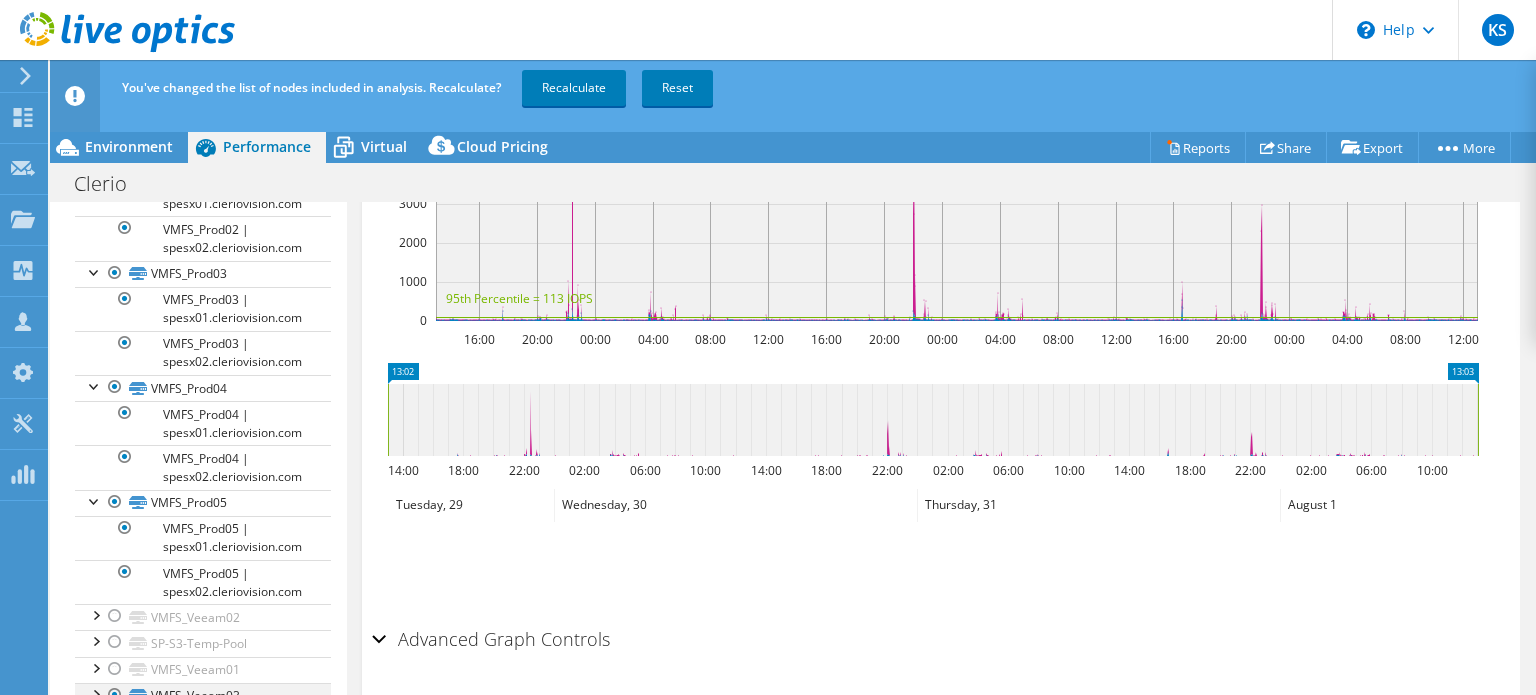 click at bounding box center (115, 695) 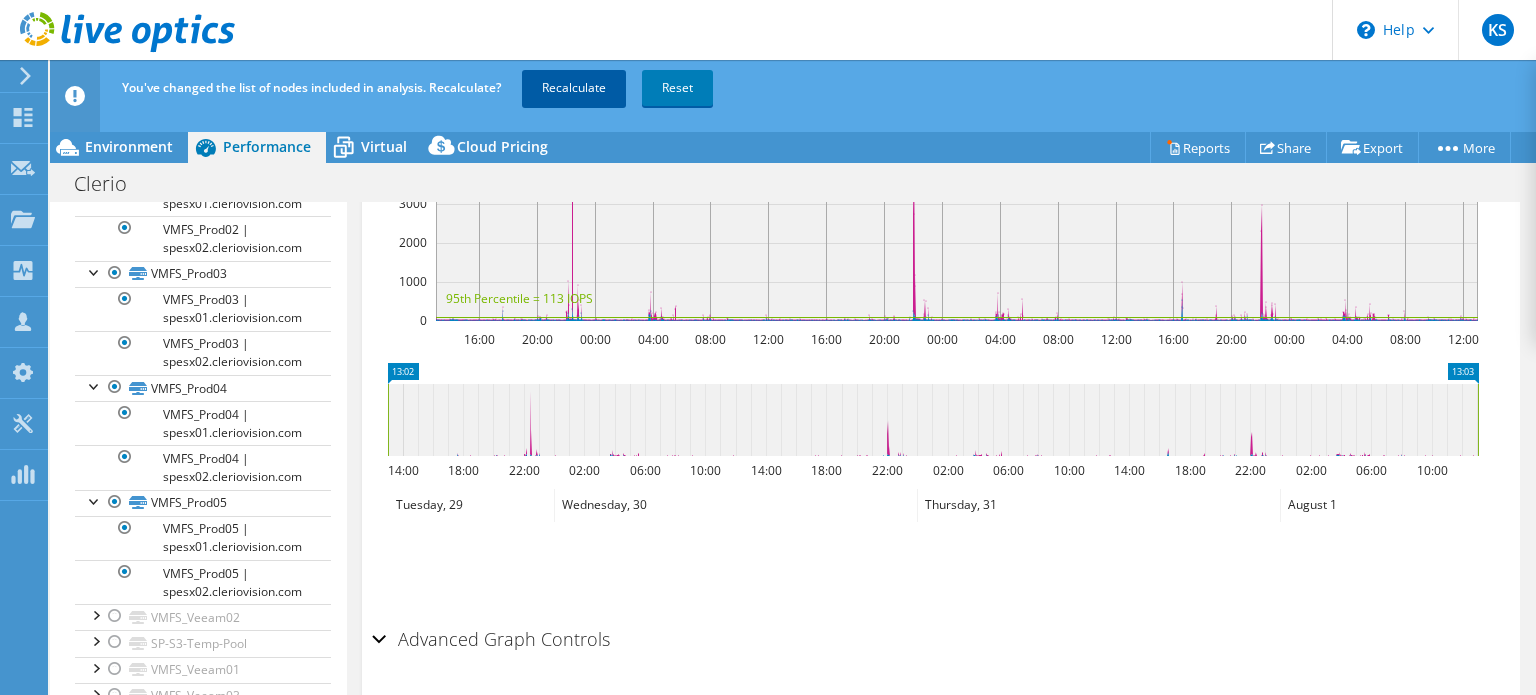 click on "Recalculate" at bounding box center [574, 88] 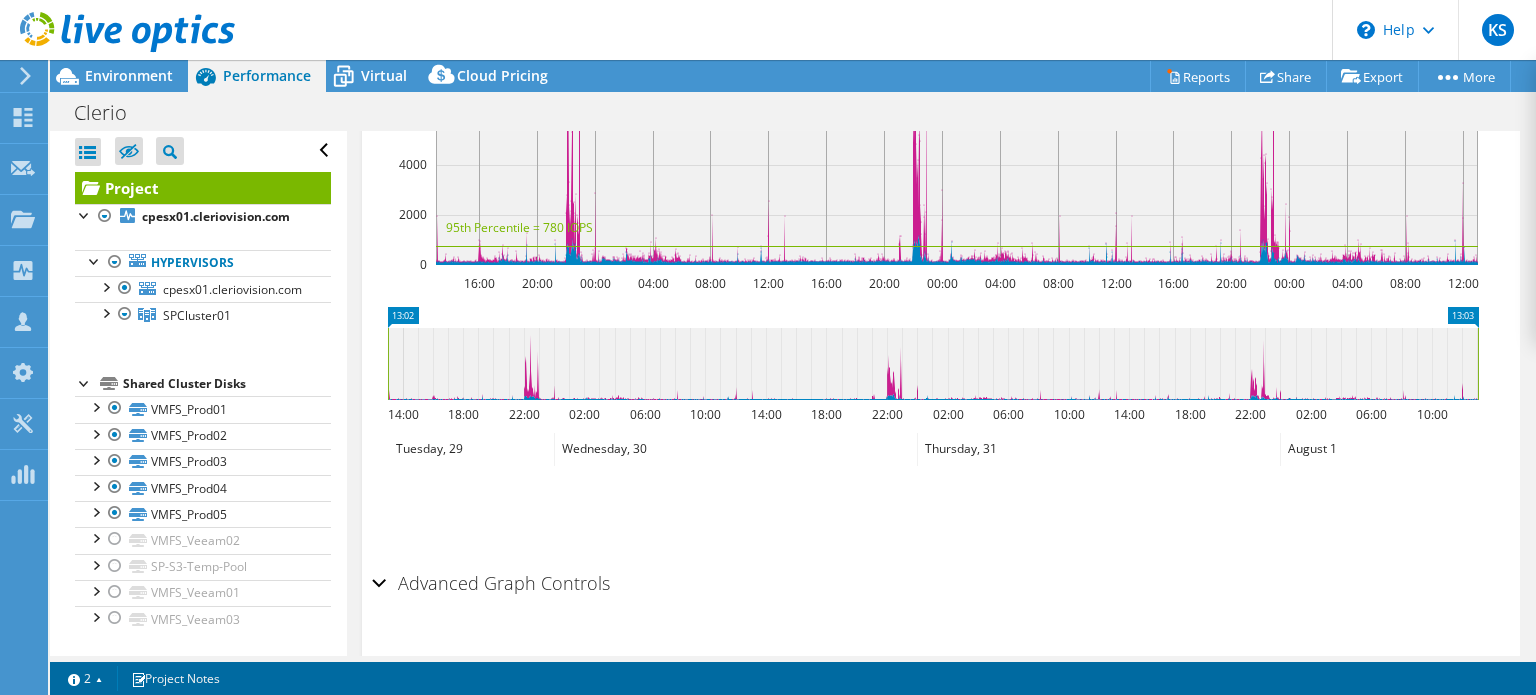 scroll, scrollTop: 0, scrollLeft: 0, axis: both 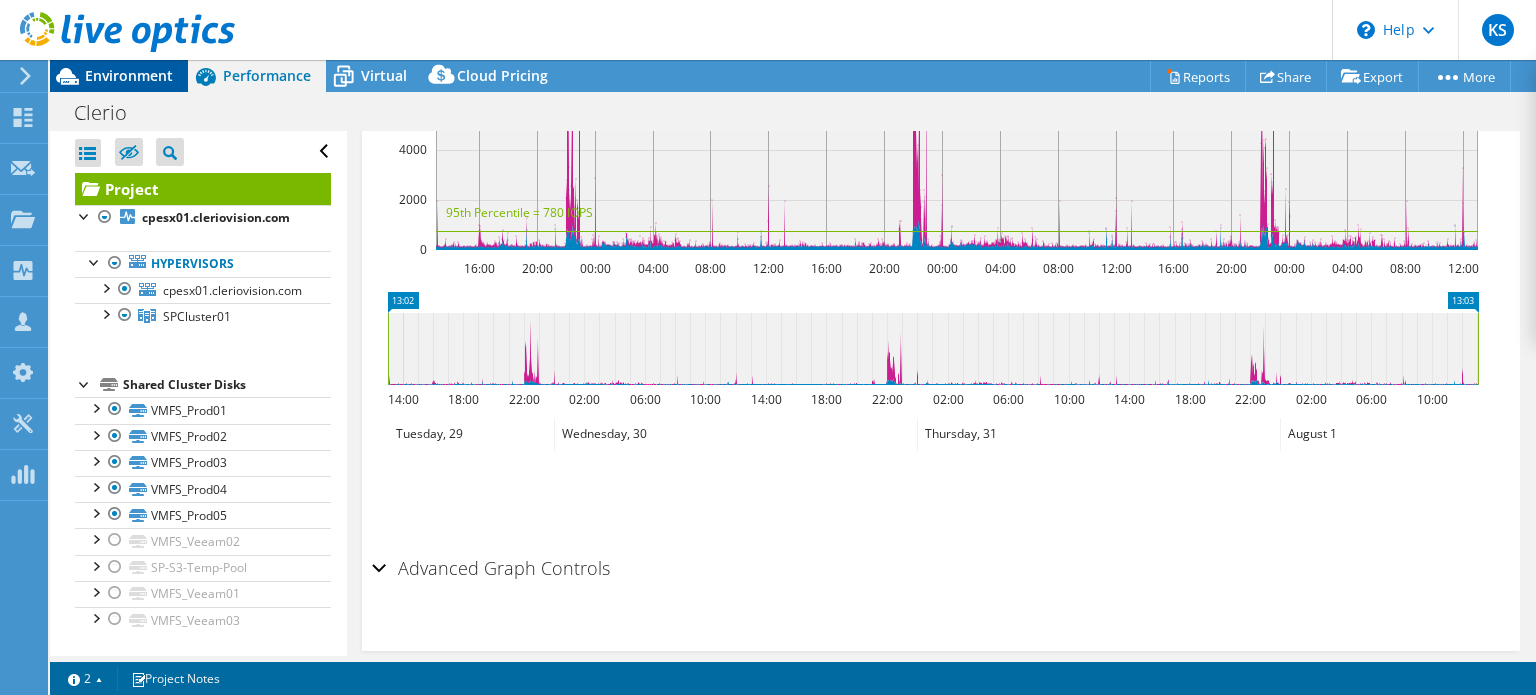click on "Environment" at bounding box center [129, 75] 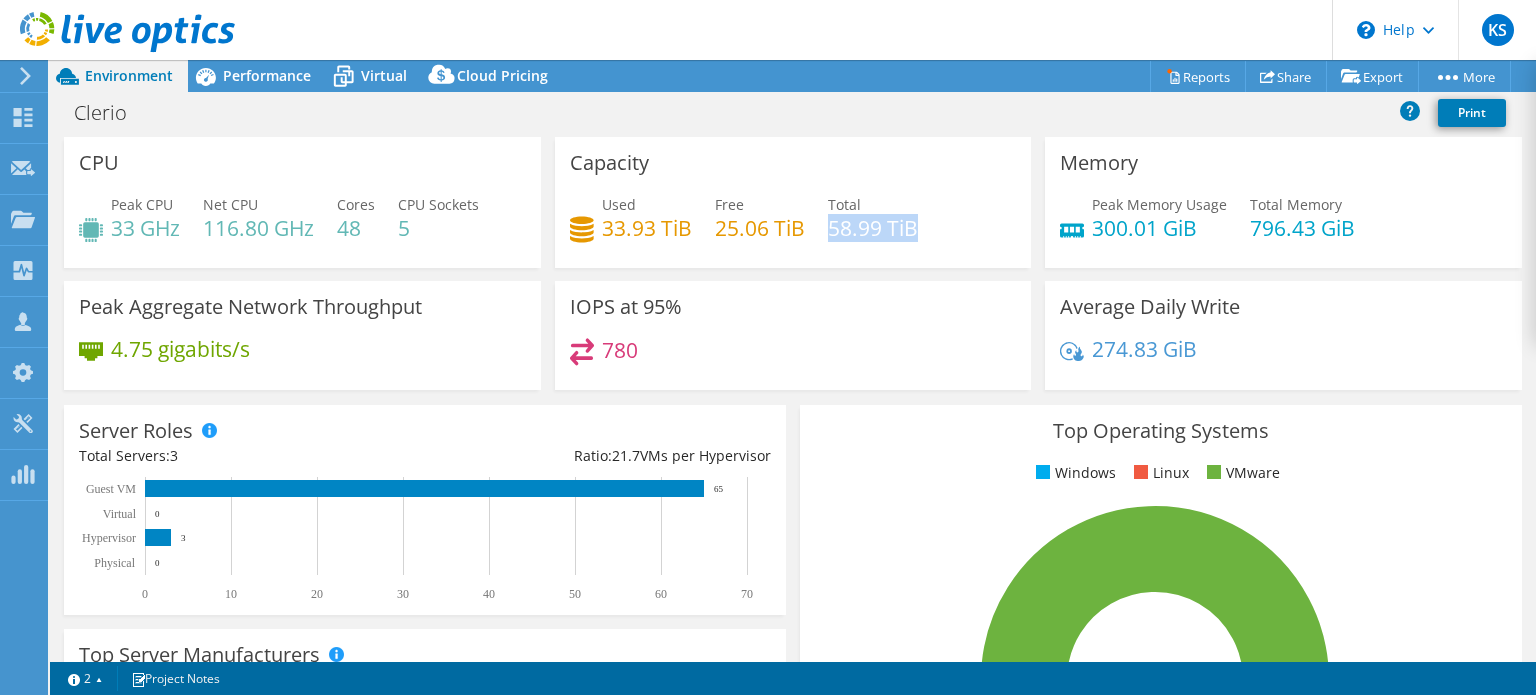 drag, startPoint x: 823, startPoint y: 222, endPoint x: 939, endPoint y: 226, distance: 116.06895 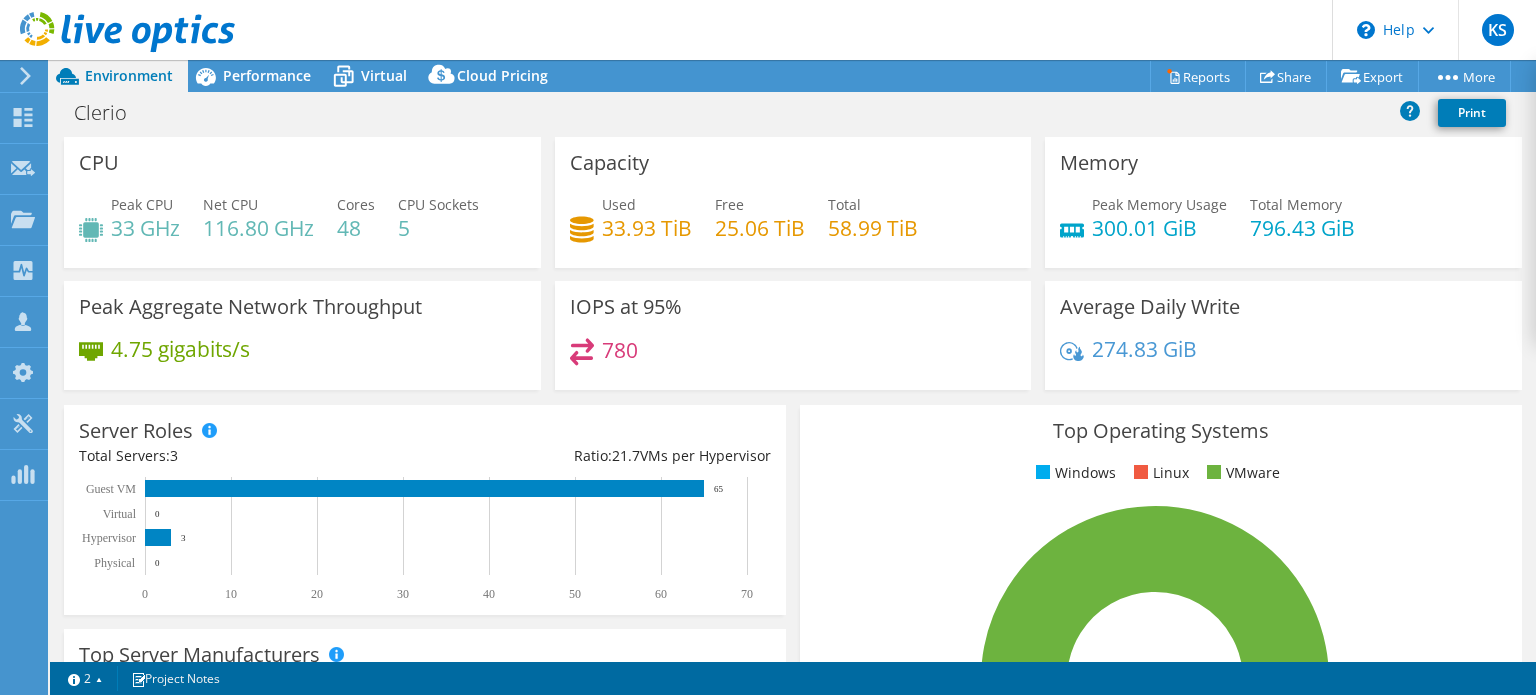 click on "Used
33.93 TiB
Free
25.06 TiB
Total
58.99 TiB" at bounding box center (793, 226) 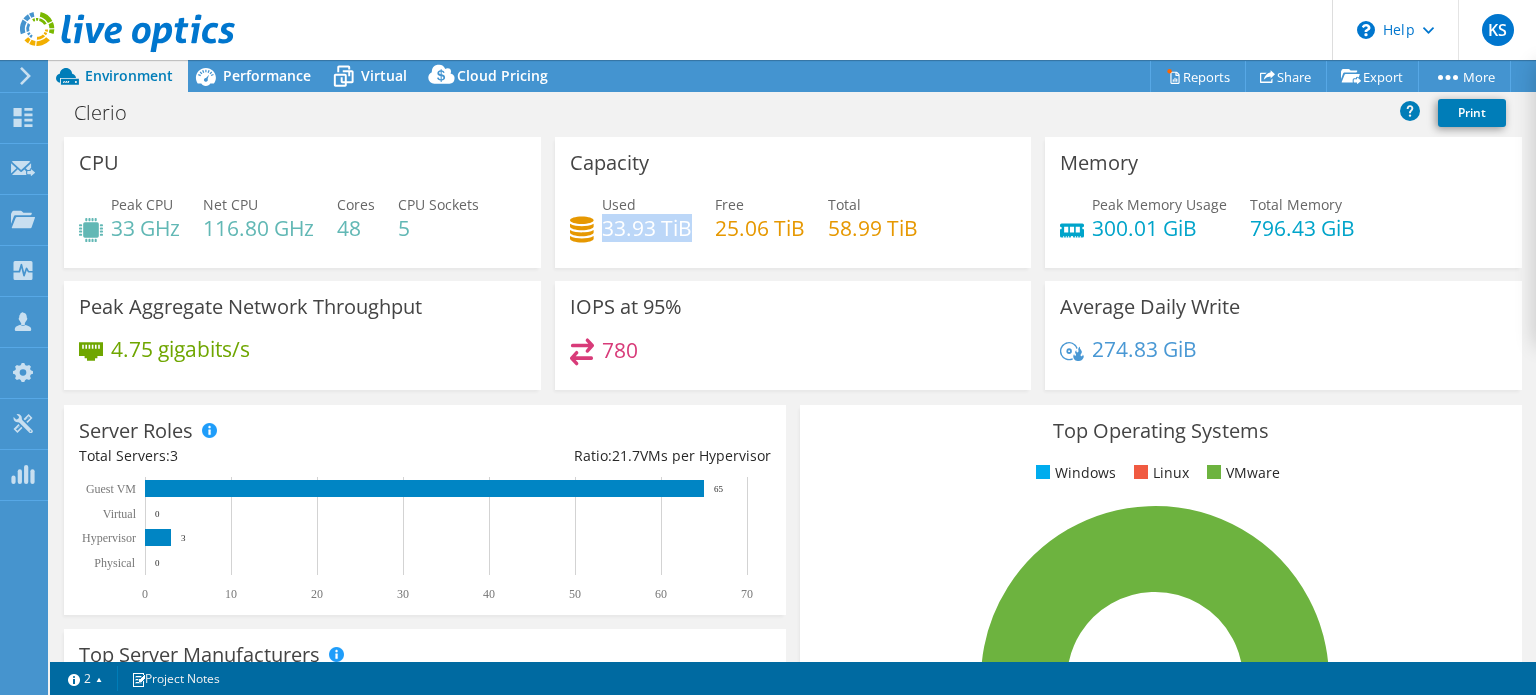 drag, startPoint x: 683, startPoint y: 226, endPoint x: 599, endPoint y: 227, distance: 84.00595 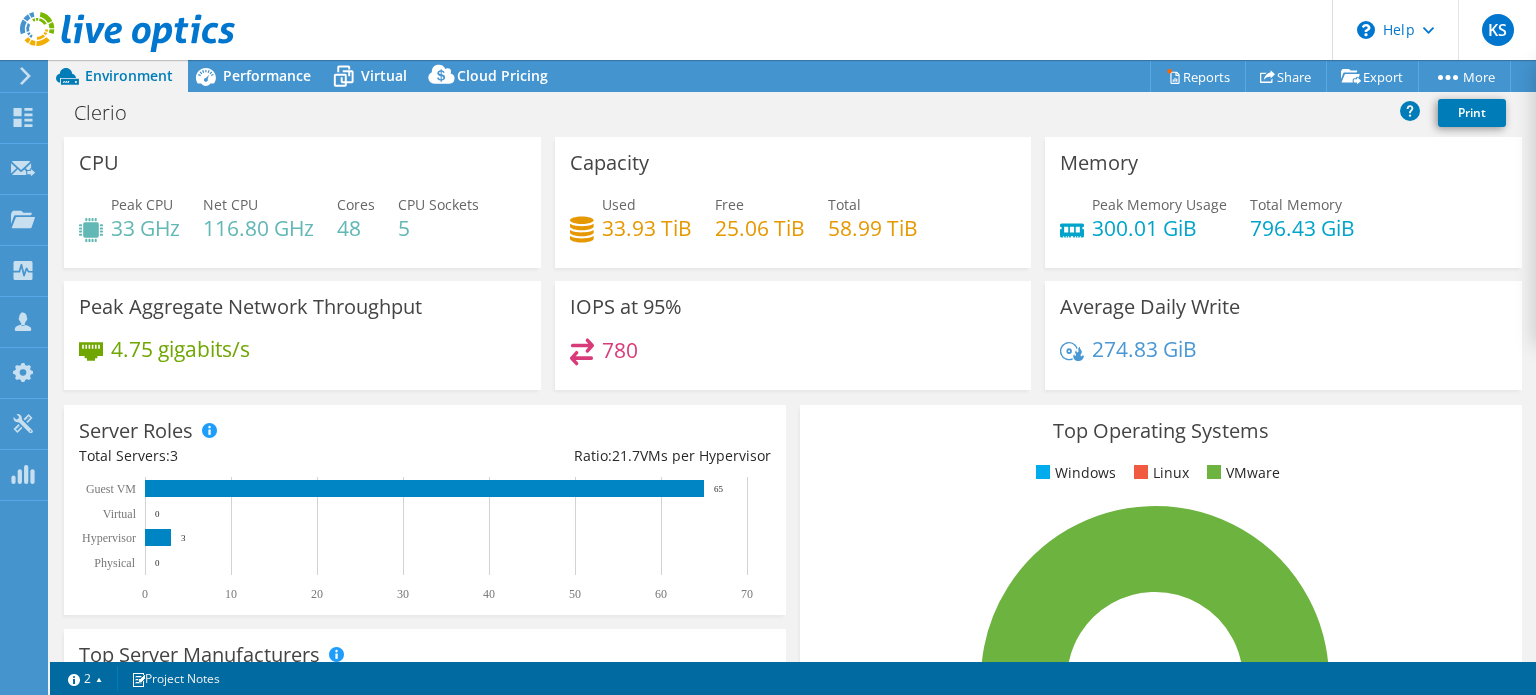 click on "IOPS at 95%
780" at bounding box center [793, 335] 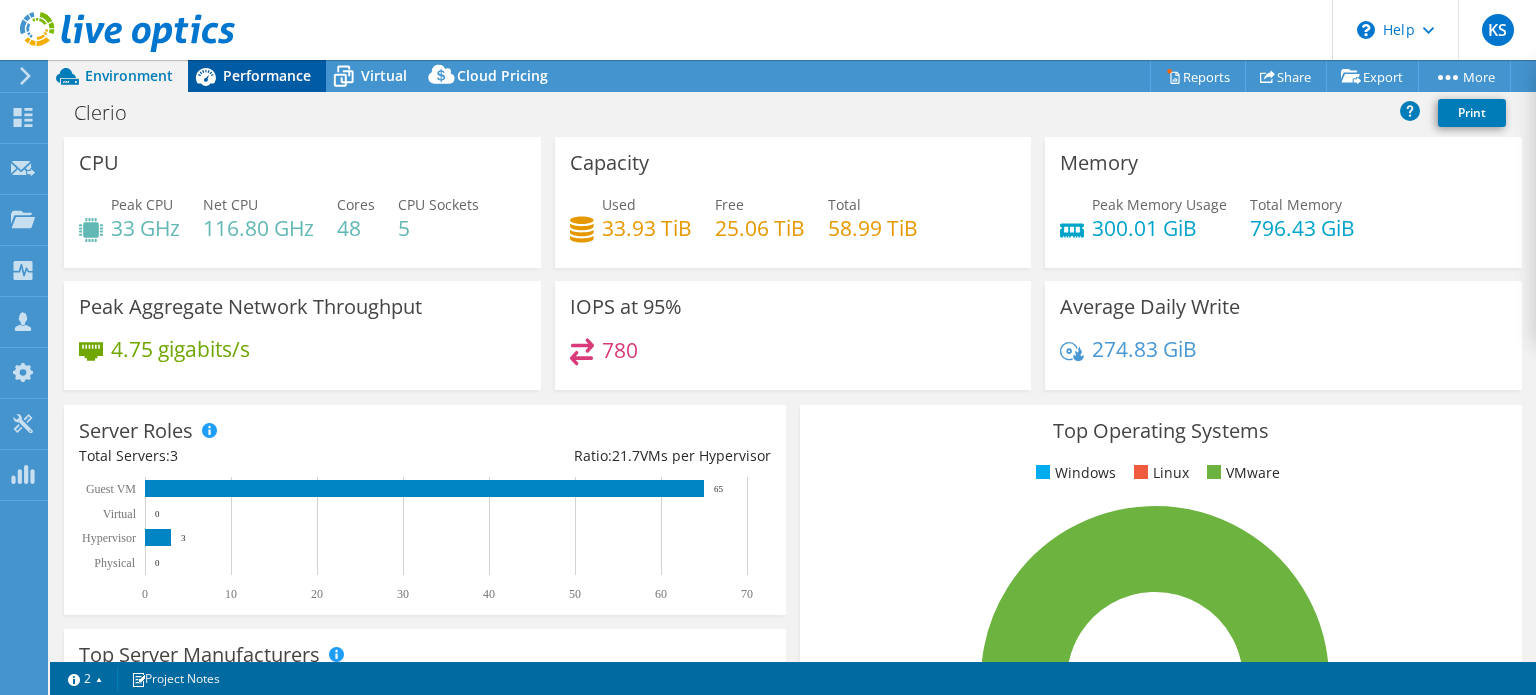 click on "Performance" at bounding box center (267, 75) 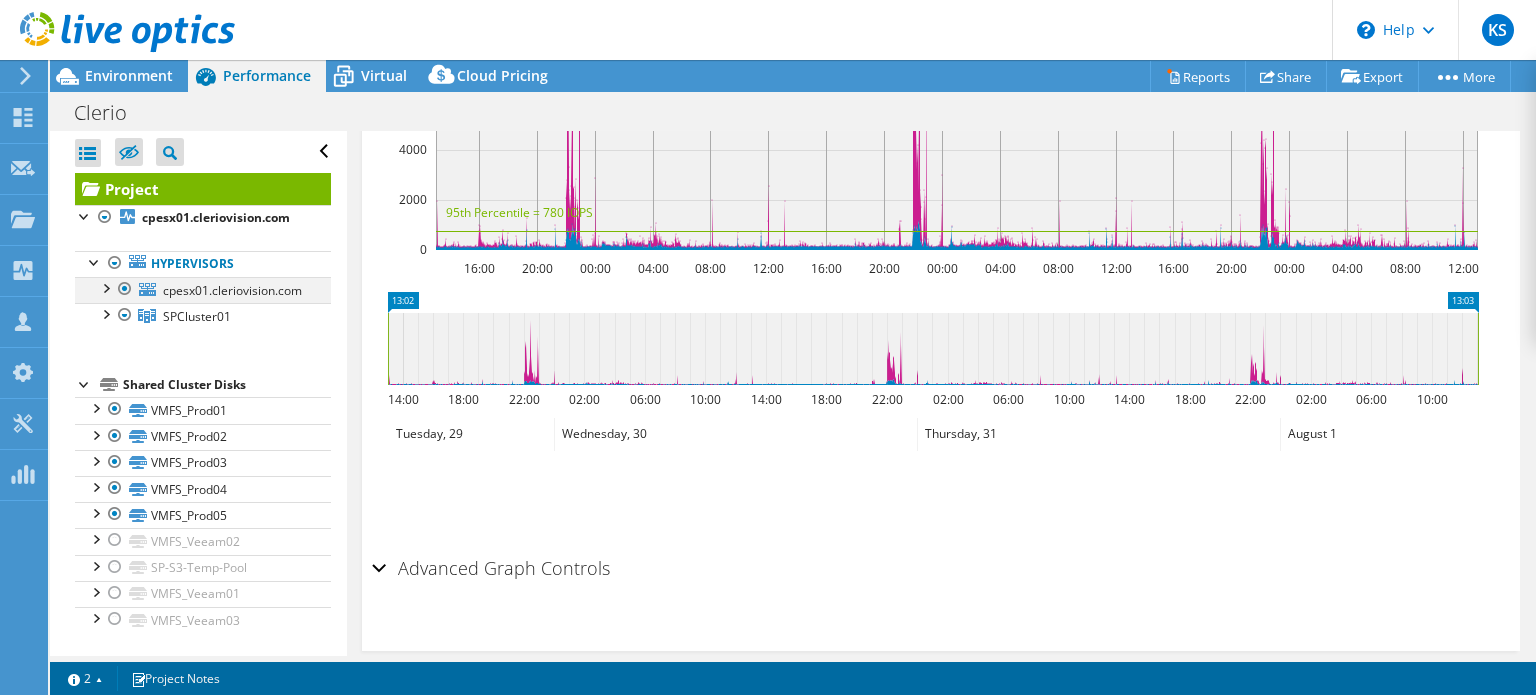 click at bounding box center (105, 287) 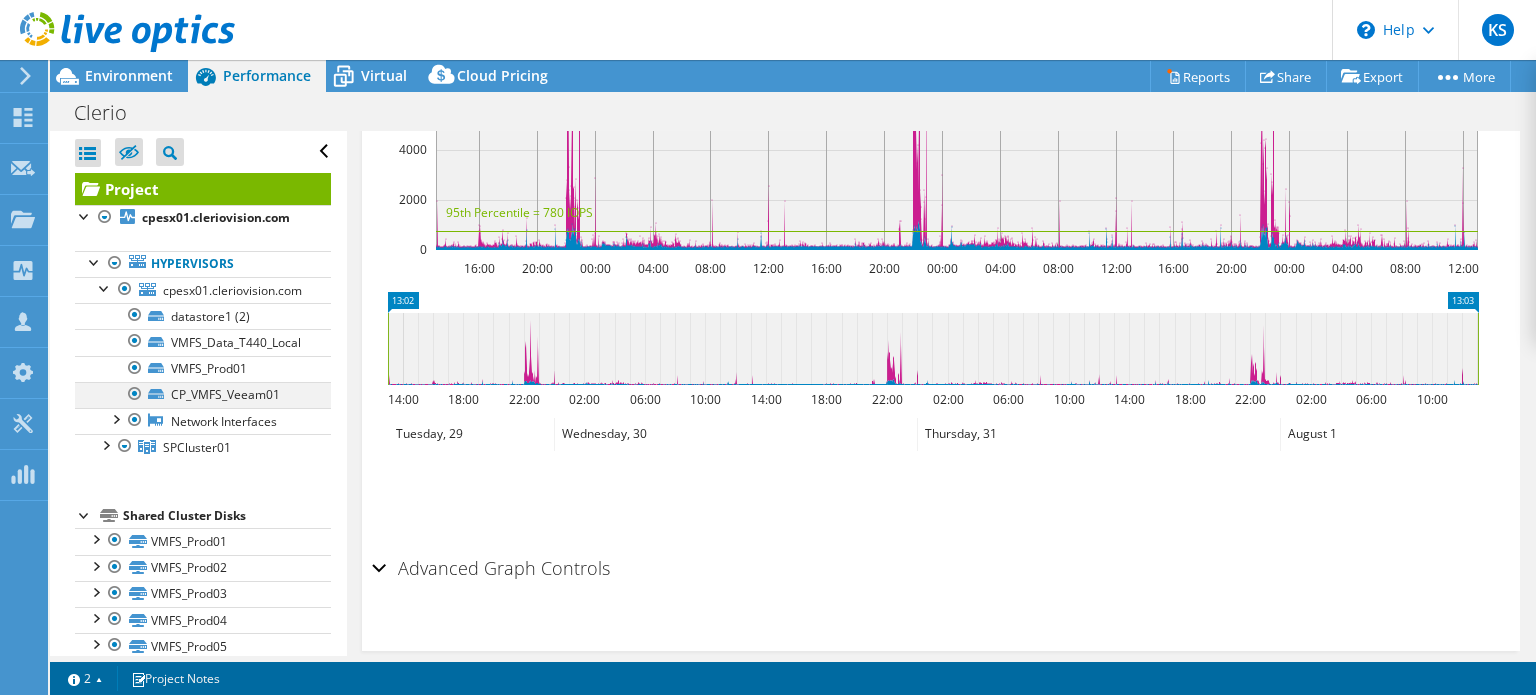 click at bounding box center (135, 394) 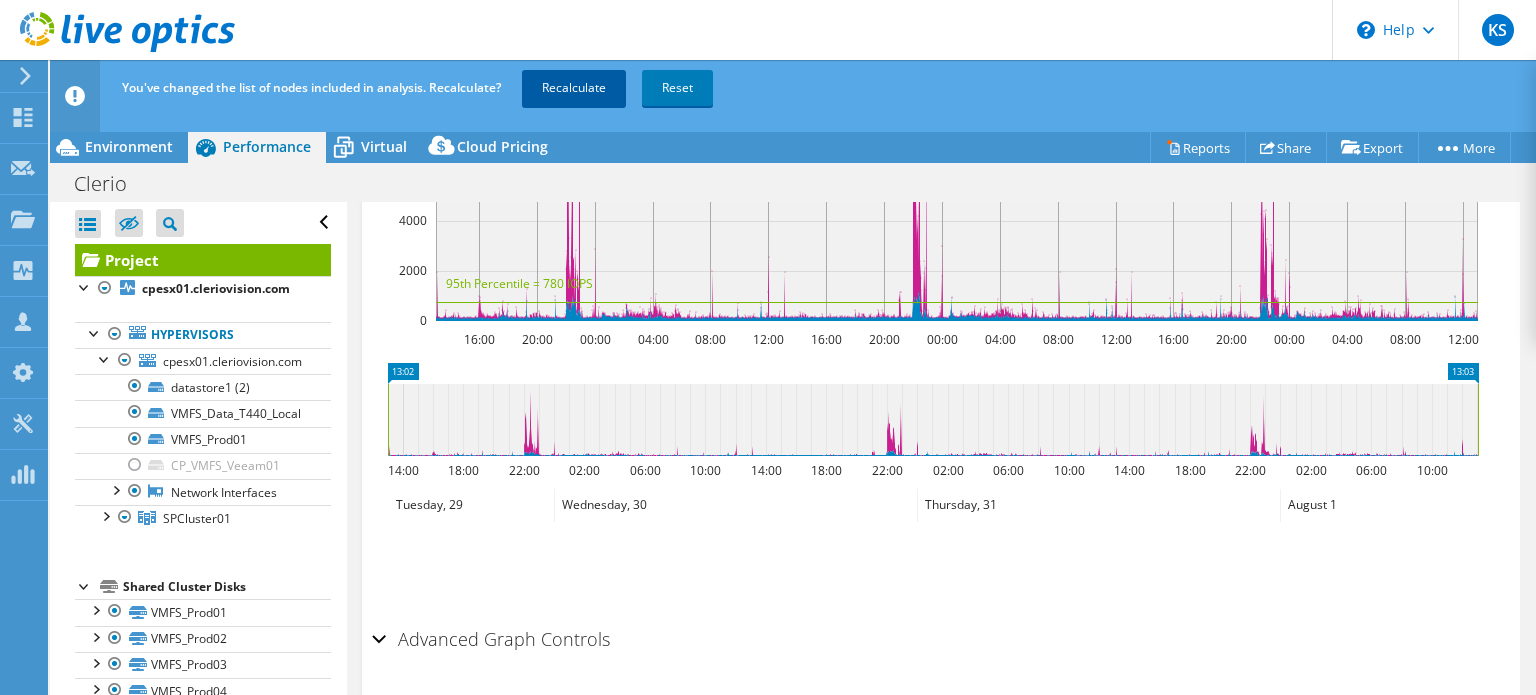 click on "Recalculate" at bounding box center (574, 88) 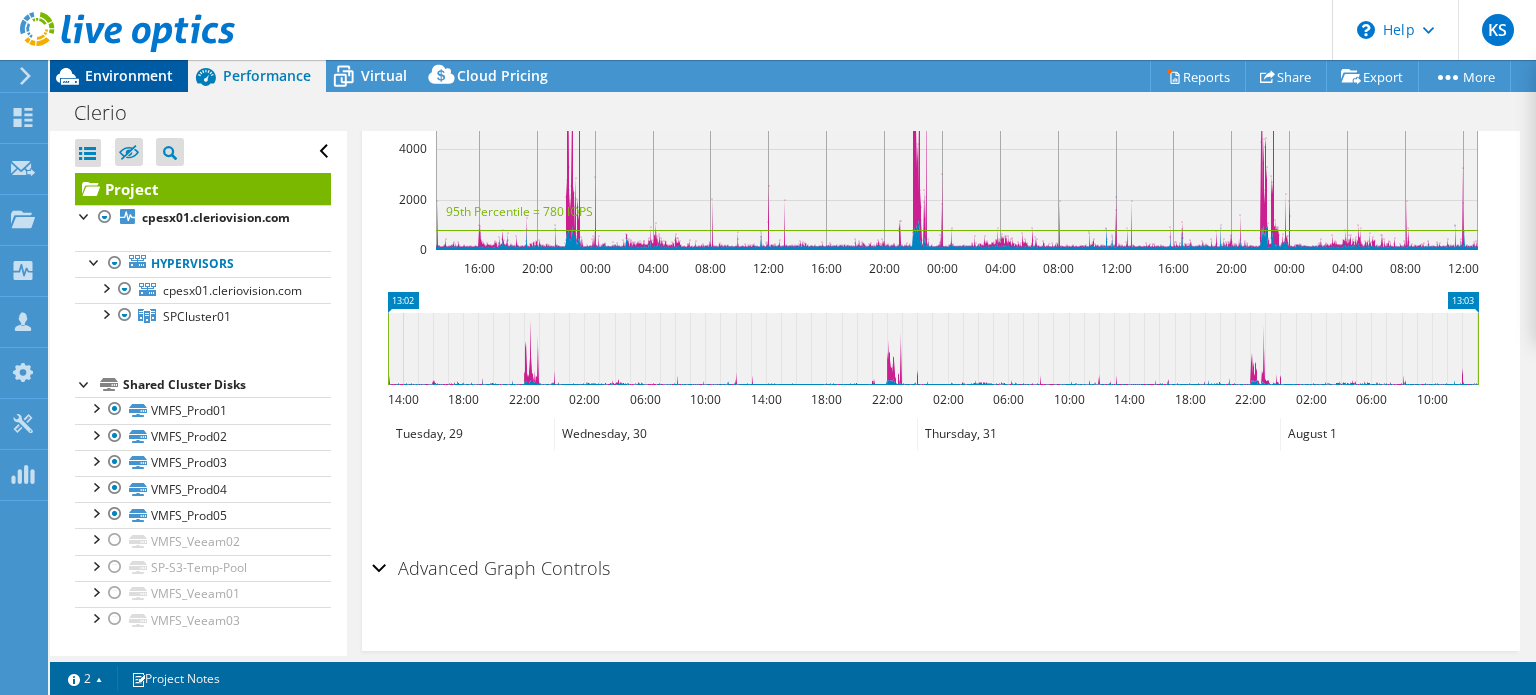 click on "Environment" at bounding box center [129, 75] 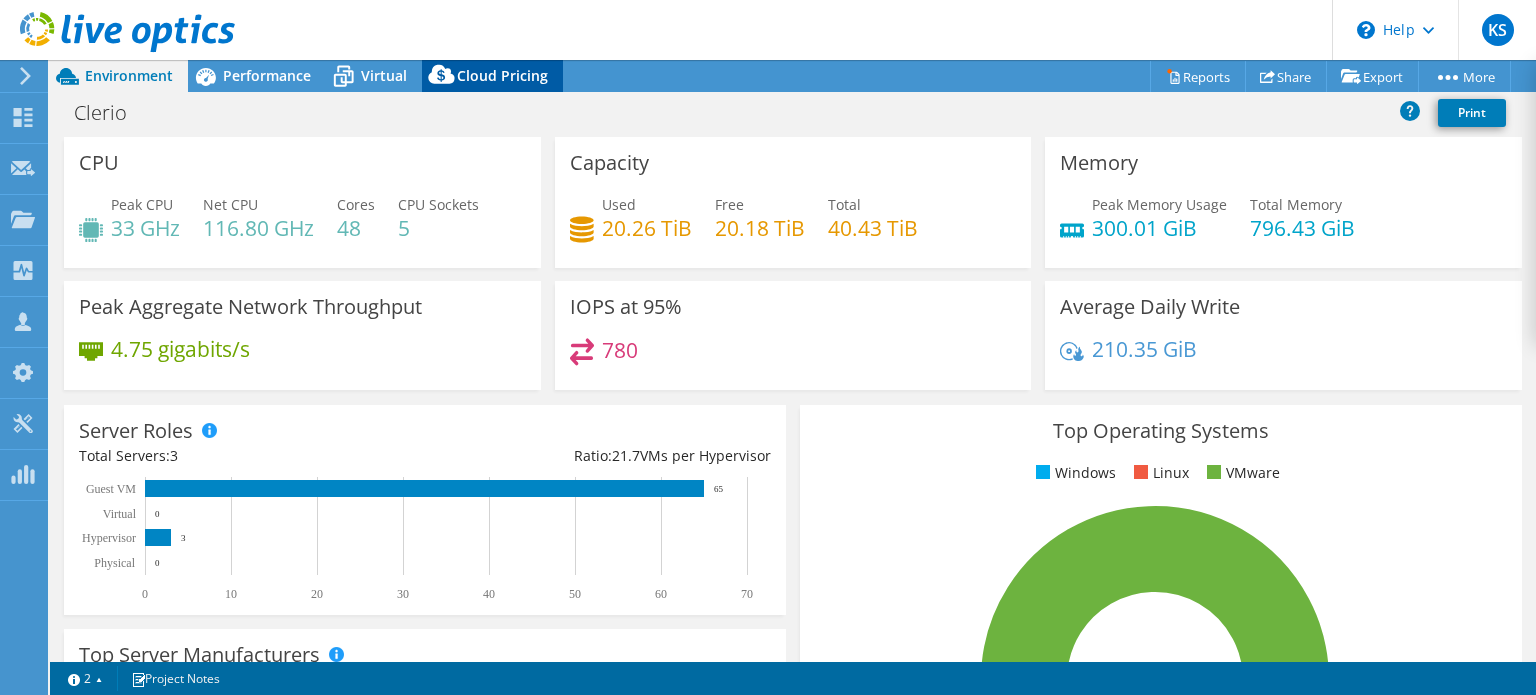 click on "Cloud Pricing" at bounding box center (502, 75) 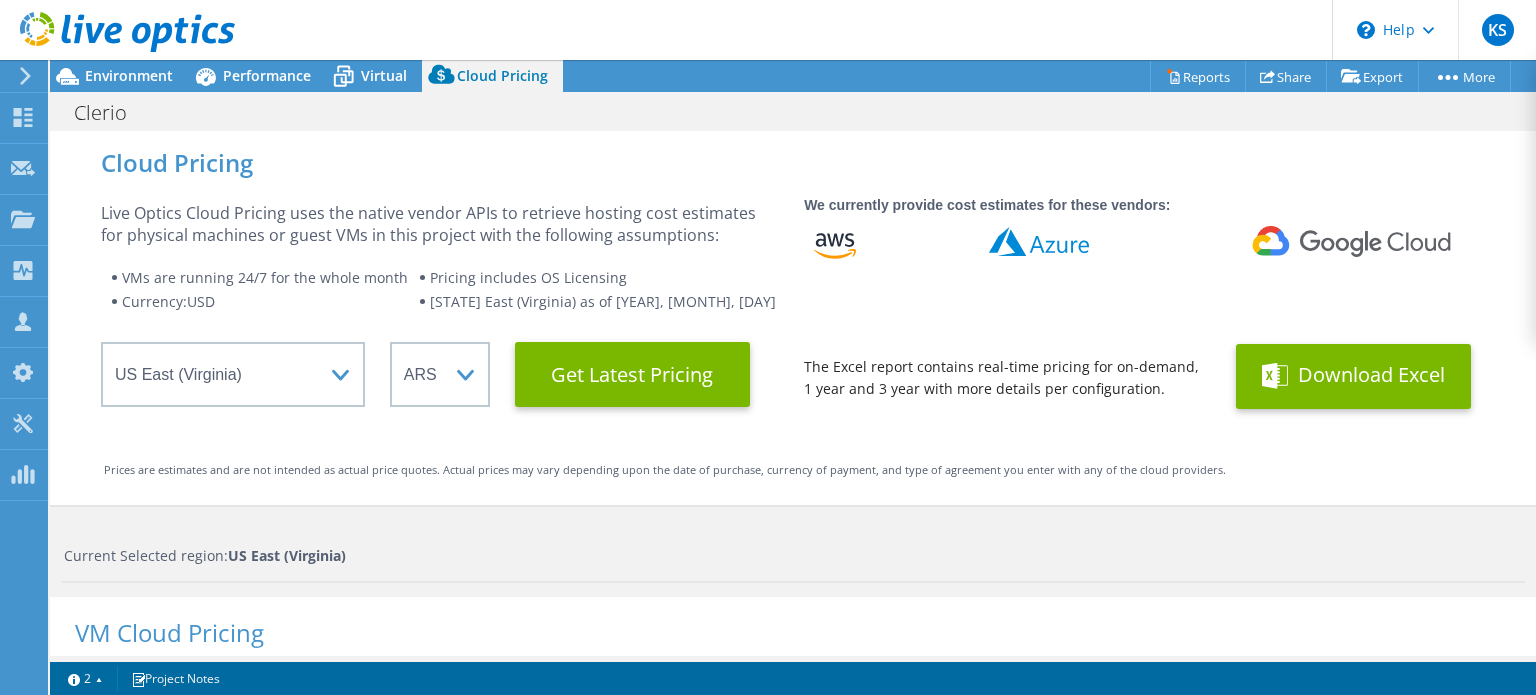 click on "Download Excel" at bounding box center [1353, 376] 